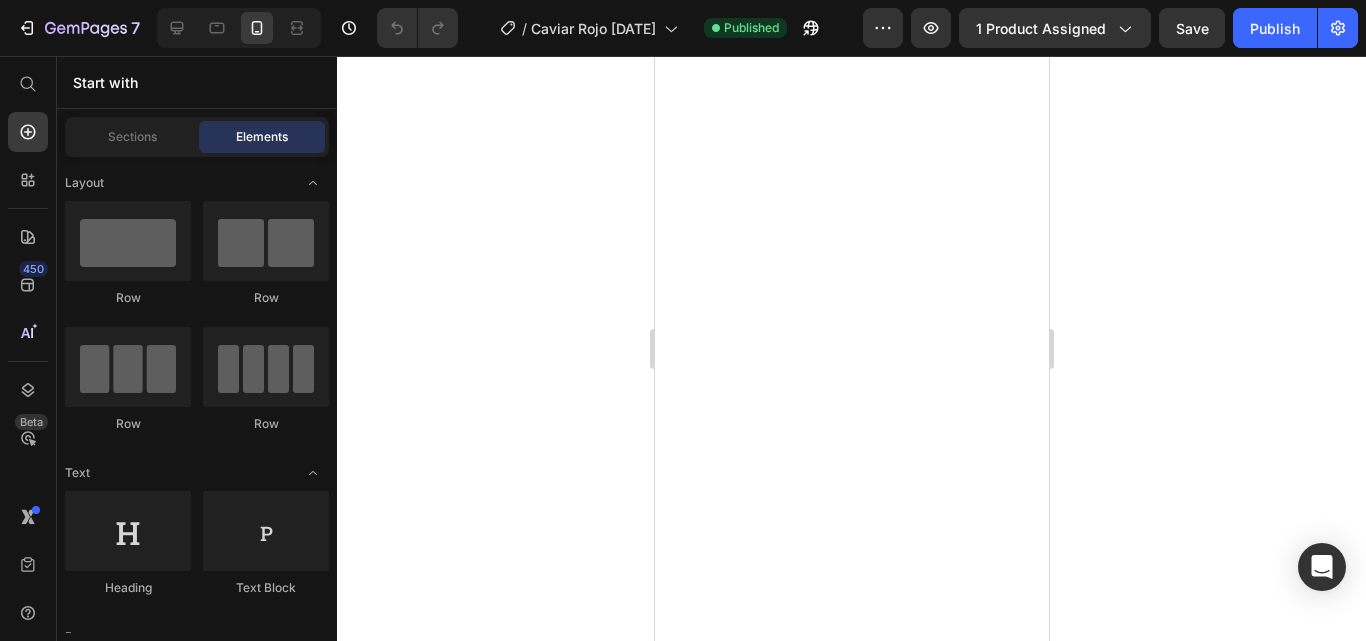 scroll, scrollTop: 0, scrollLeft: 0, axis: both 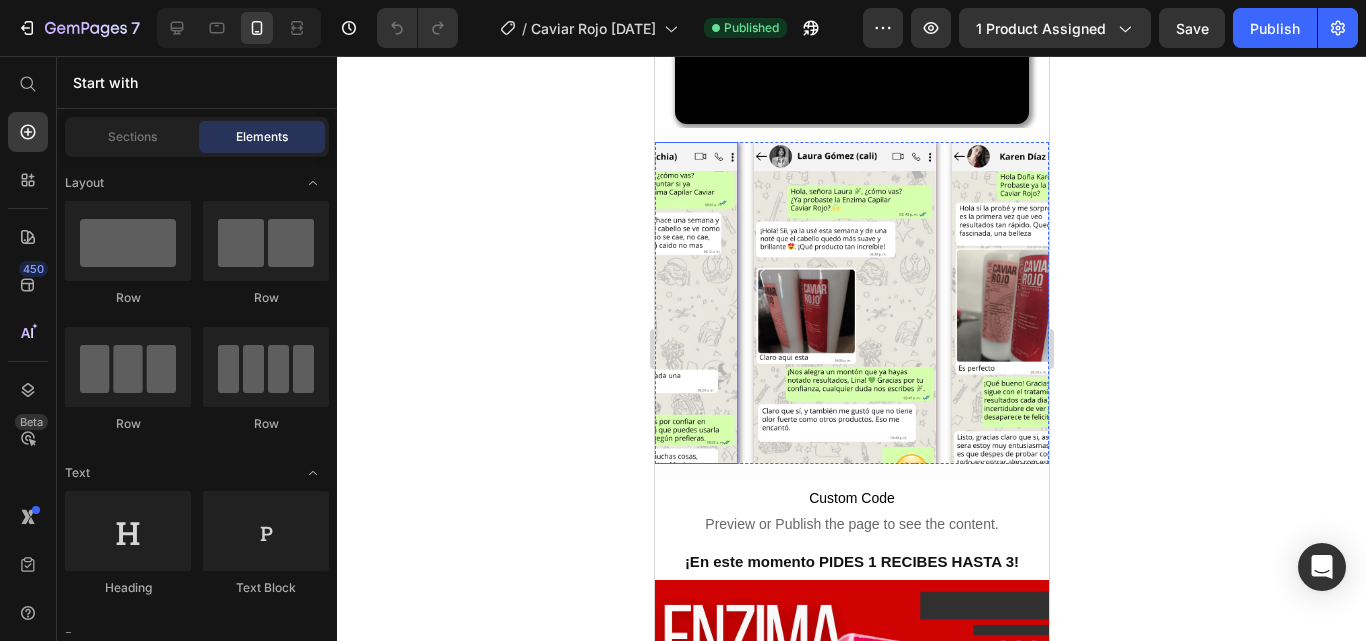 click on "Image Image Image Image Image" at bounding box center [851, 303] 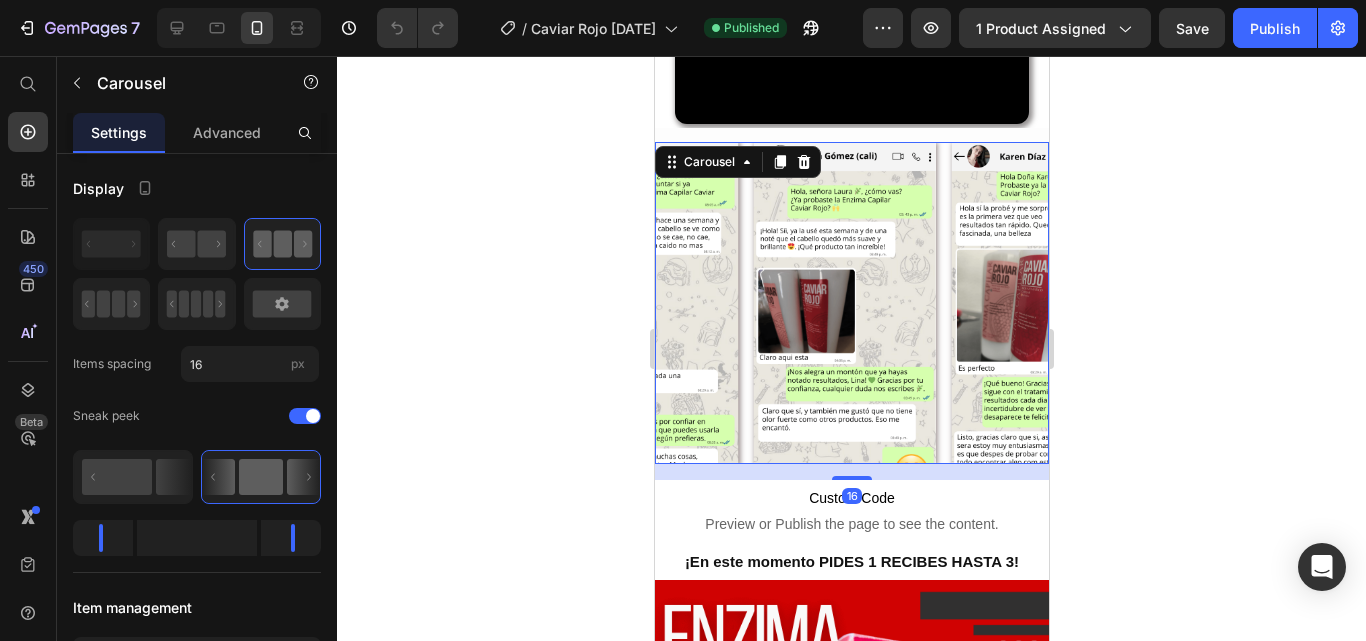 click on "Image Image Image Image Image" at bounding box center (851, 303) 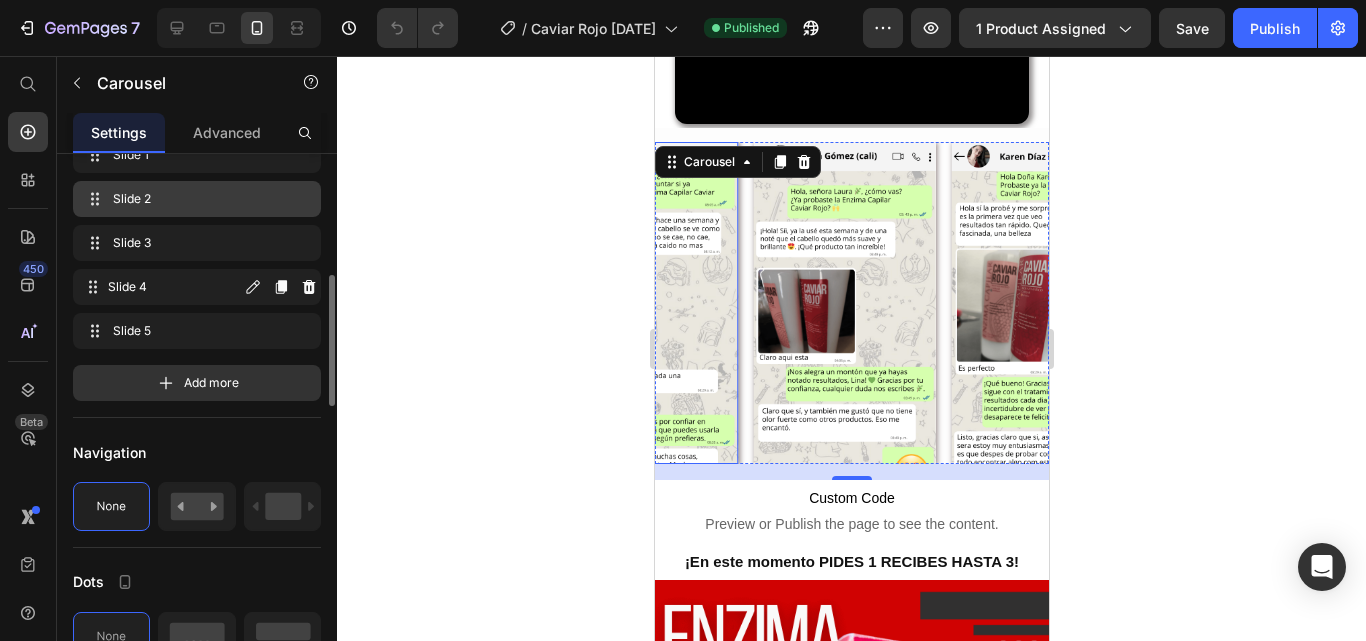 scroll, scrollTop: 300, scrollLeft: 0, axis: vertical 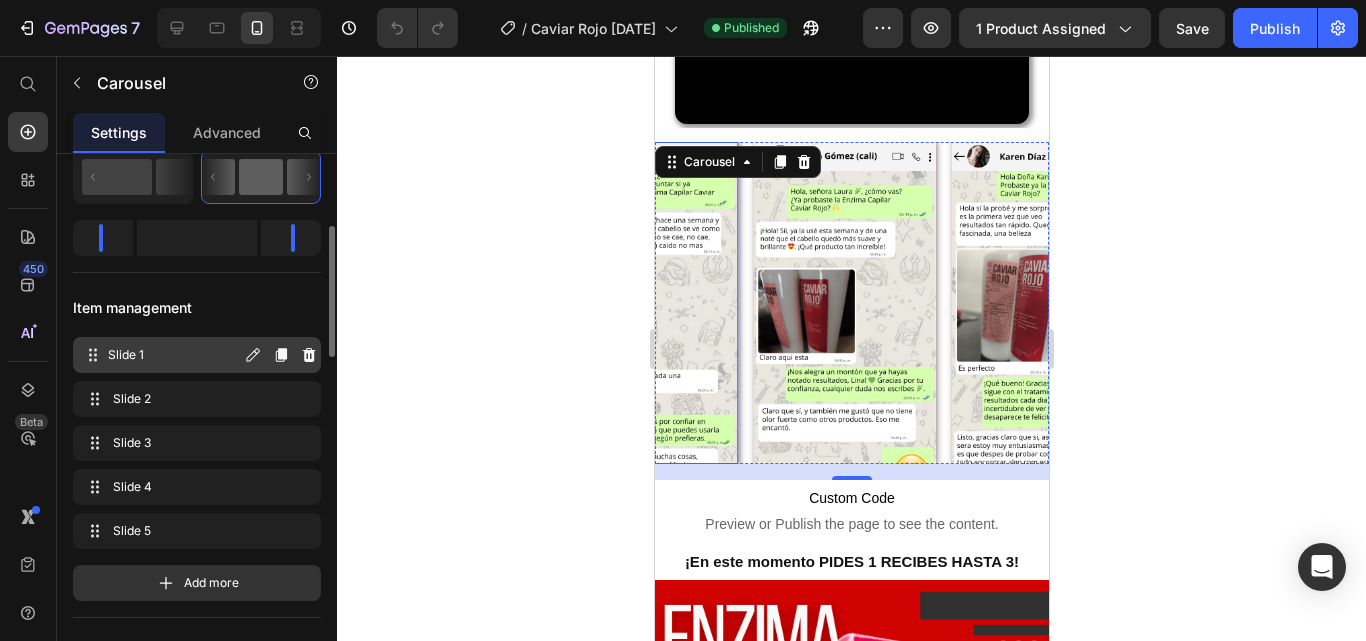 click on "Slide 1" at bounding box center [174, 355] 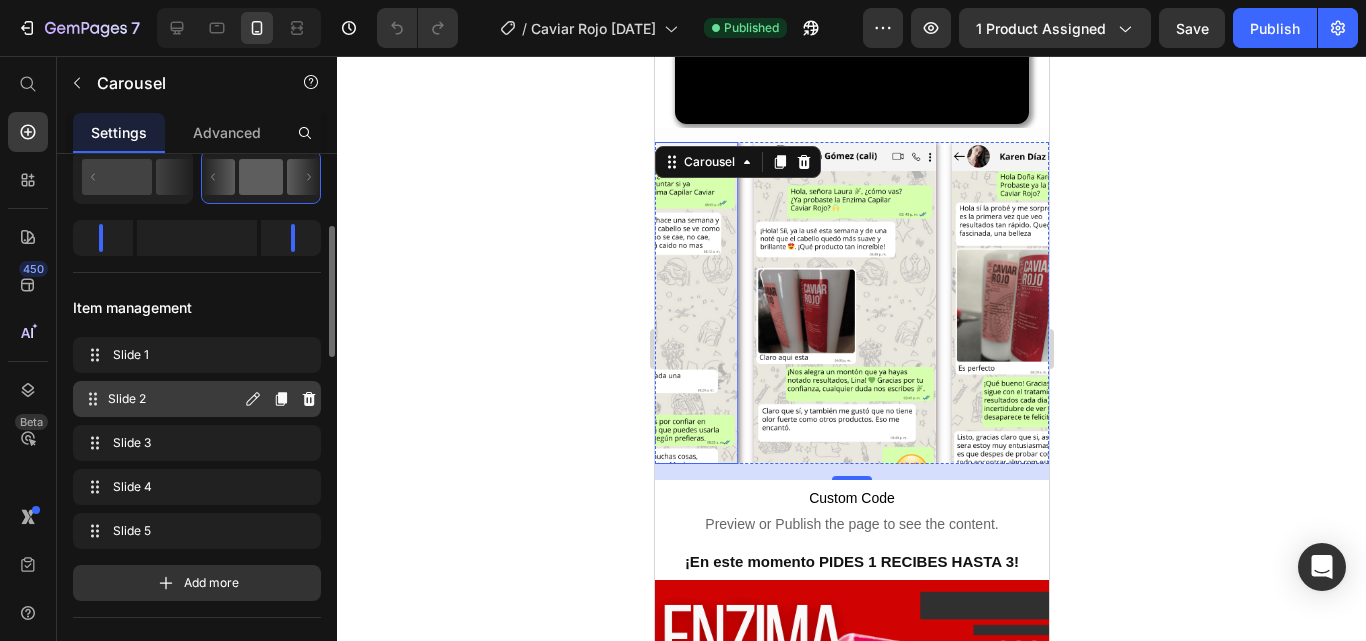 click on "Slide 2" at bounding box center (174, 399) 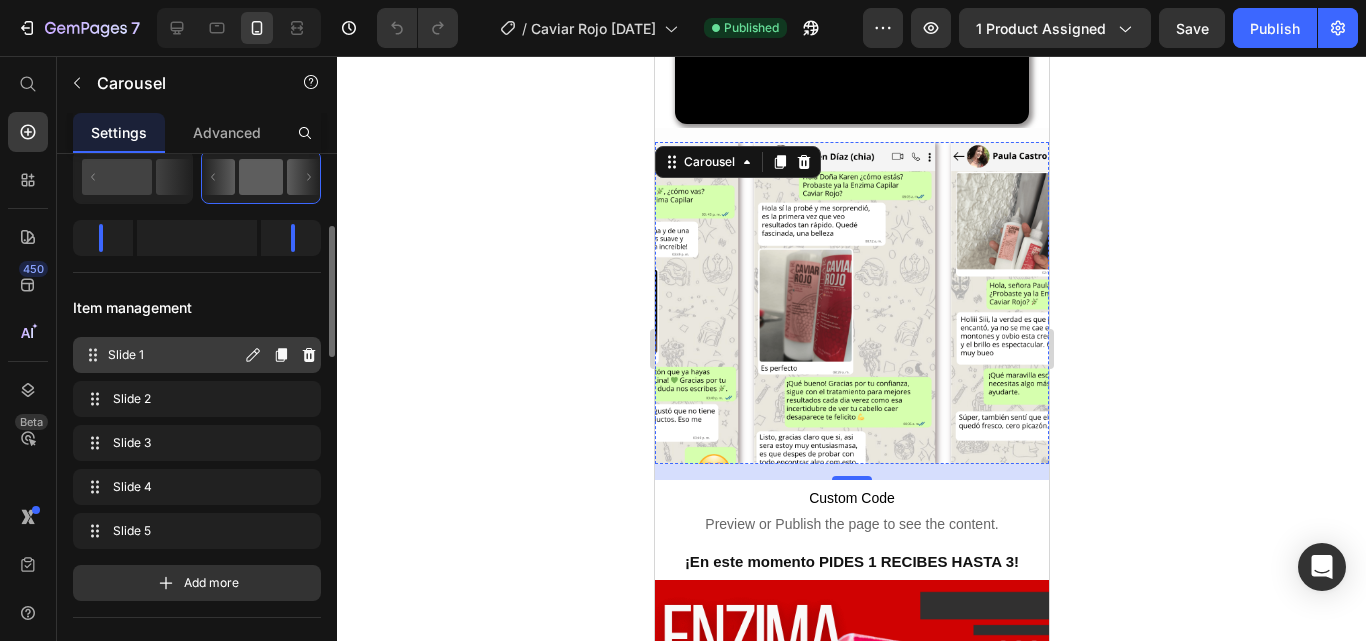 click on "Slide 1" at bounding box center (174, 355) 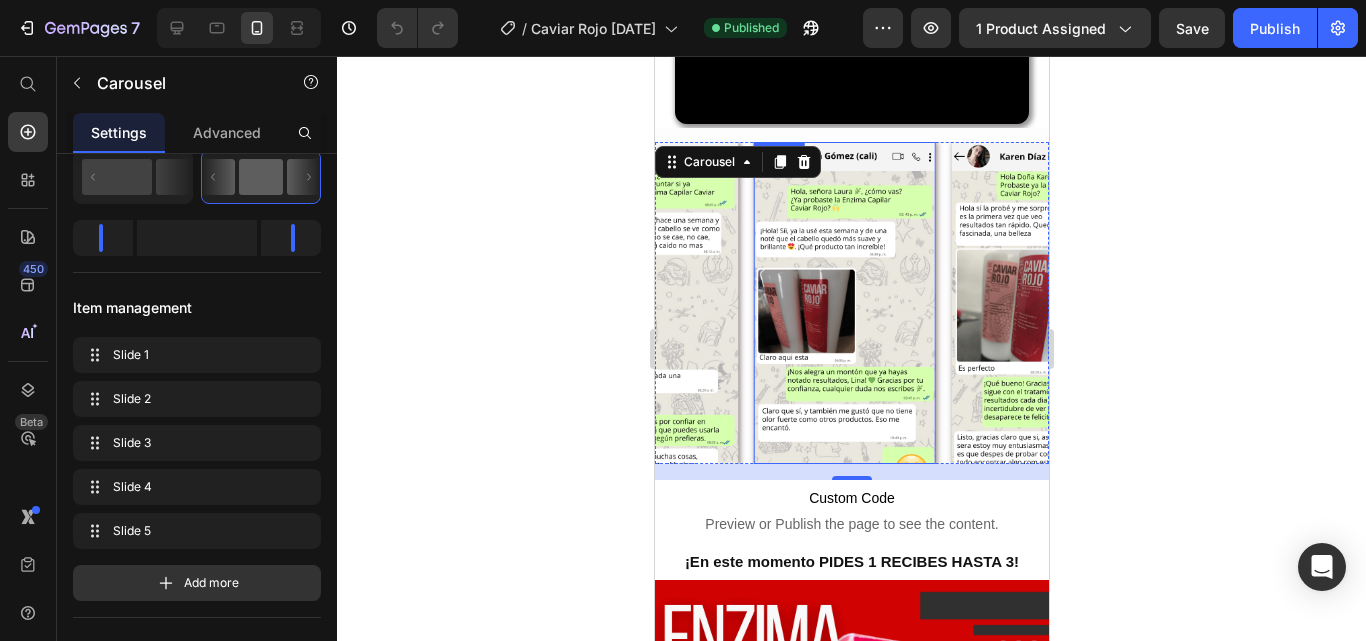 click at bounding box center [844, 303] 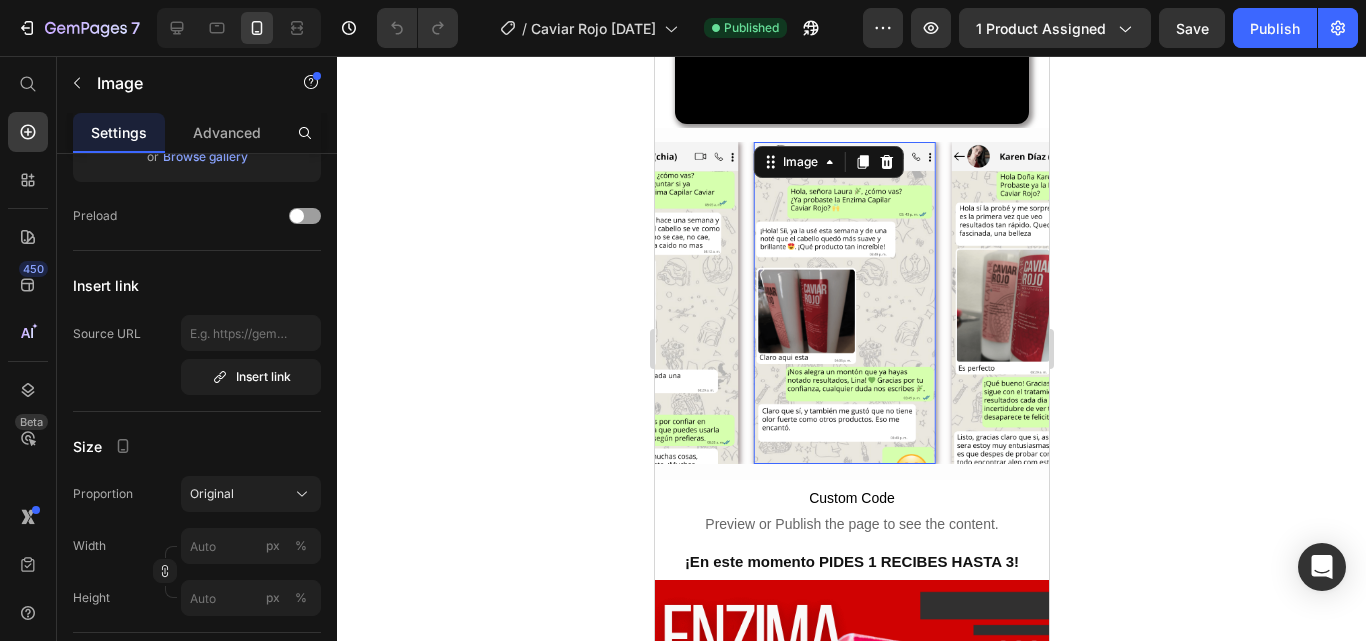 scroll, scrollTop: 0, scrollLeft: 0, axis: both 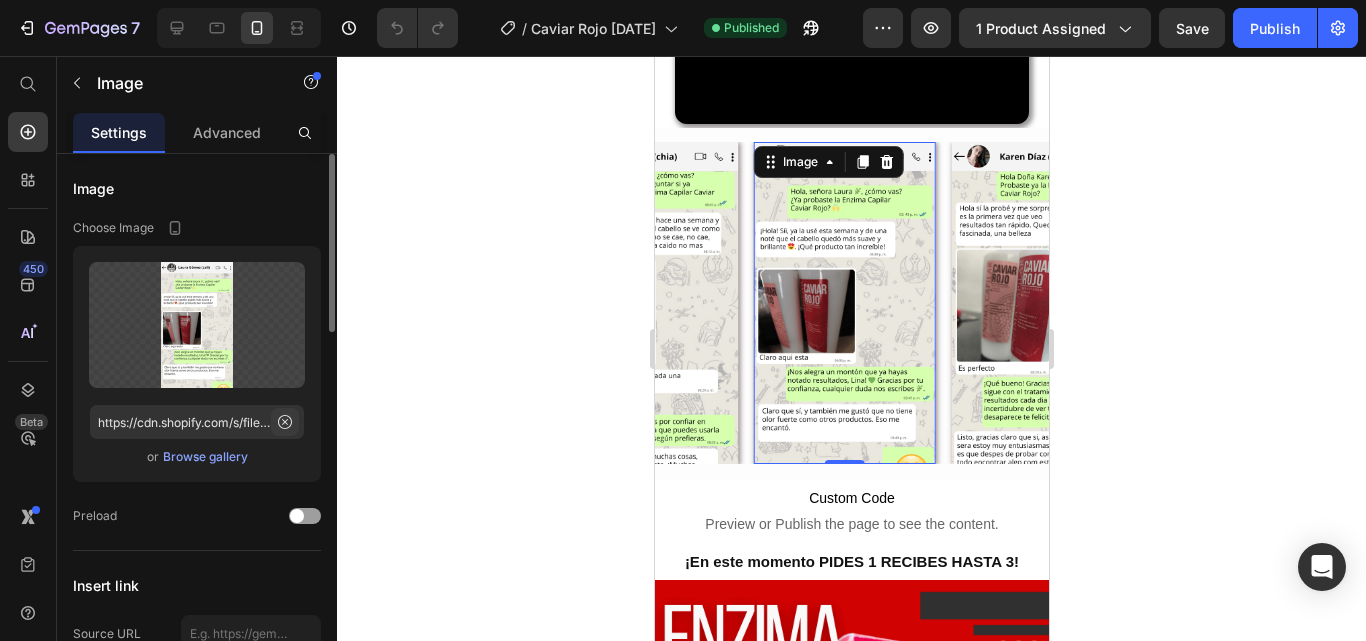 click 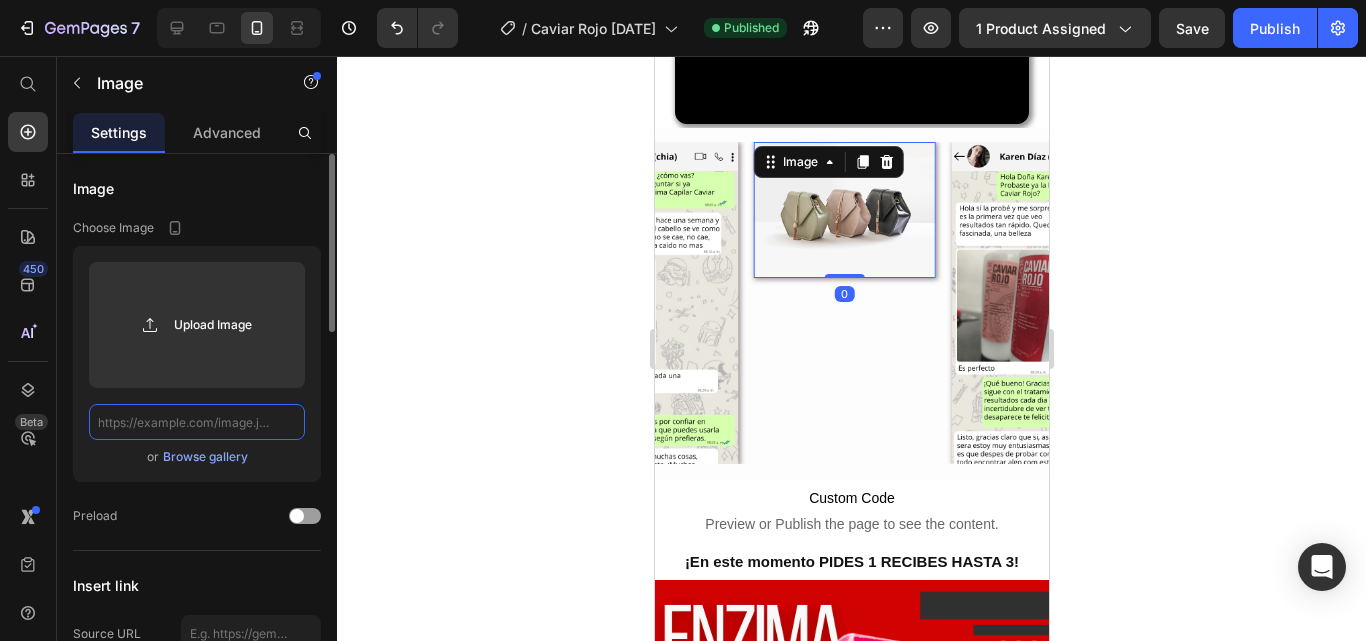 scroll, scrollTop: 0, scrollLeft: 0, axis: both 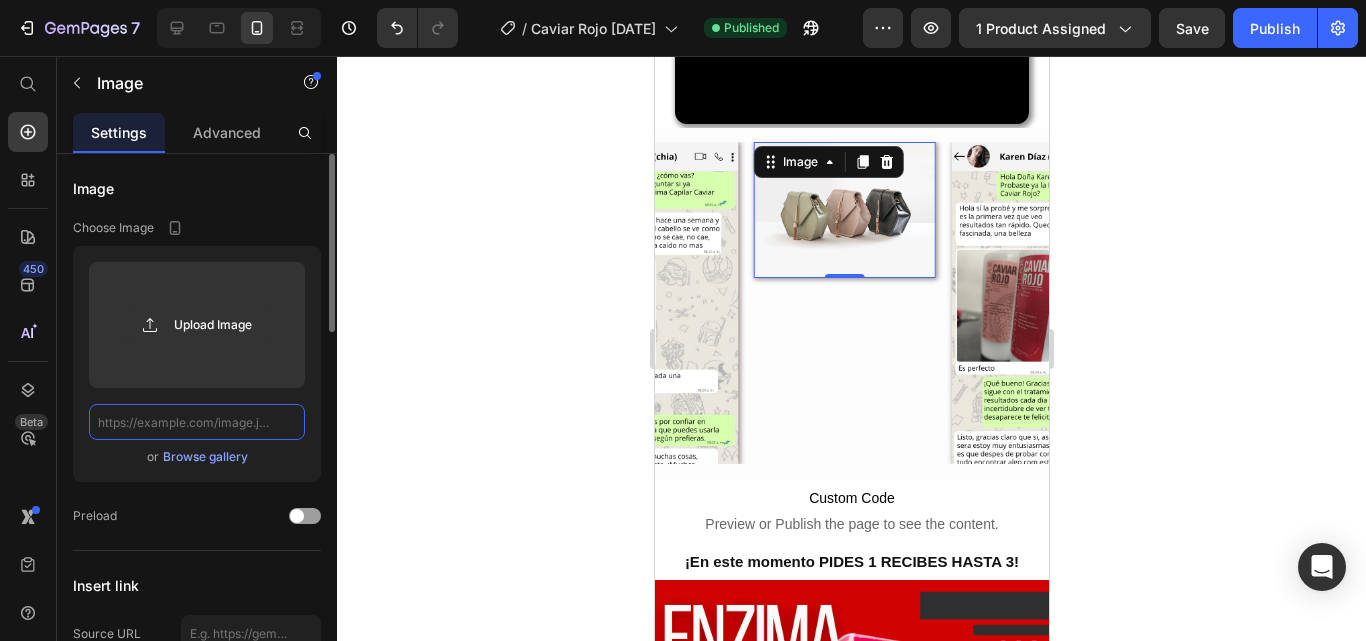 paste on "https://cdn.shopify.com/s/files/1/0573/6208/7999/files/1_ce502870-66e8-4790-8e86-37497d2be67f.png?v=1752373508" 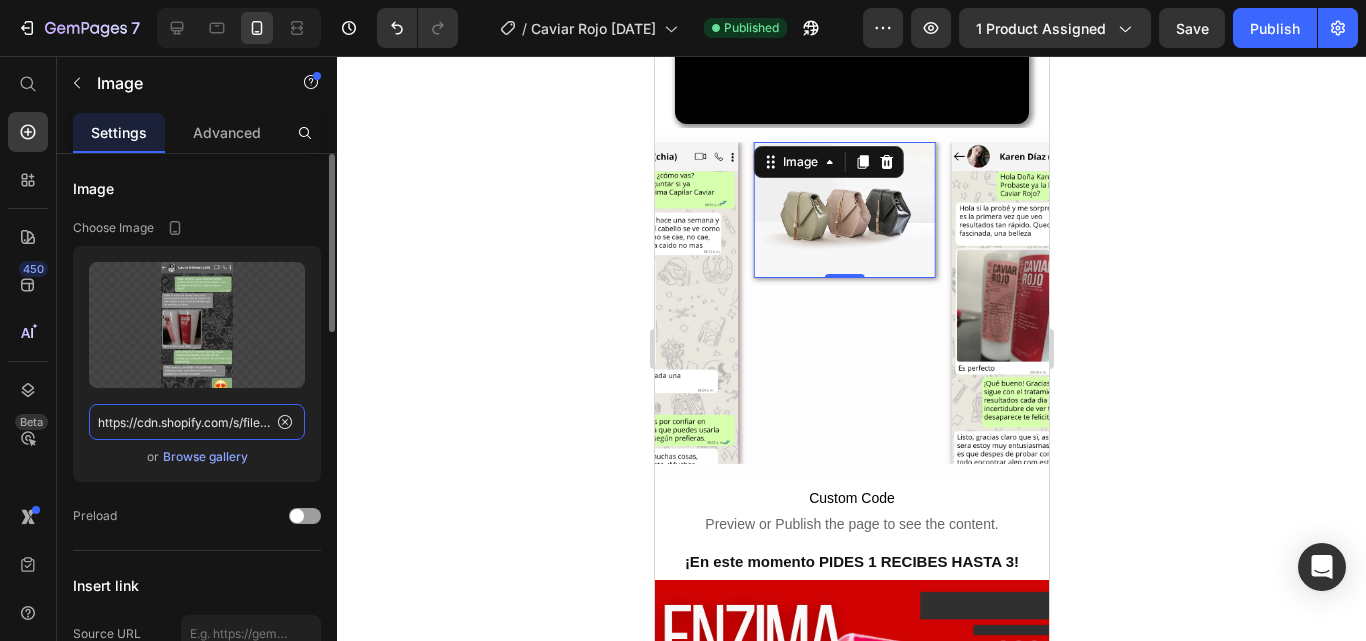 scroll, scrollTop: 0, scrollLeft: 516, axis: horizontal 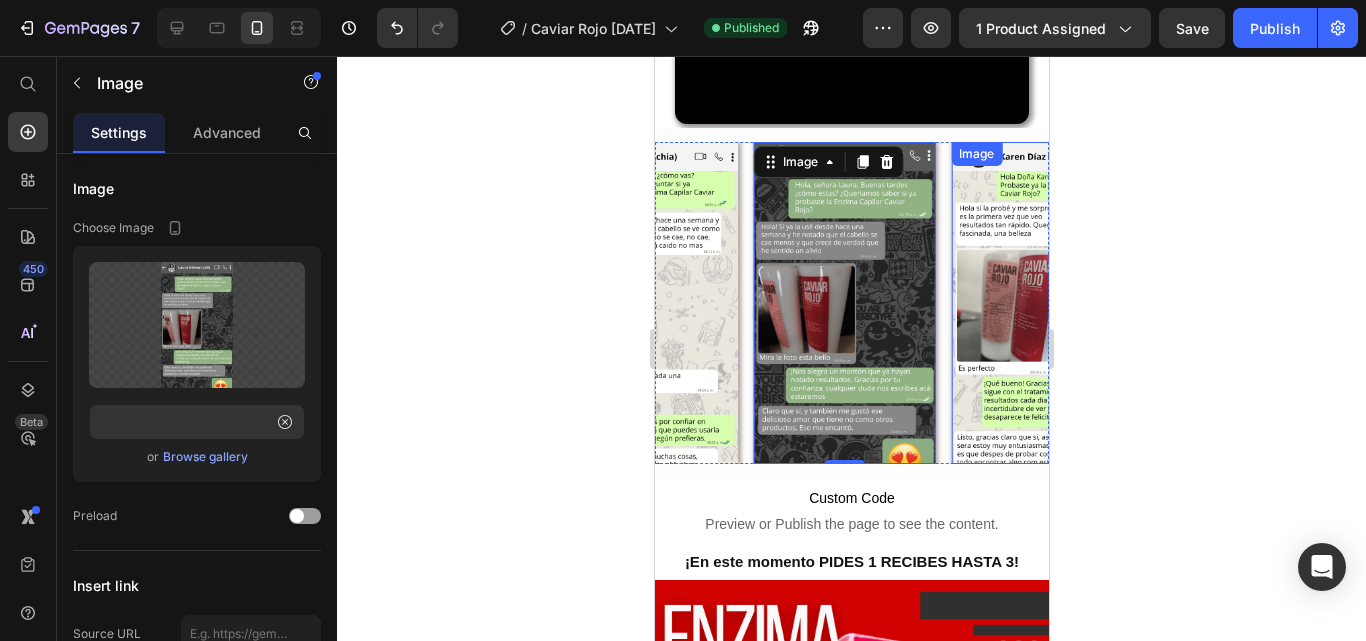 click at bounding box center [1041, 303] 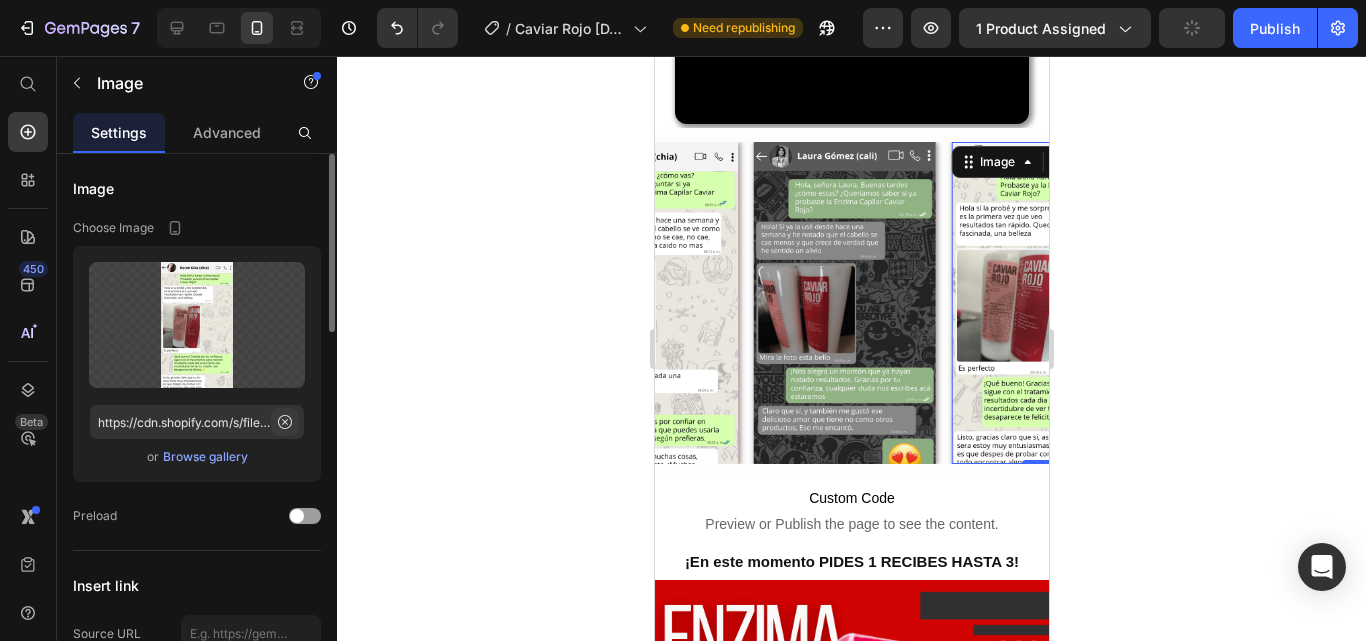 click 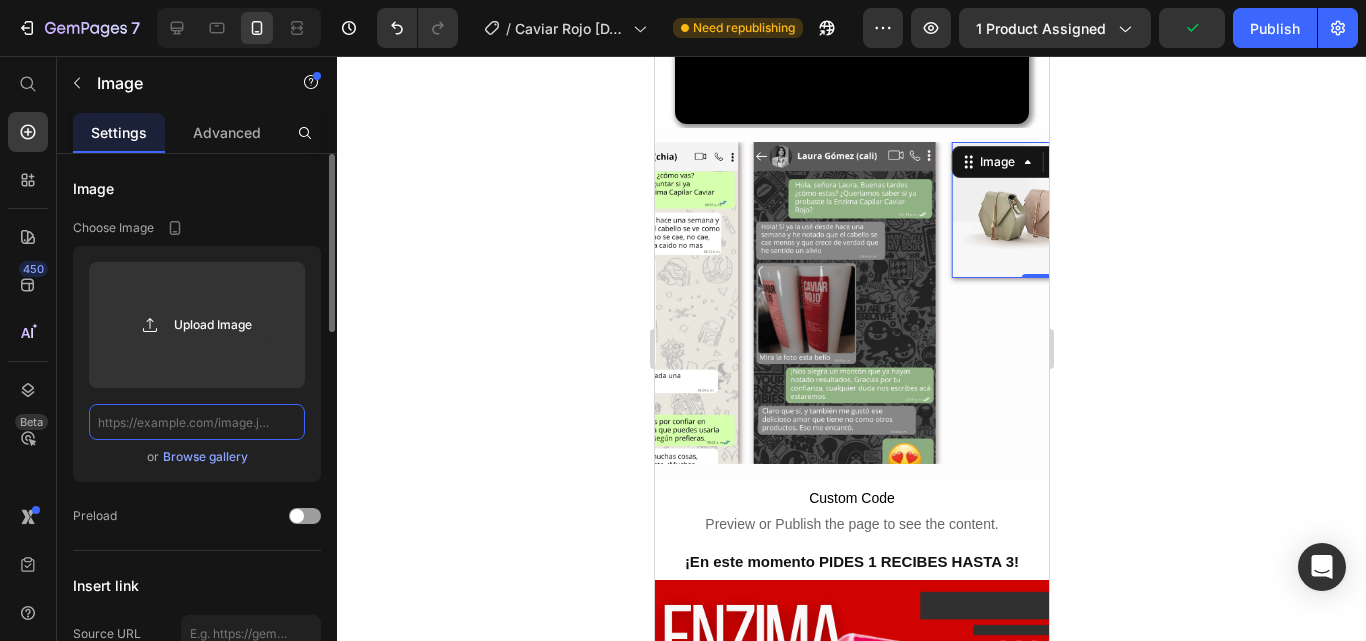 scroll, scrollTop: 0, scrollLeft: 0, axis: both 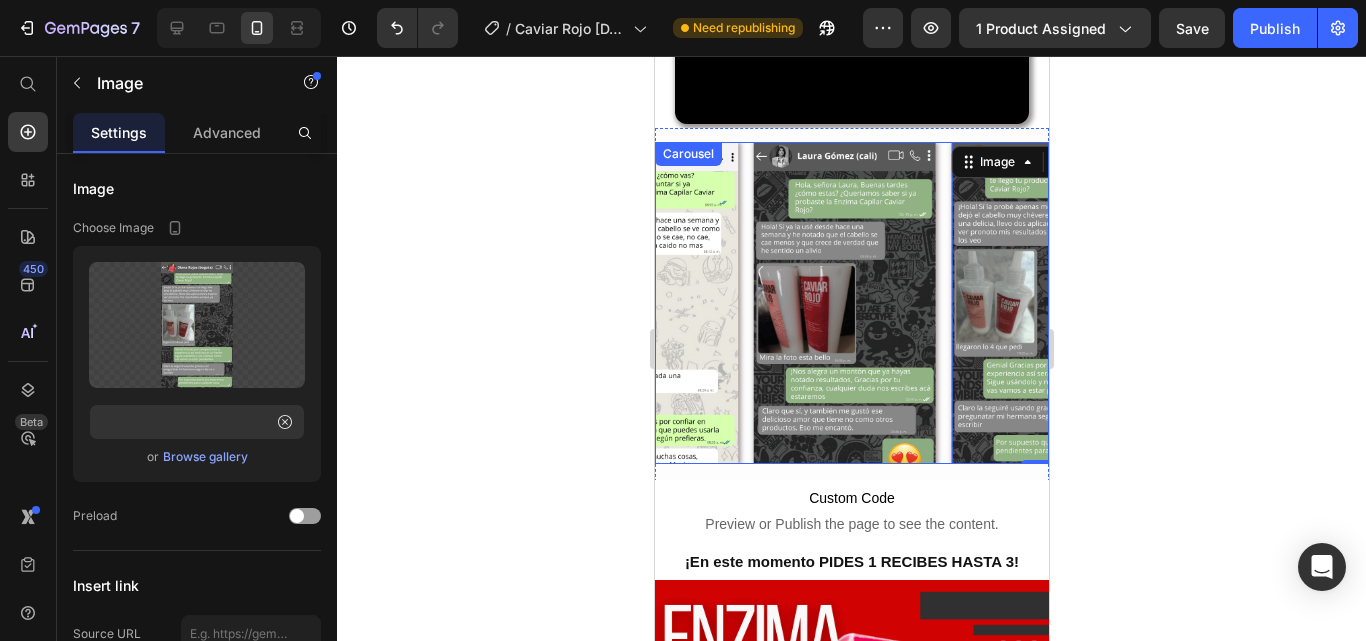 click on "Image Image   0 Image Image Image" at bounding box center (851, 303) 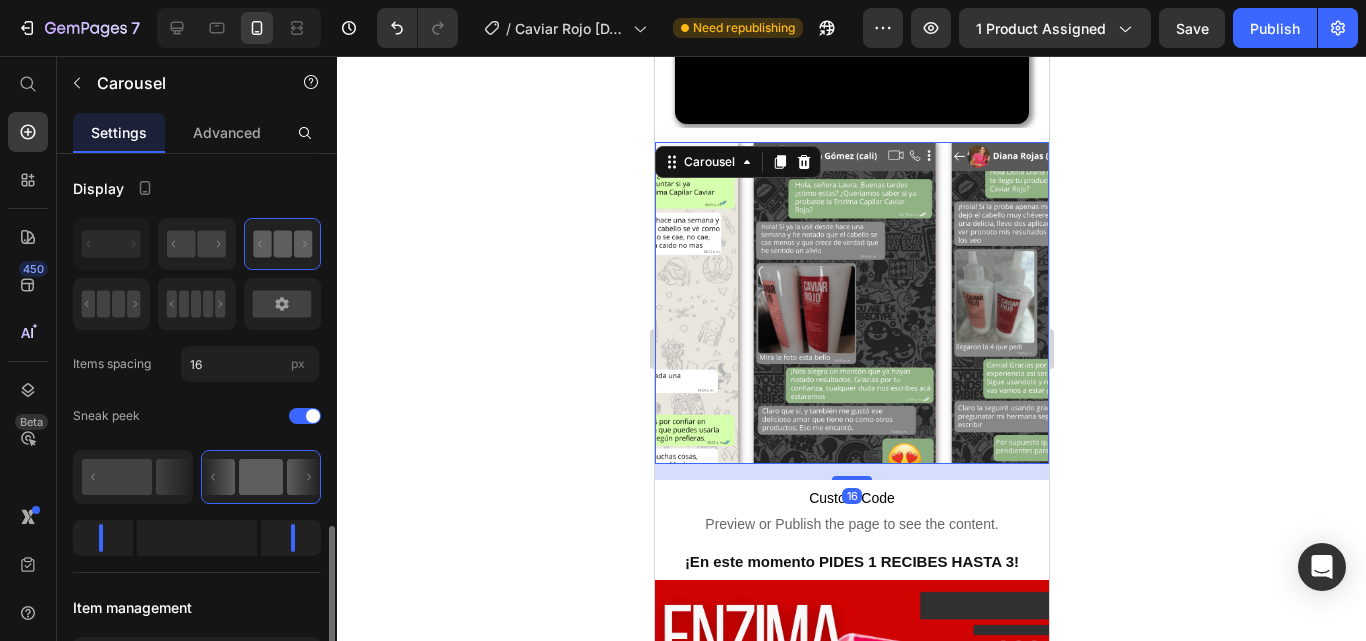scroll, scrollTop: 300, scrollLeft: 0, axis: vertical 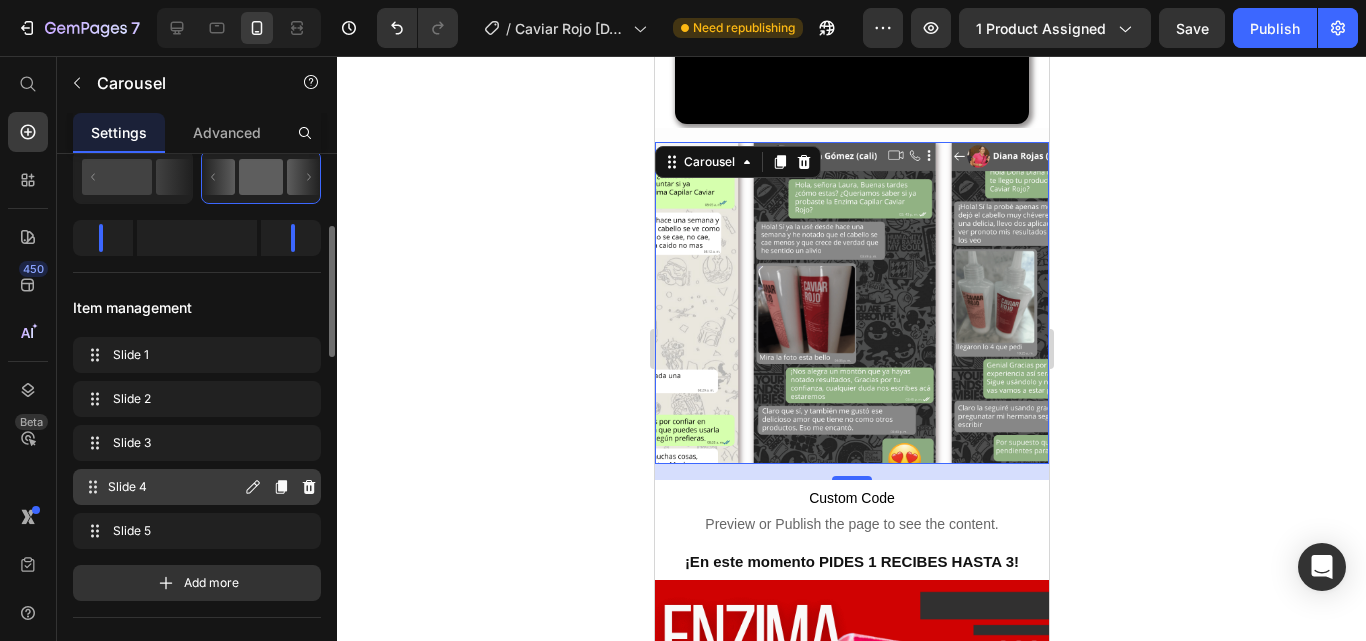 click on "Slide 4 Slide 4" at bounding box center [161, 487] 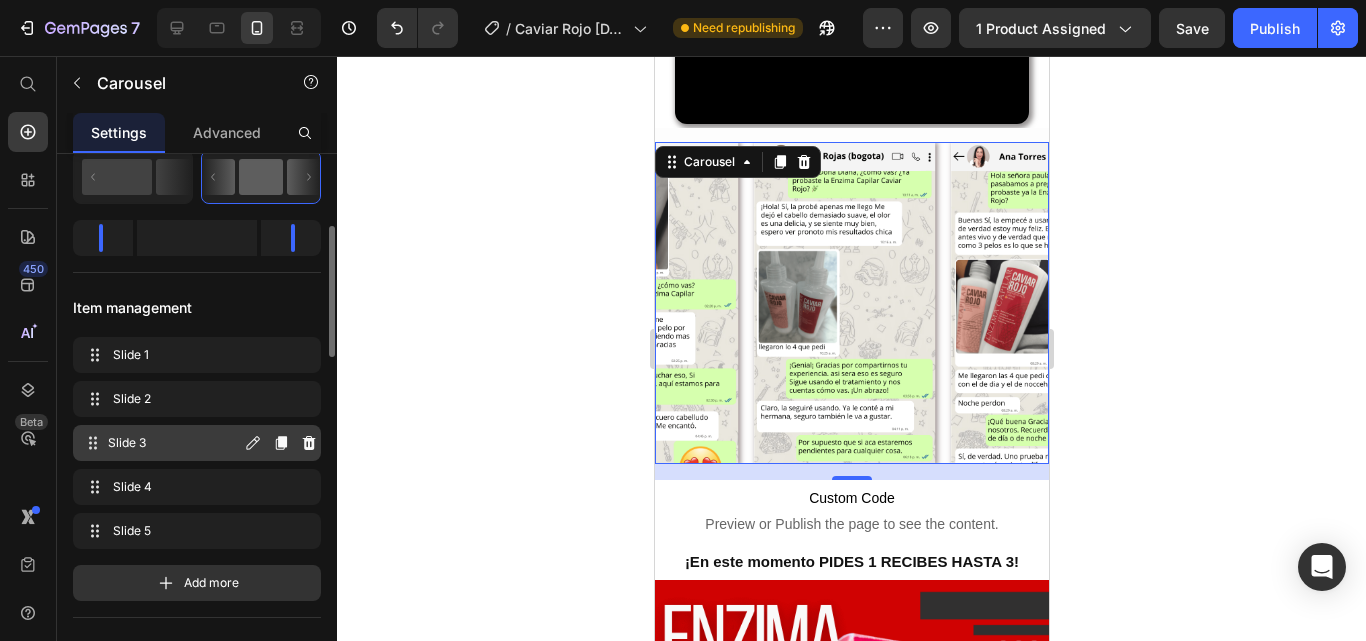 click on "Slide 3" at bounding box center [174, 443] 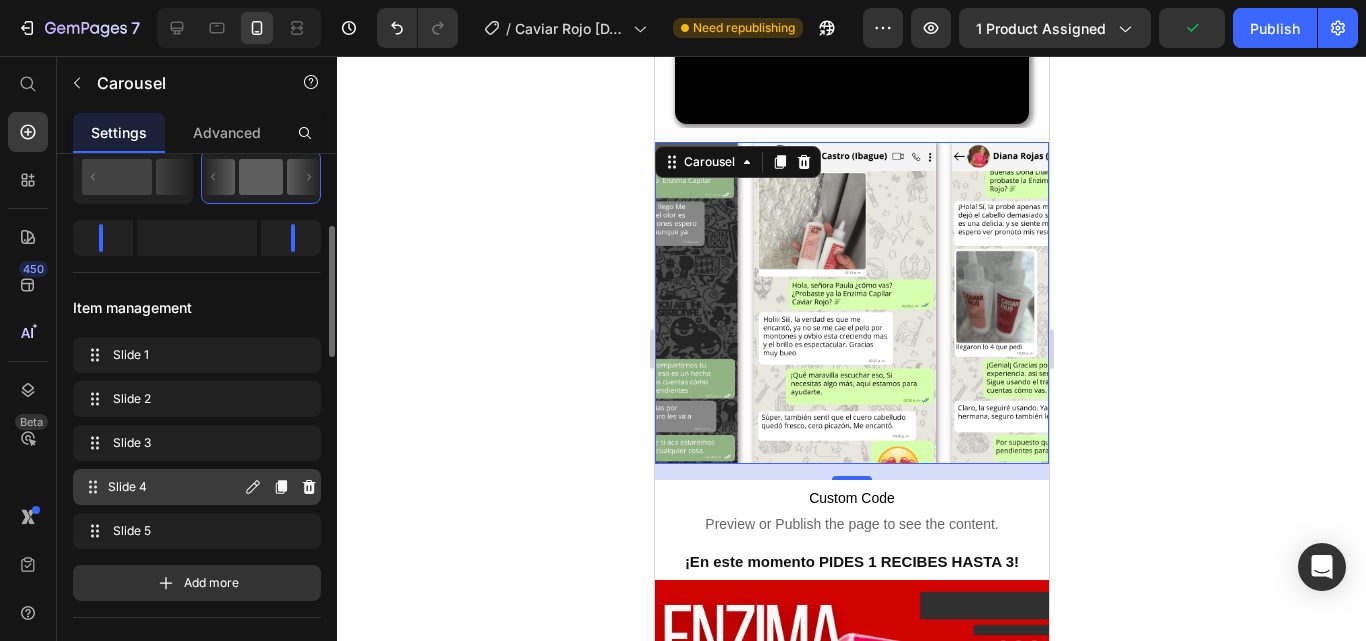 click on "Slide 4 Slide 4" at bounding box center (161, 487) 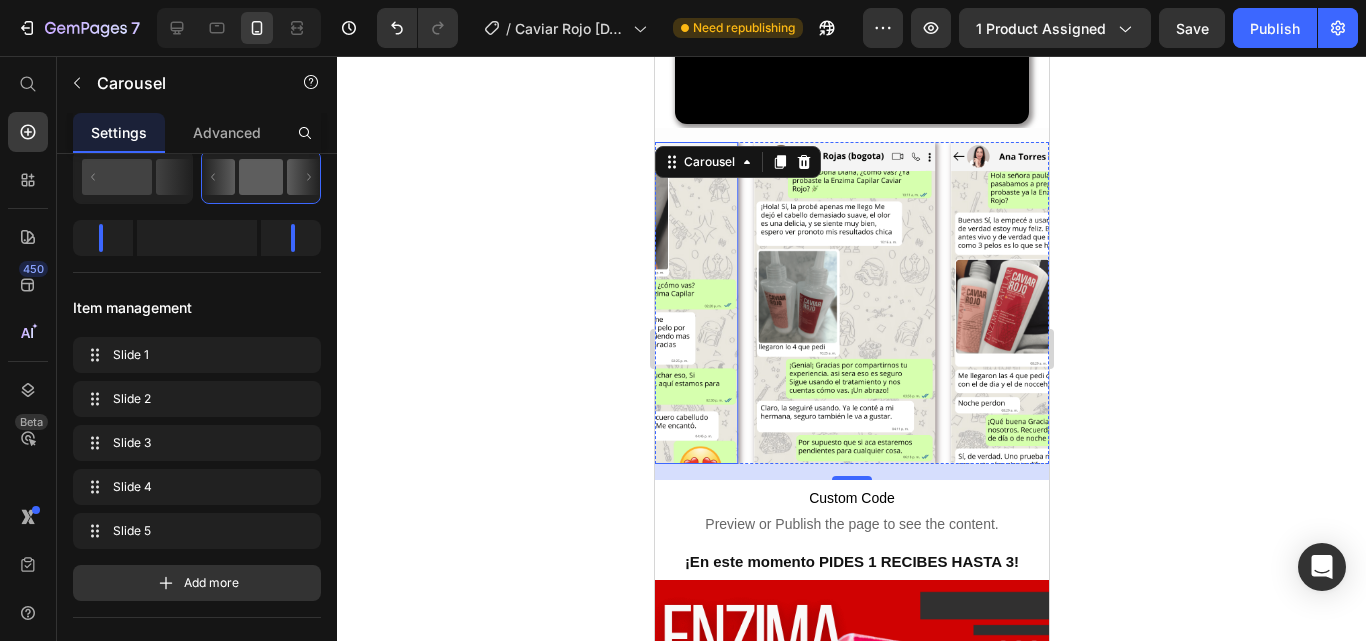 click at bounding box center [646, 303] 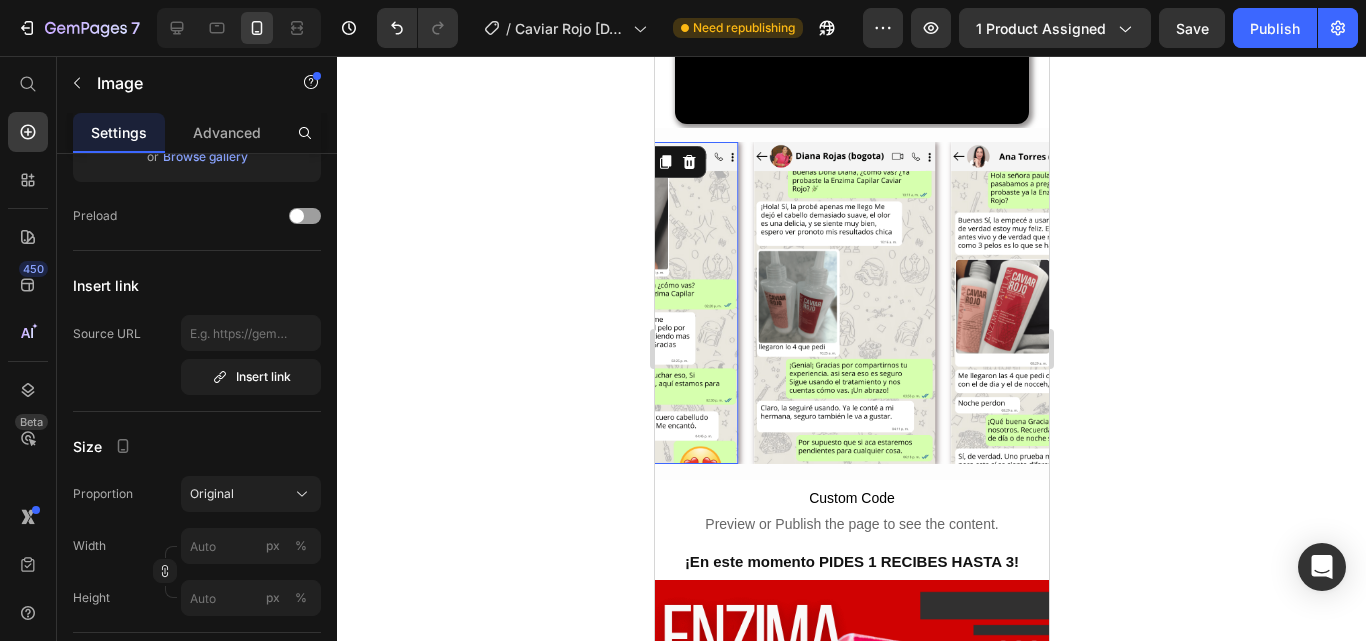 scroll, scrollTop: 0, scrollLeft: 0, axis: both 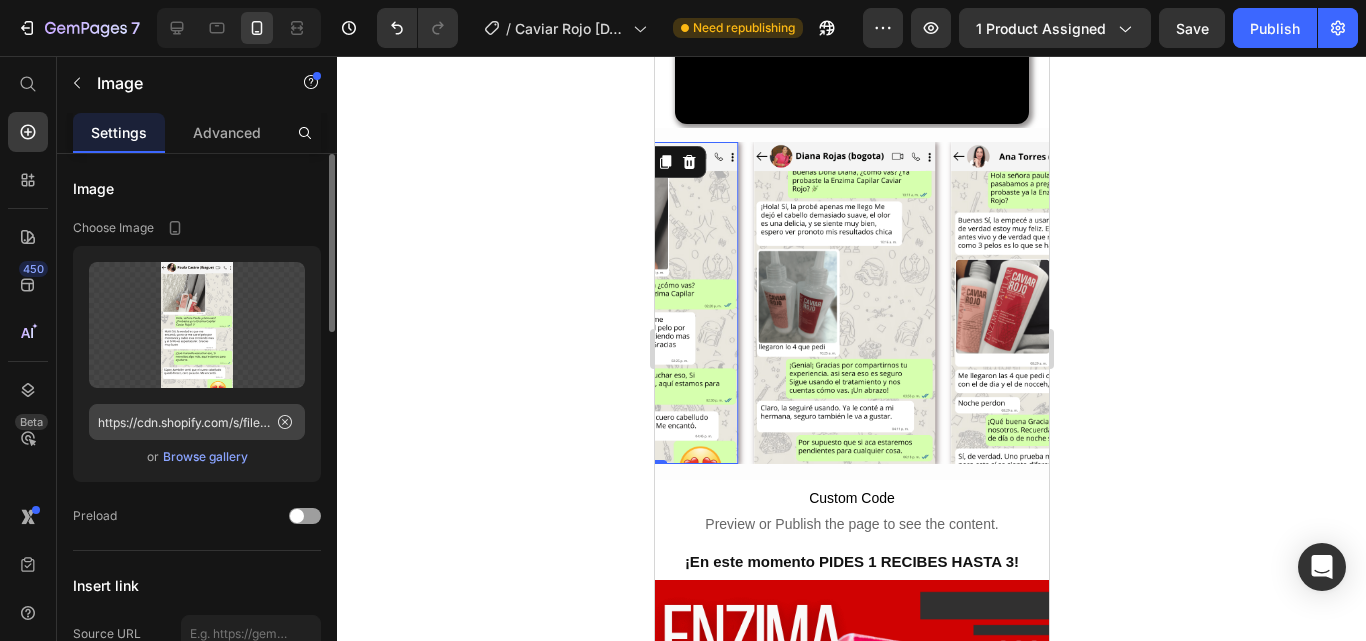 click 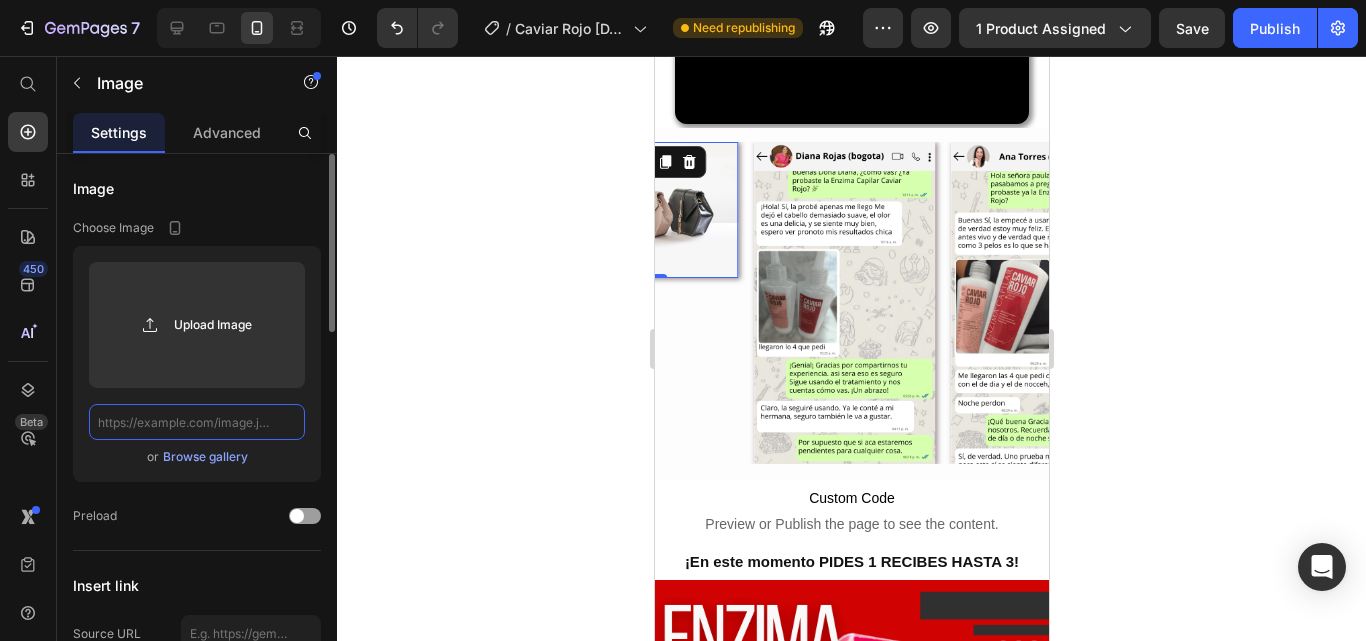 scroll, scrollTop: 0, scrollLeft: 0, axis: both 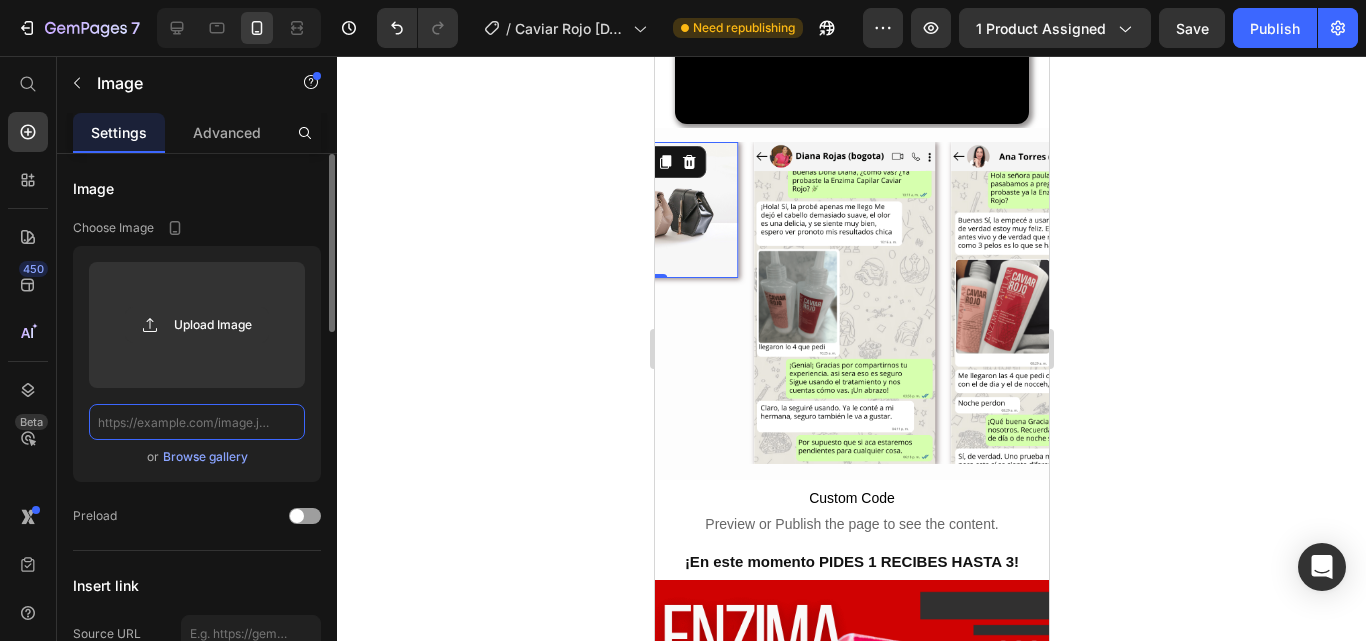 paste on "https://cdn.shopify.com/s/files/1/0573/6208/7999/files/4_1bc663b6-6174-4a53-9d8a-9b652318a9c7.png?v=1752373508" 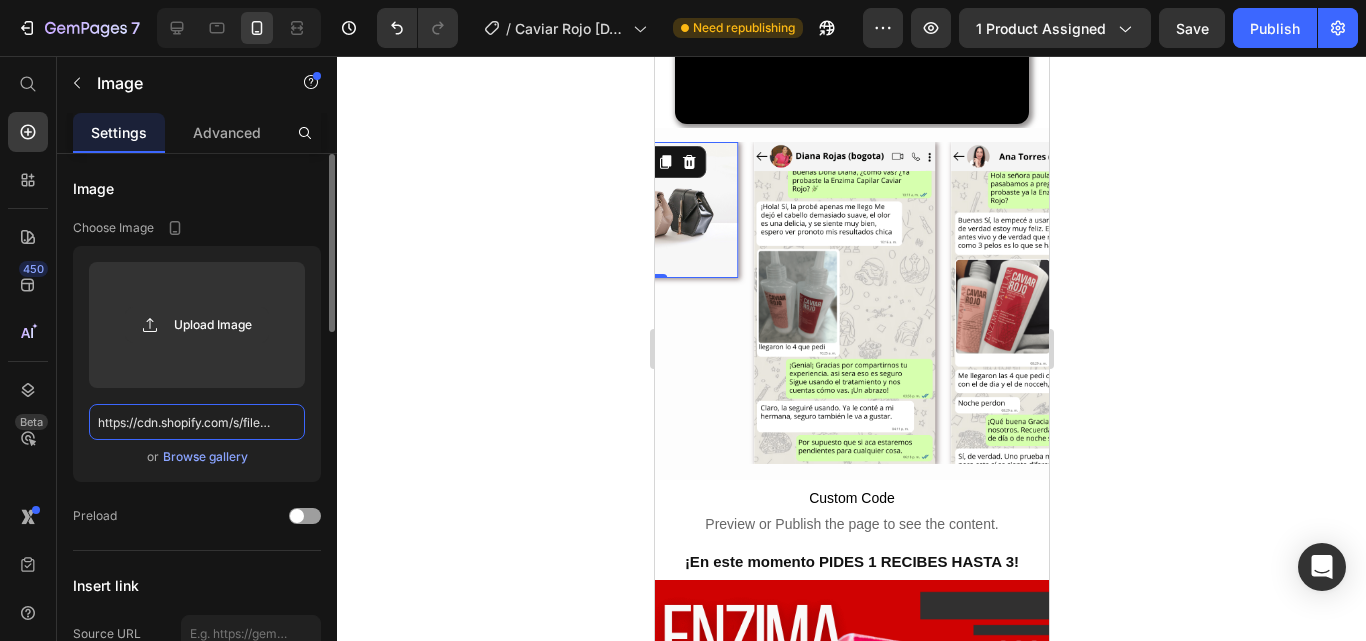 scroll, scrollTop: 0, scrollLeft: 513, axis: horizontal 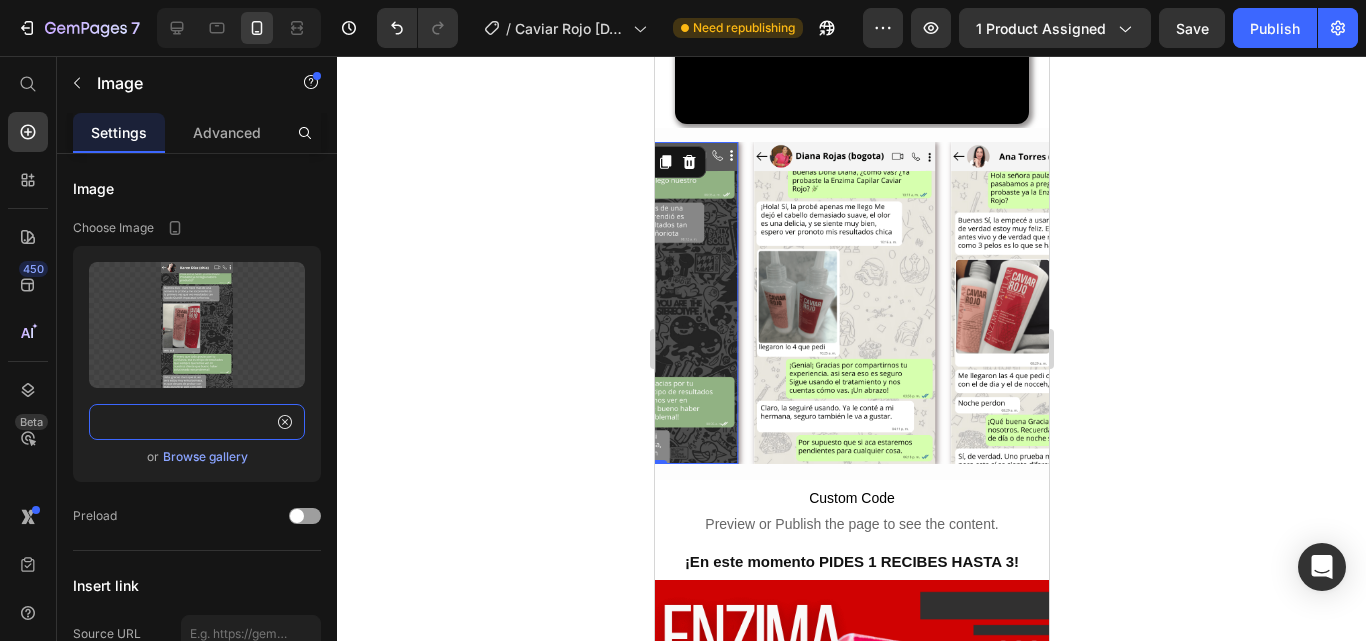 type on "https://cdn.shopify.com/s/files/1/0573/6208/7999/files/4_1bc663b6-6174-4a53-9d8a-9b652318a9c7.png?v=1752373508" 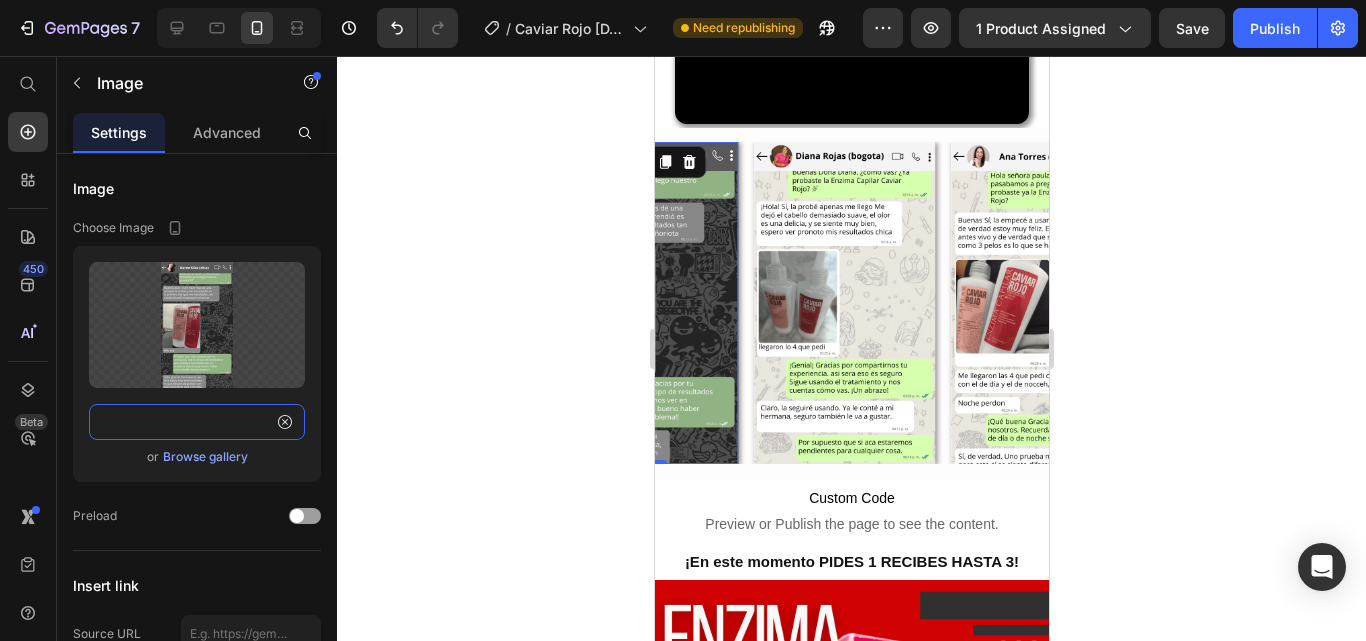scroll, scrollTop: 0, scrollLeft: 0, axis: both 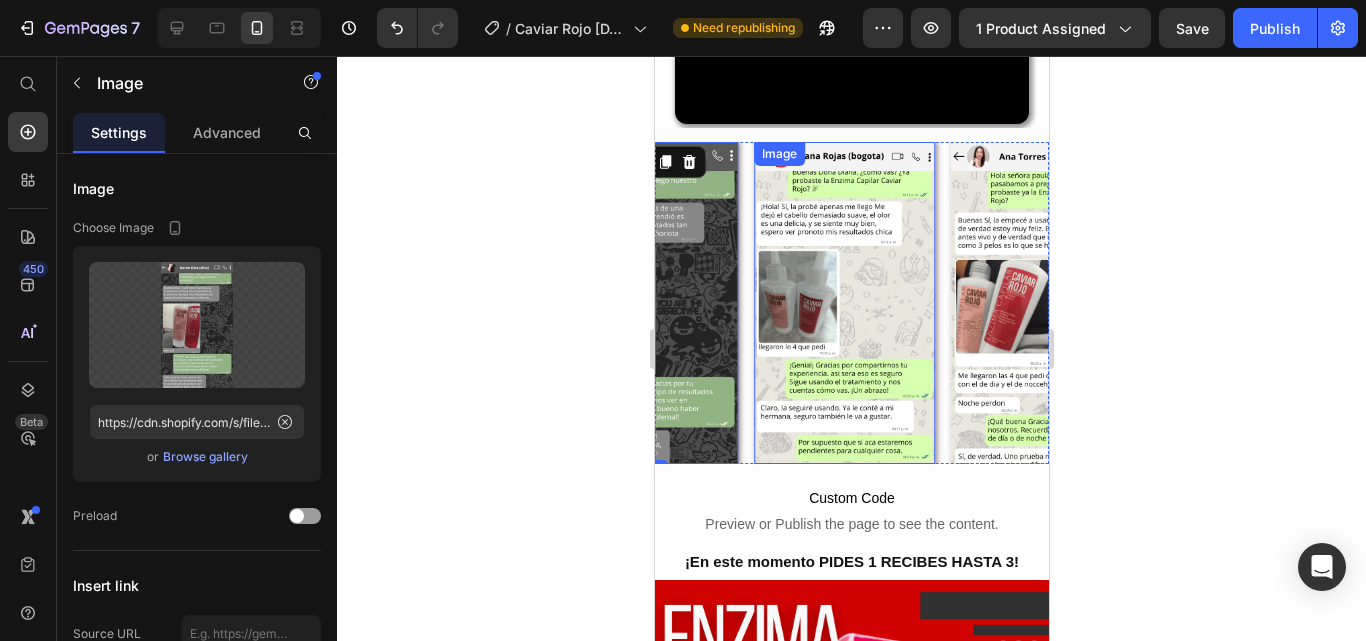 click at bounding box center [844, 303] 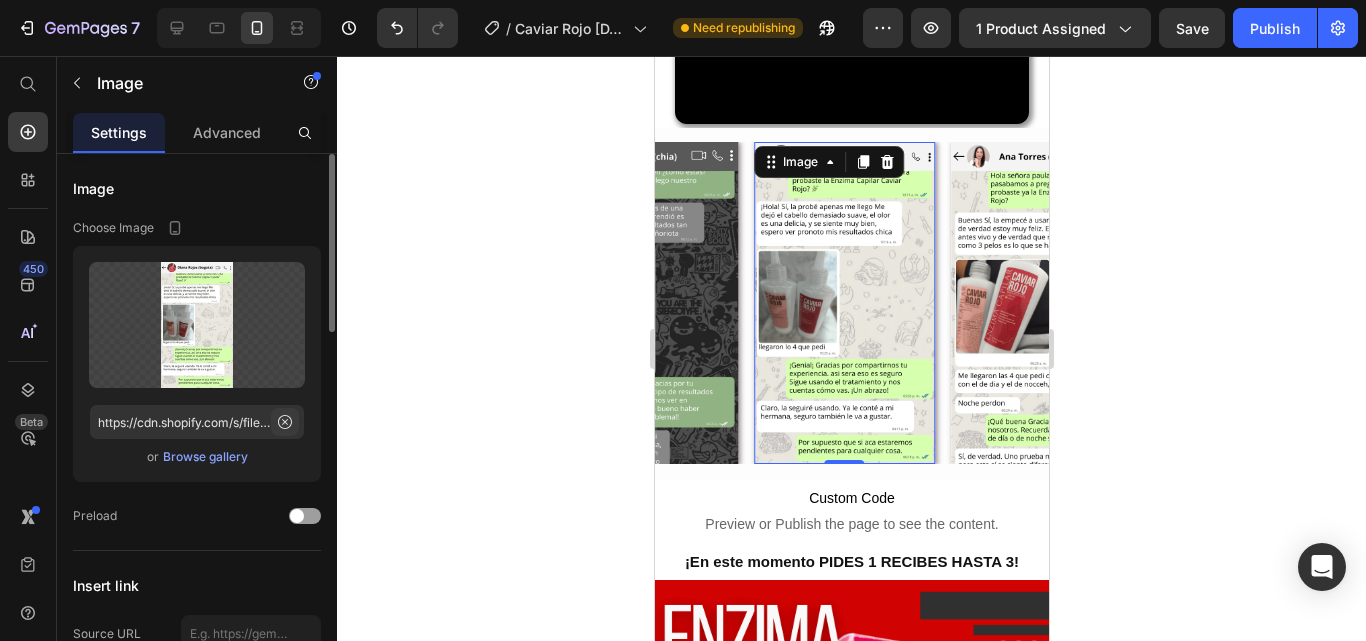 click 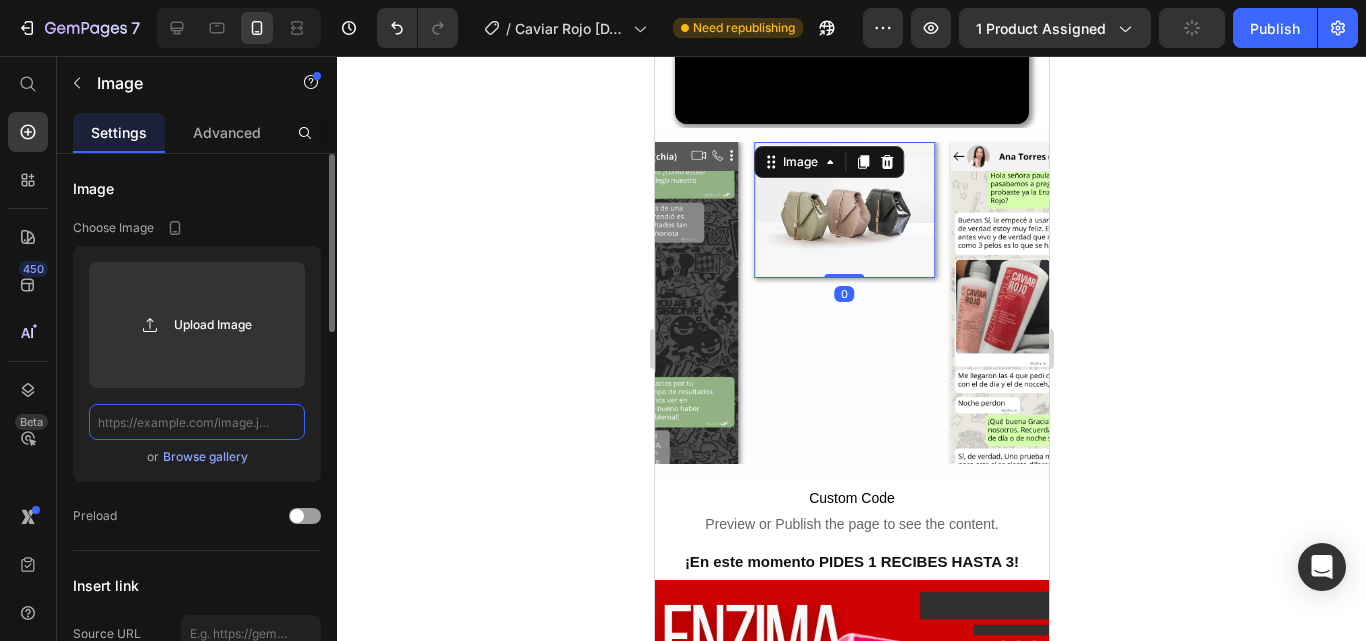 scroll, scrollTop: 0, scrollLeft: 0, axis: both 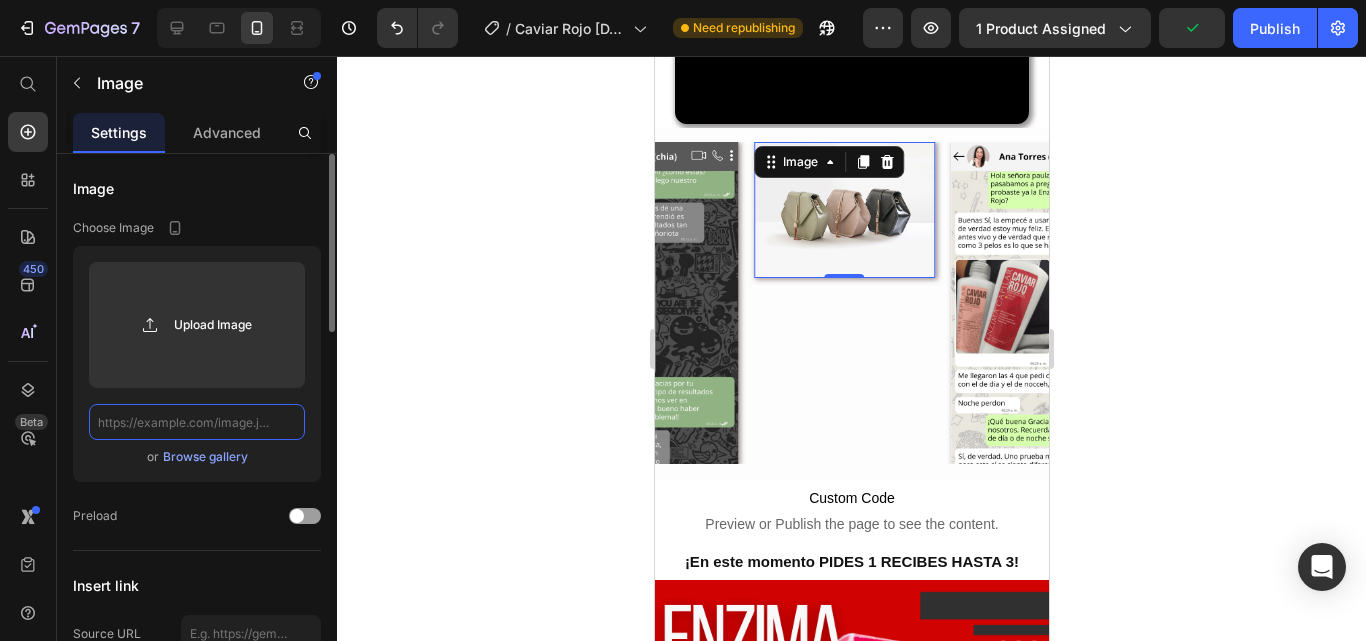 paste on "https://cdn.shopify.com/s/files/1/0573/6208/7999/files/3_b7fe931c-9f95-411e-ad5f-fcb5823b6125.png?v=1752373508" 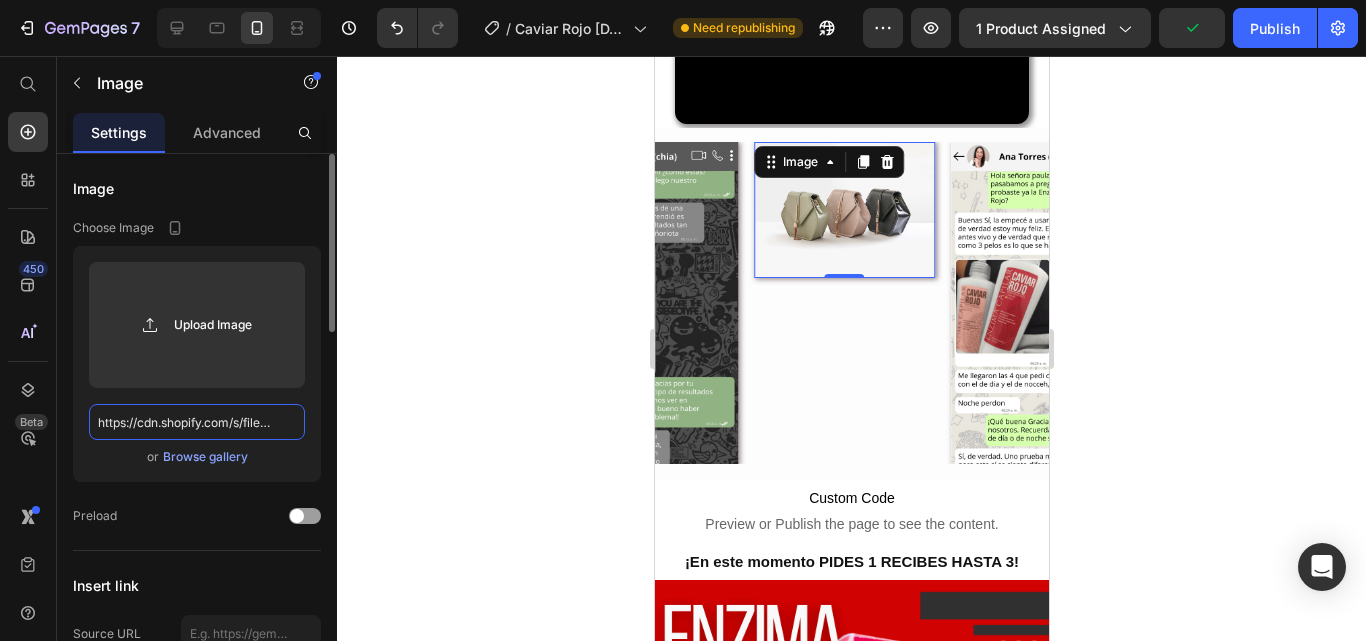 scroll, scrollTop: 0, scrollLeft: 501, axis: horizontal 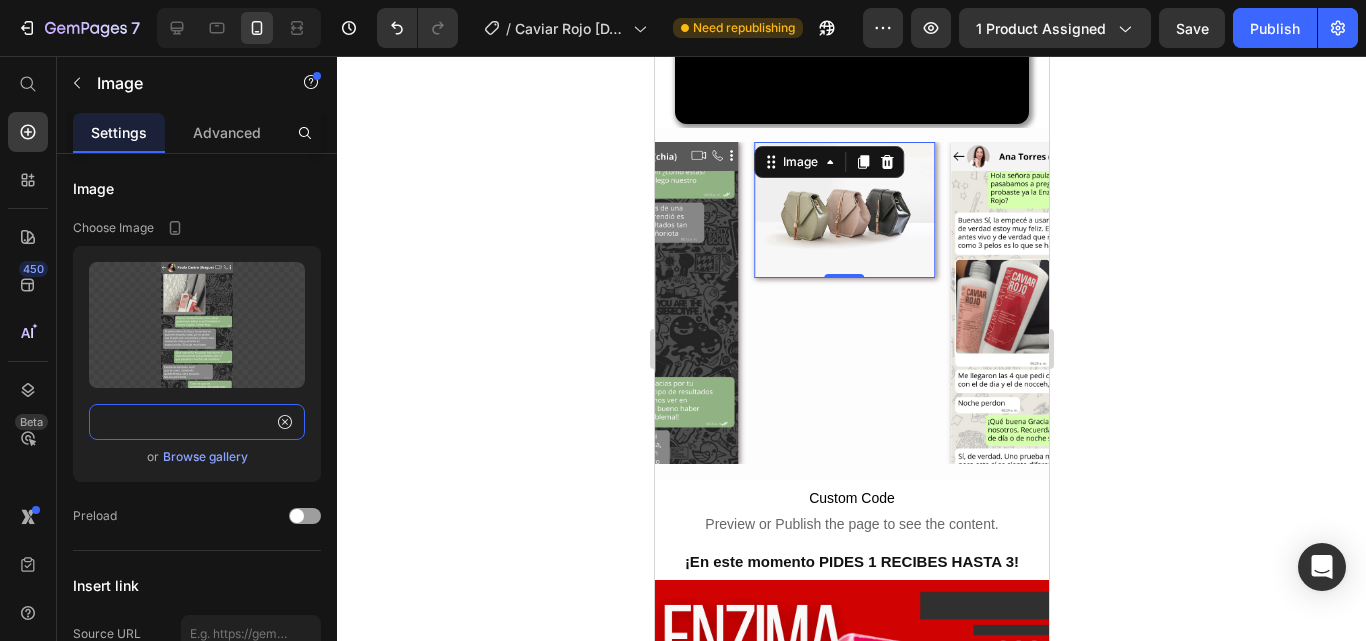 type on "https://cdn.shopify.com/s/files/1/0573/6208/7999/files/3_b7fe931c-9f95-411e-ad5f-fcb5823b6125.png?v=1752373508" 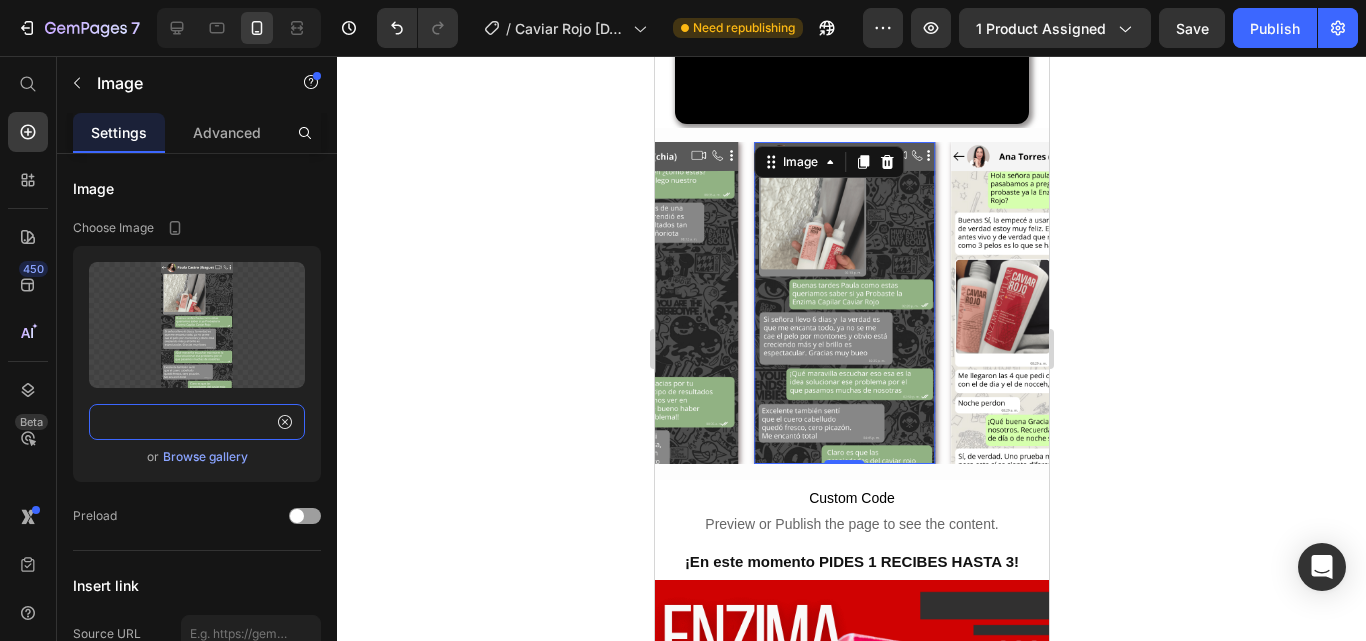scroll, scrollTop: 0, scrollLeft: 0, axis: both 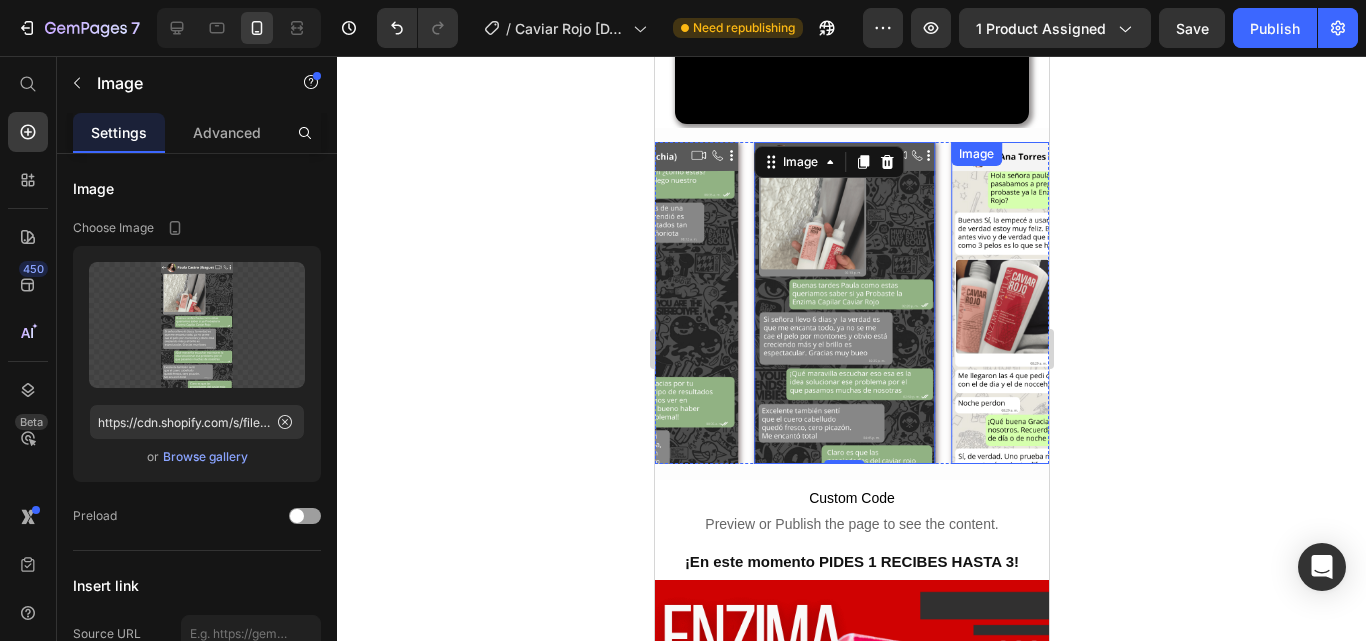 click at bounding box center (1041, 303) 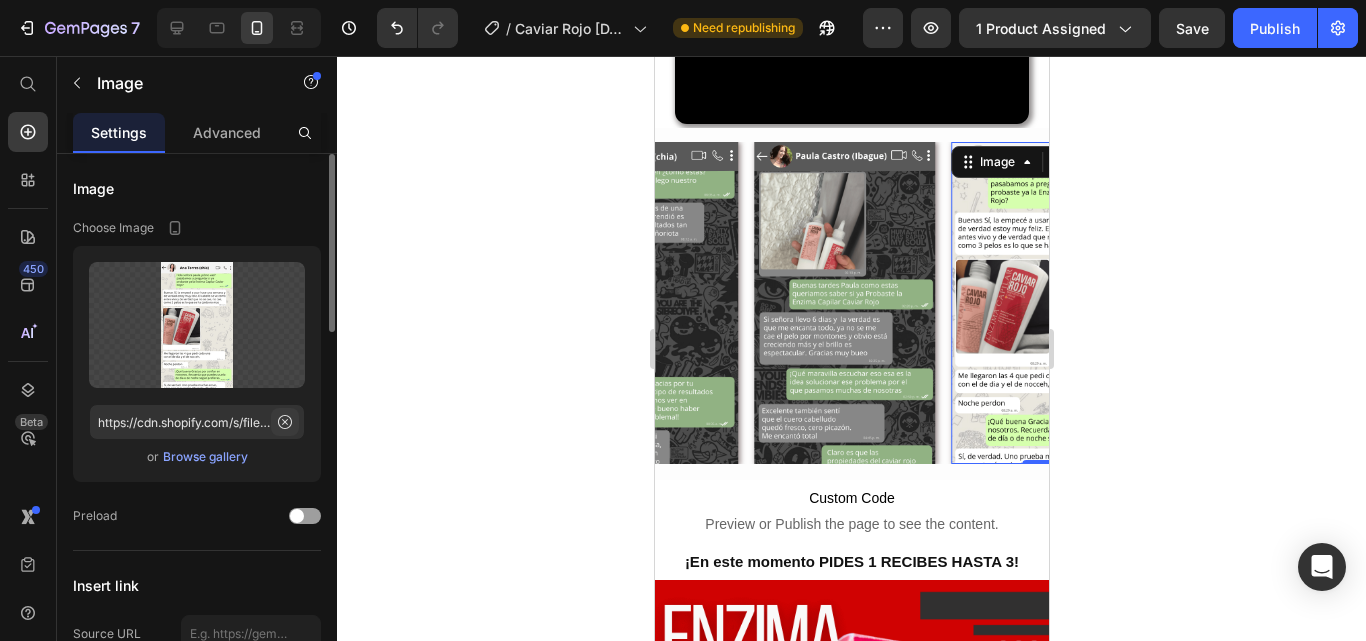 click 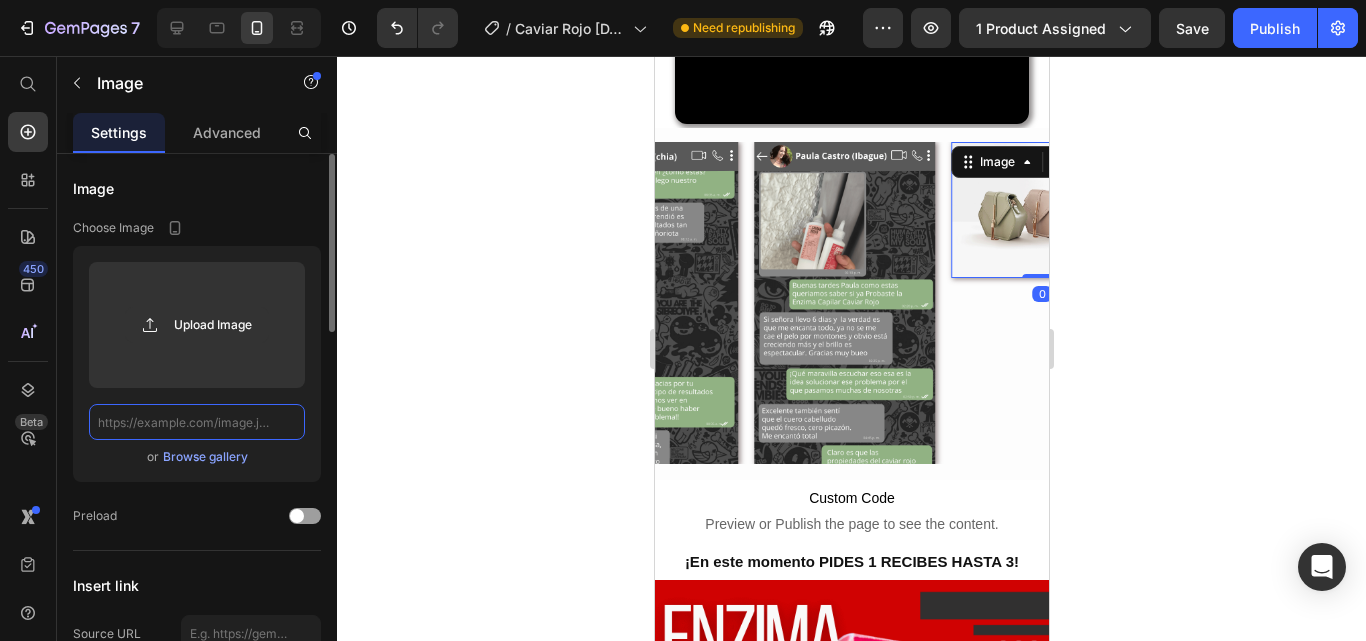 scroll, scrollTop: 0, scrollLeft: 0, axis: both 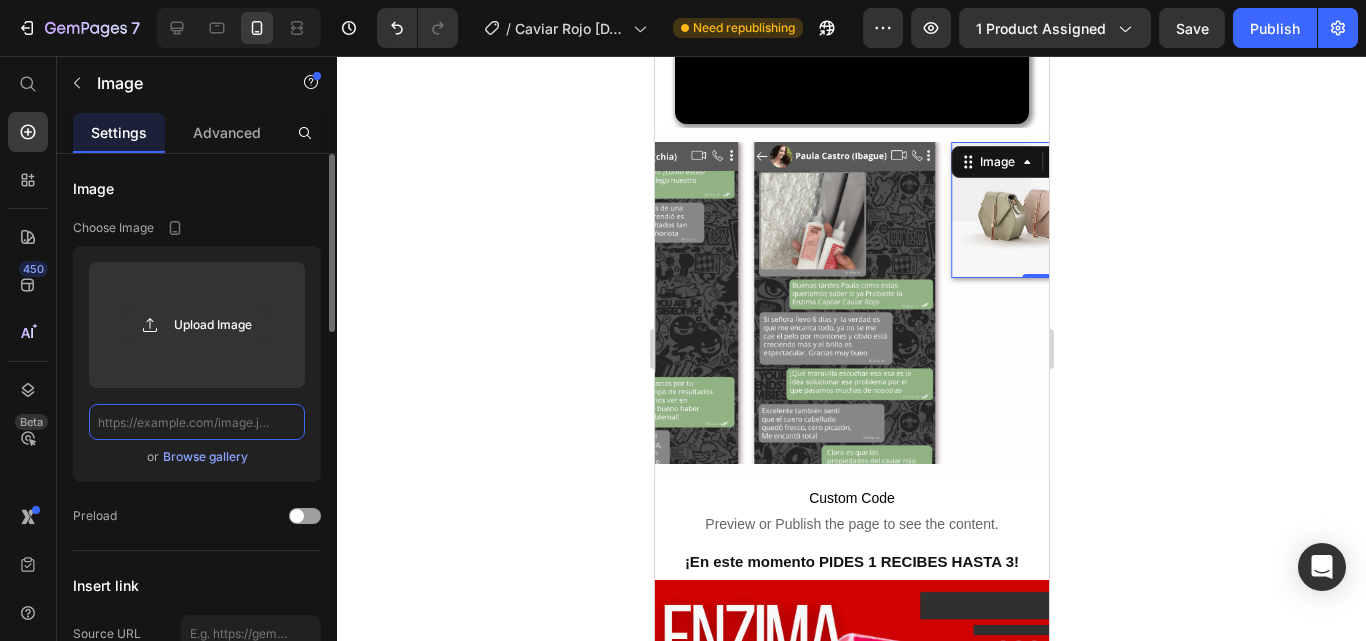 paste on "https://cdn.shopify.com/s/files/1/0573/6208/7999/files/5_d11b76c0-8dfd-4b12-bd1e-7a1ffe0387ea.png?v=1752373508" 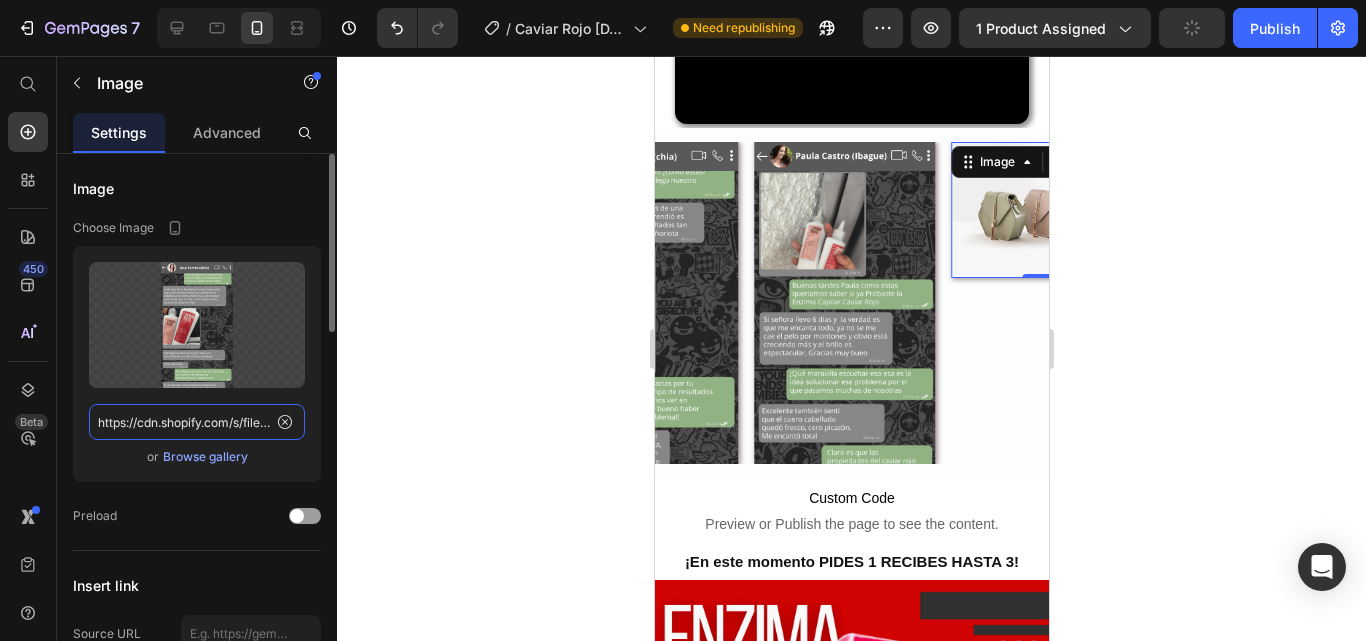 scroll, scrollTop: 0, scrollLeft: 498, axis: horizontal 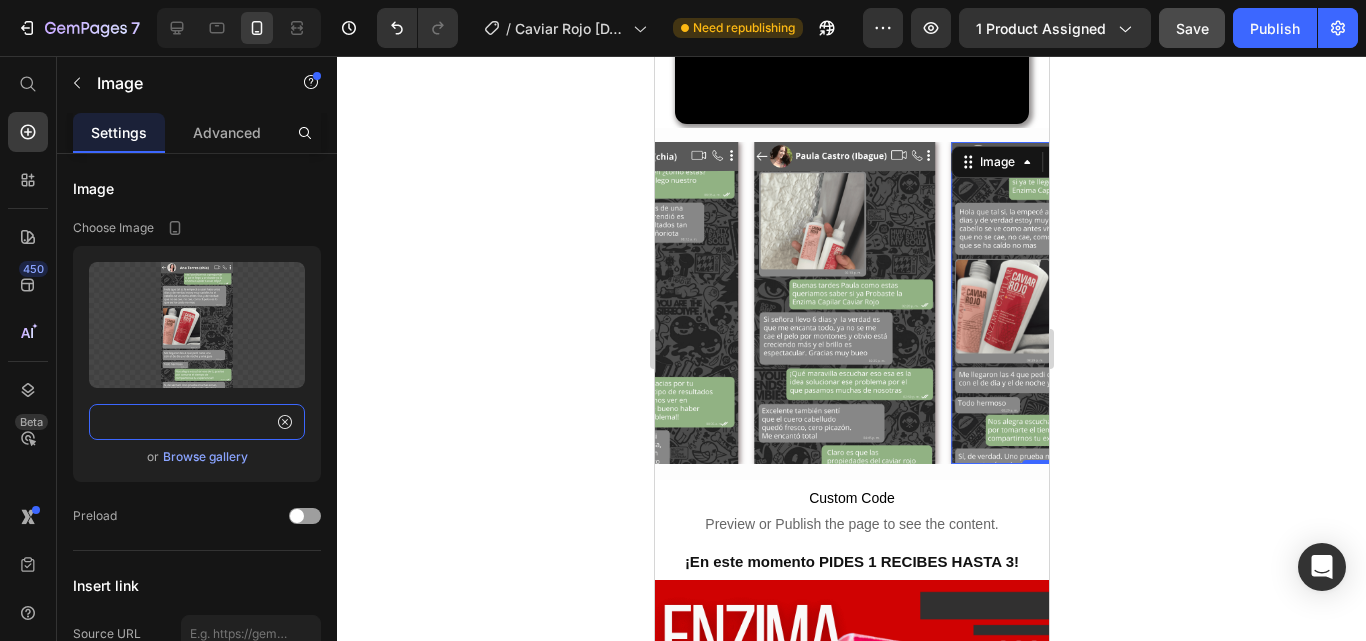 type on "https://cdn.shopify.com/s/files/1/0573/6208/7999/files/5_d11b76c0-8dfd-4b12-bd1e-7a1ffe0387ea.png?v=1752373508" 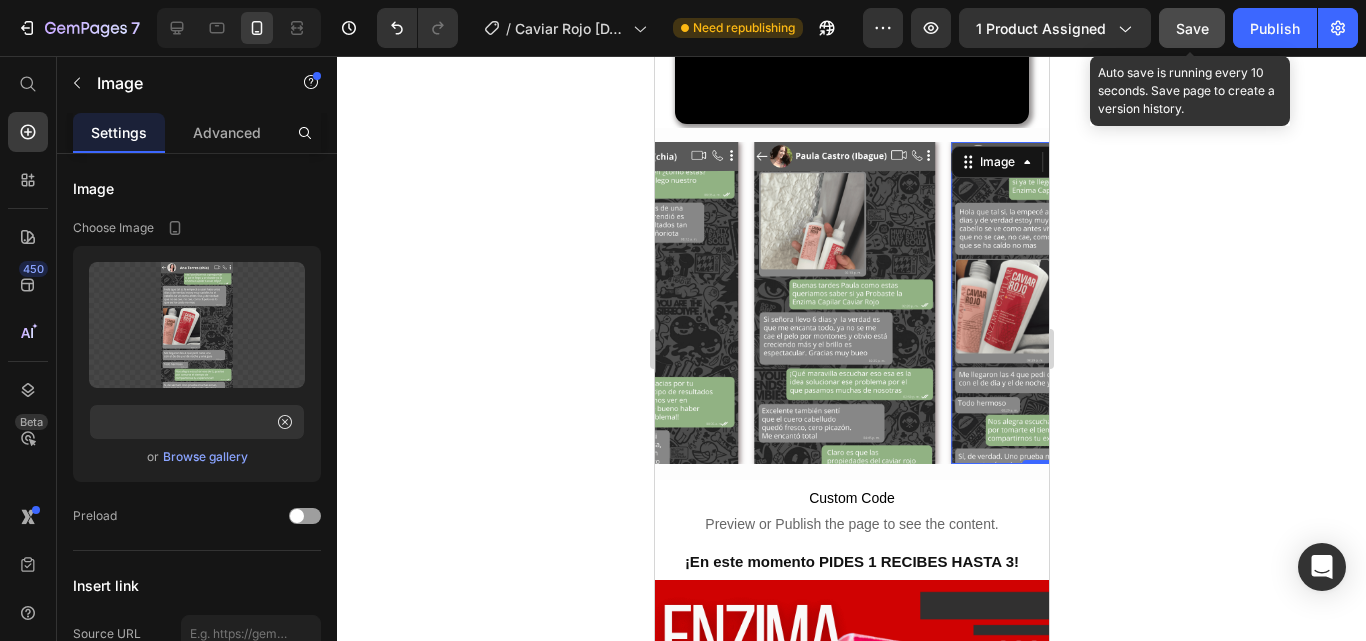 click on "Save" 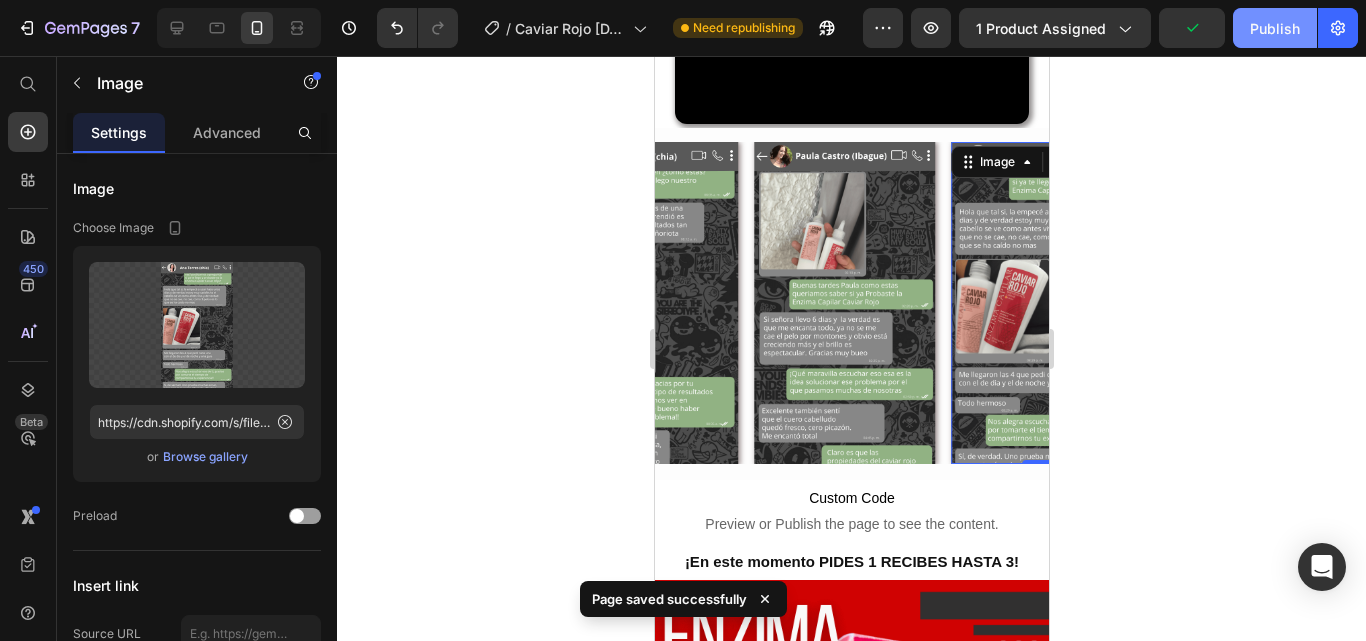 click on "Publish" 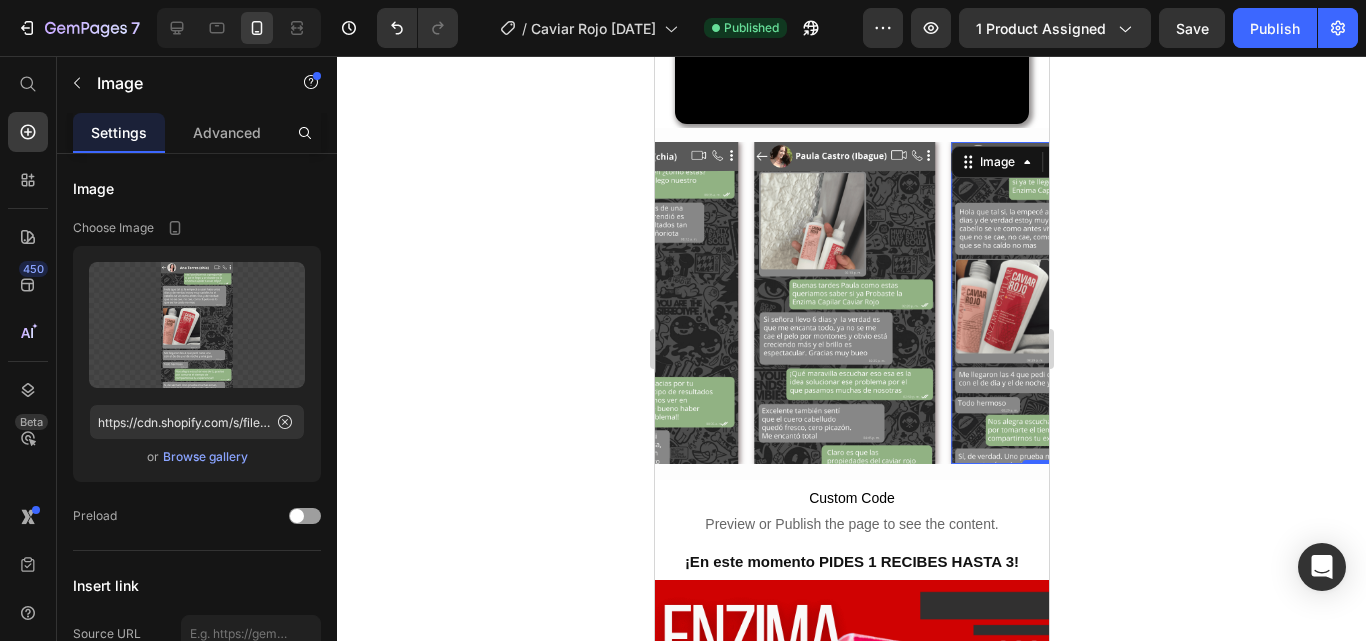 type 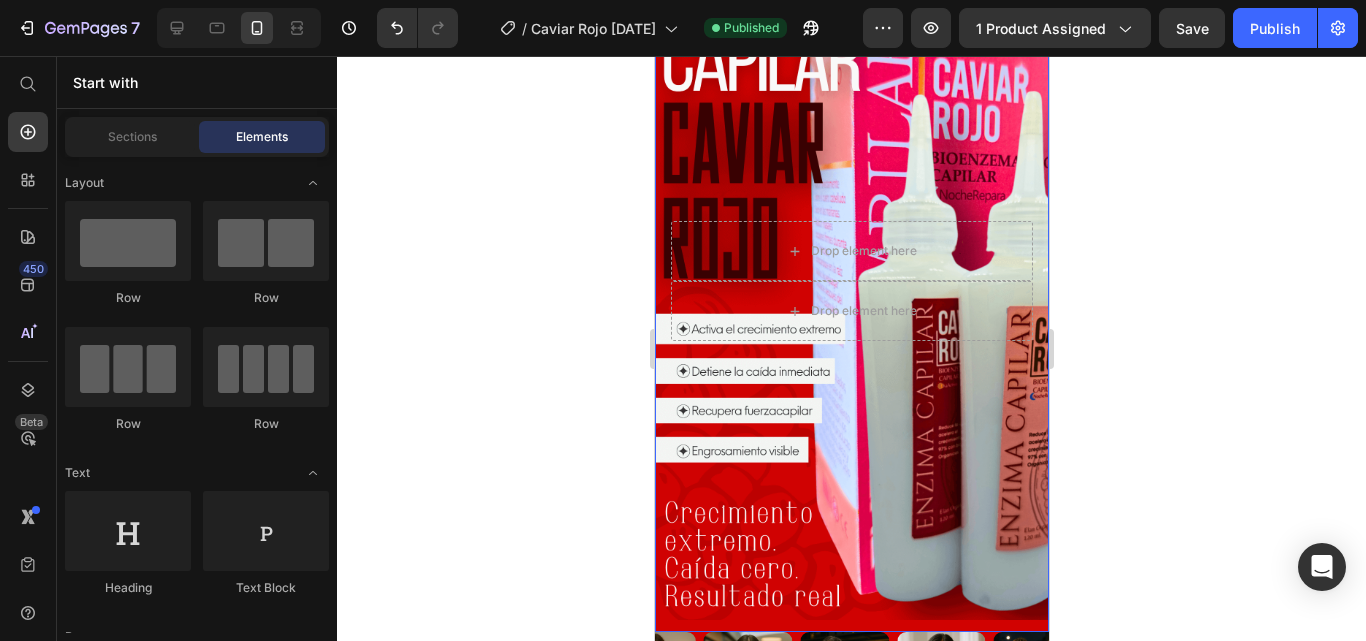 scroll, scrollTop: 2200, scrollLeft: 0, axis: vertical 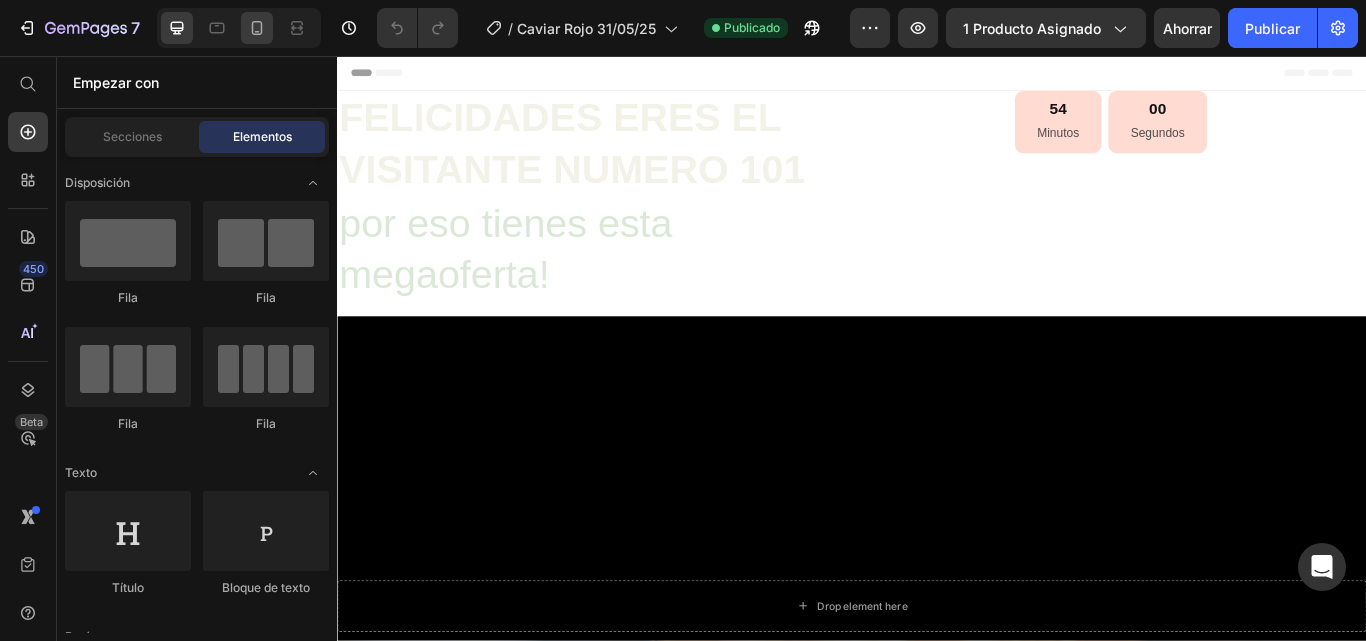 click 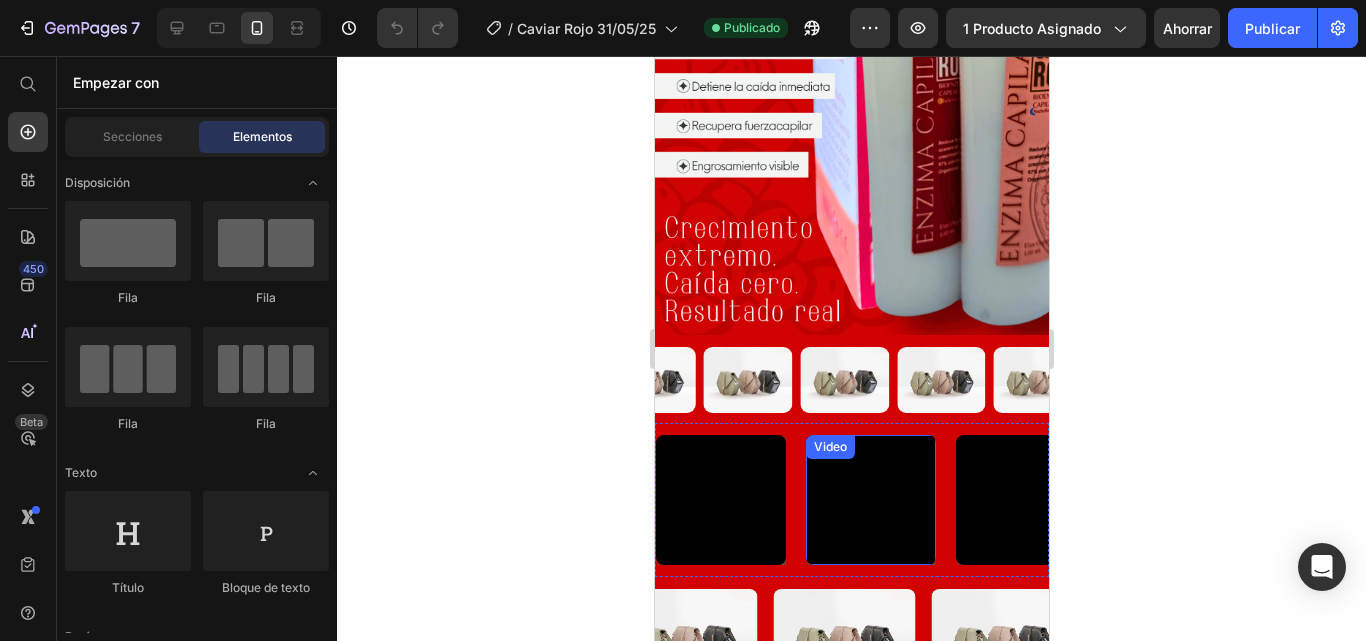 scroll, scrollTop: 2200, scrollLeft: 0, axis: vertical 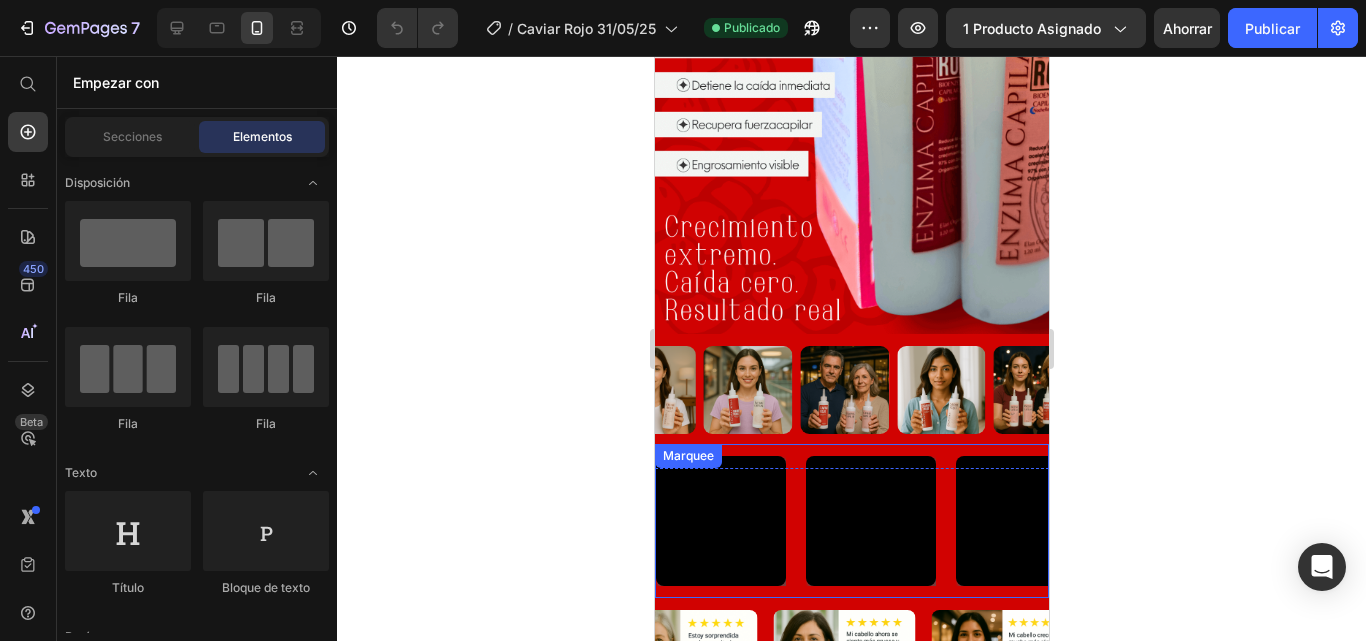 click on "Video" at bounding box center [880, 521] 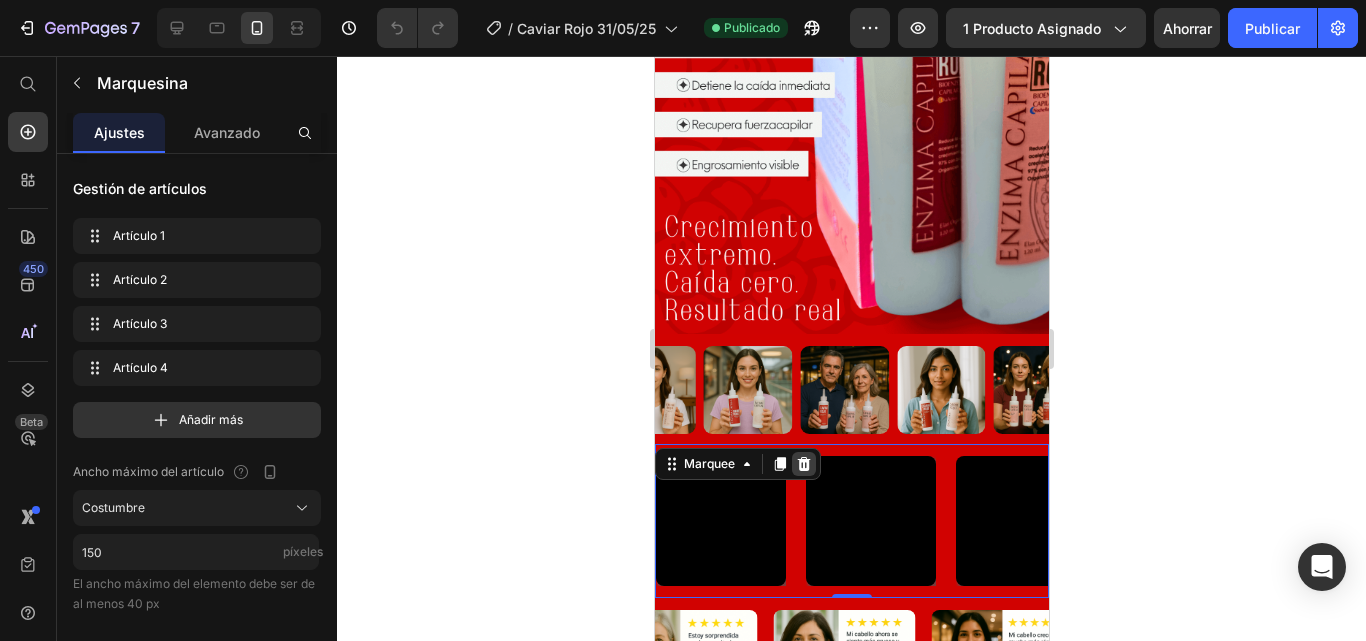 click 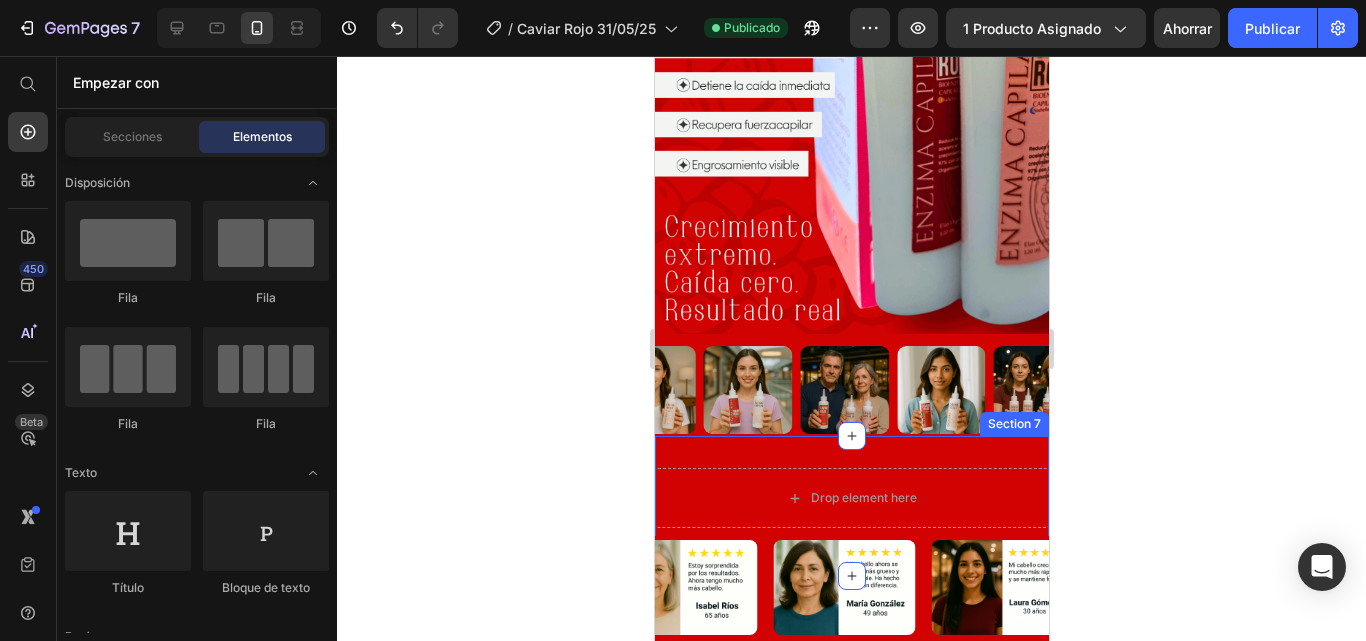 click on "Drop element here Row Section 7" at bounding box center (851, 506) 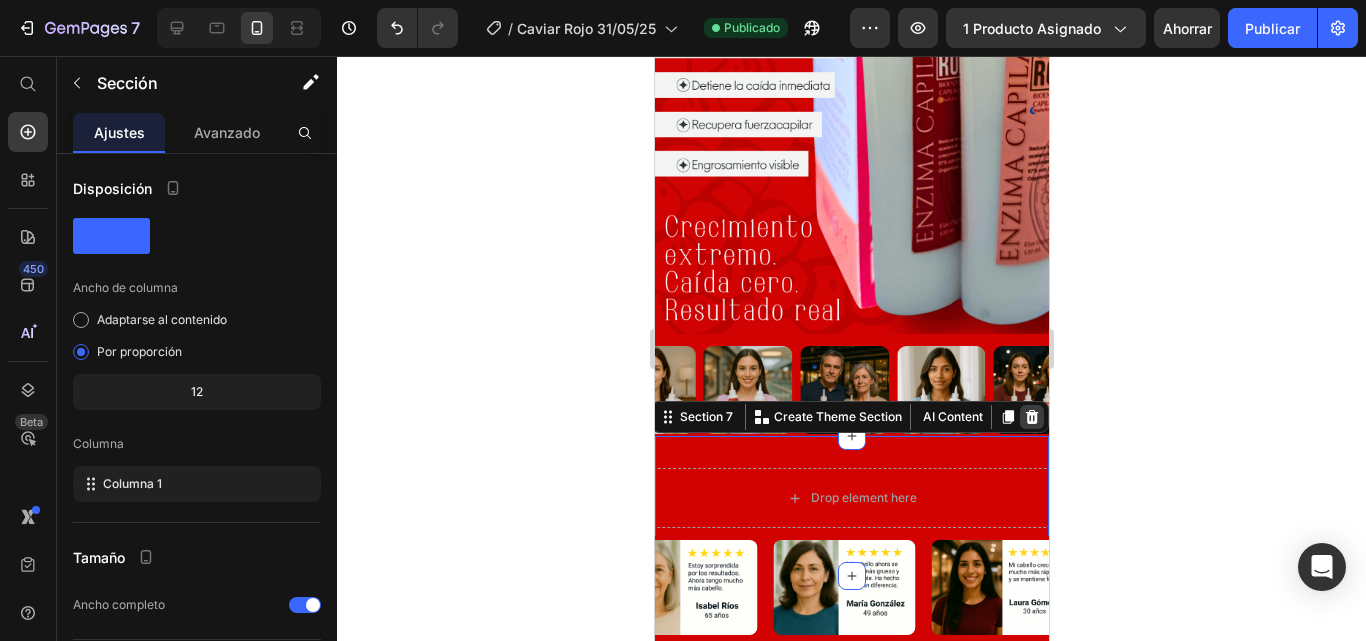 click 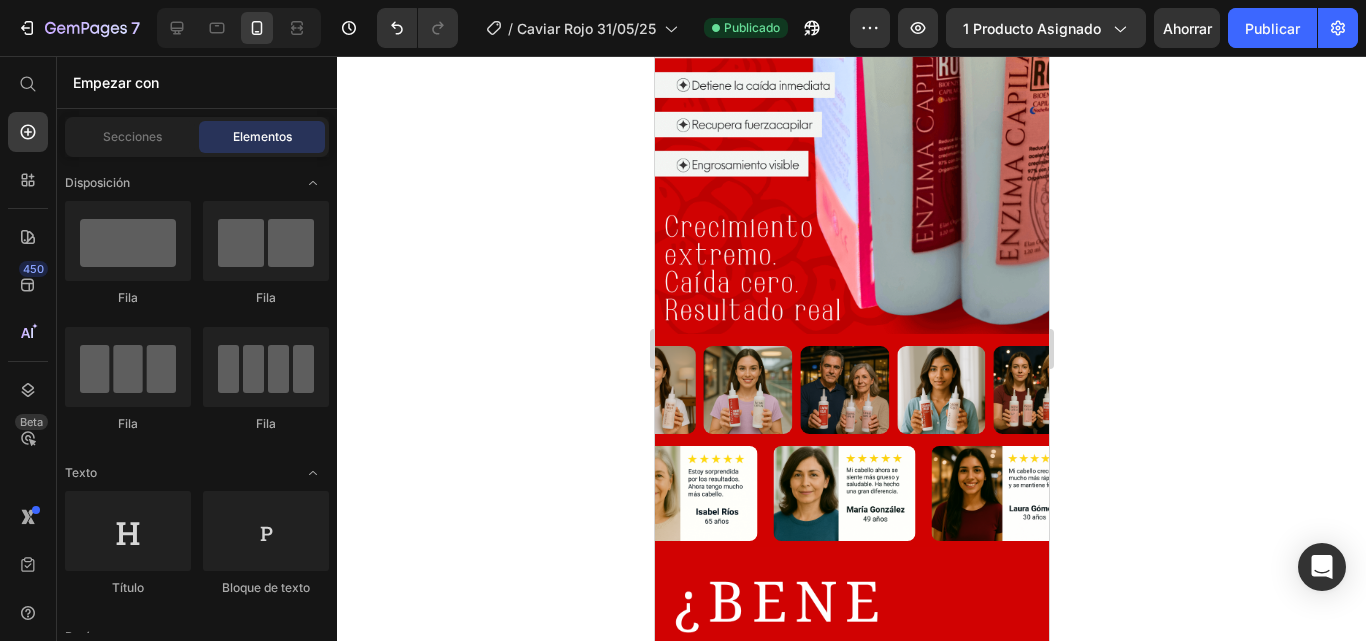 click 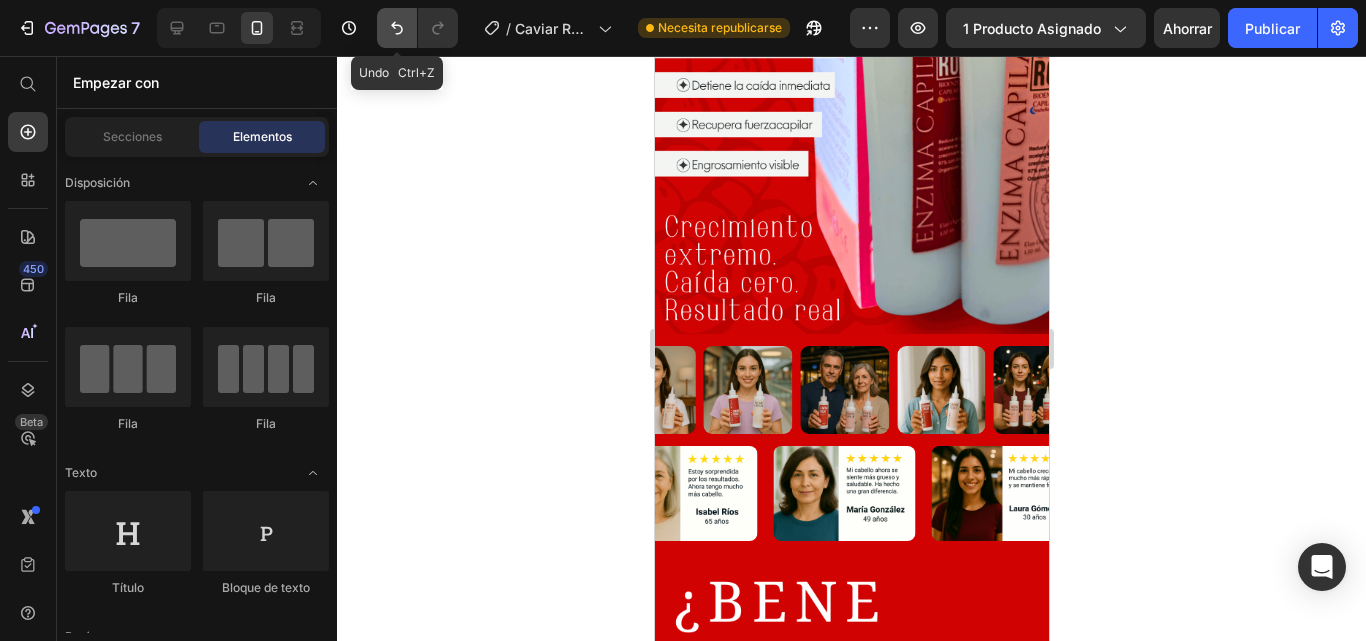 click 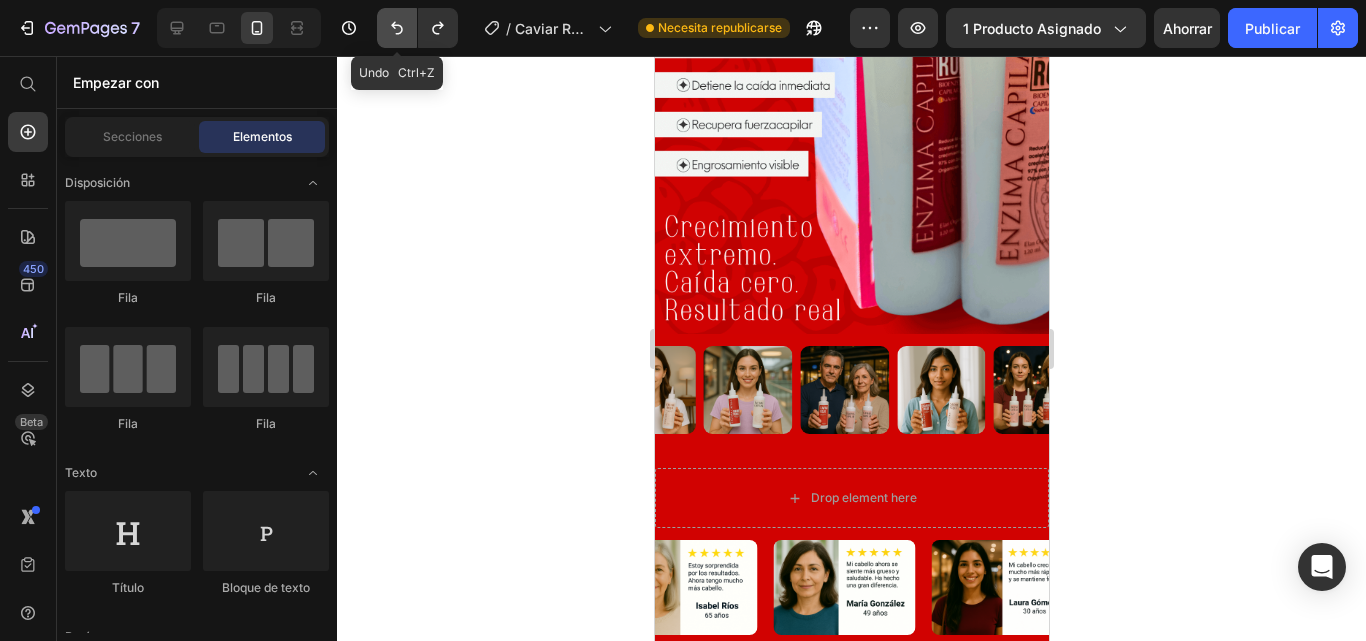 click 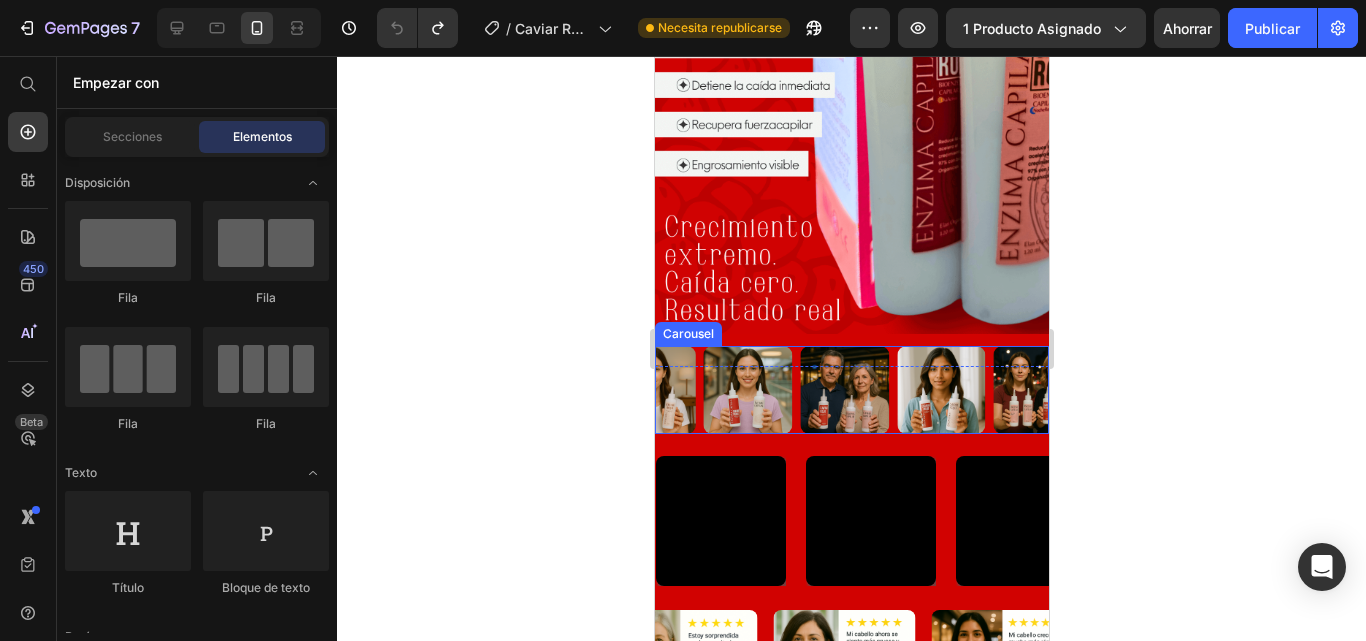click on "Image Image Image Image Image Image Image Image Image Image" at bounding box center (851, 390) 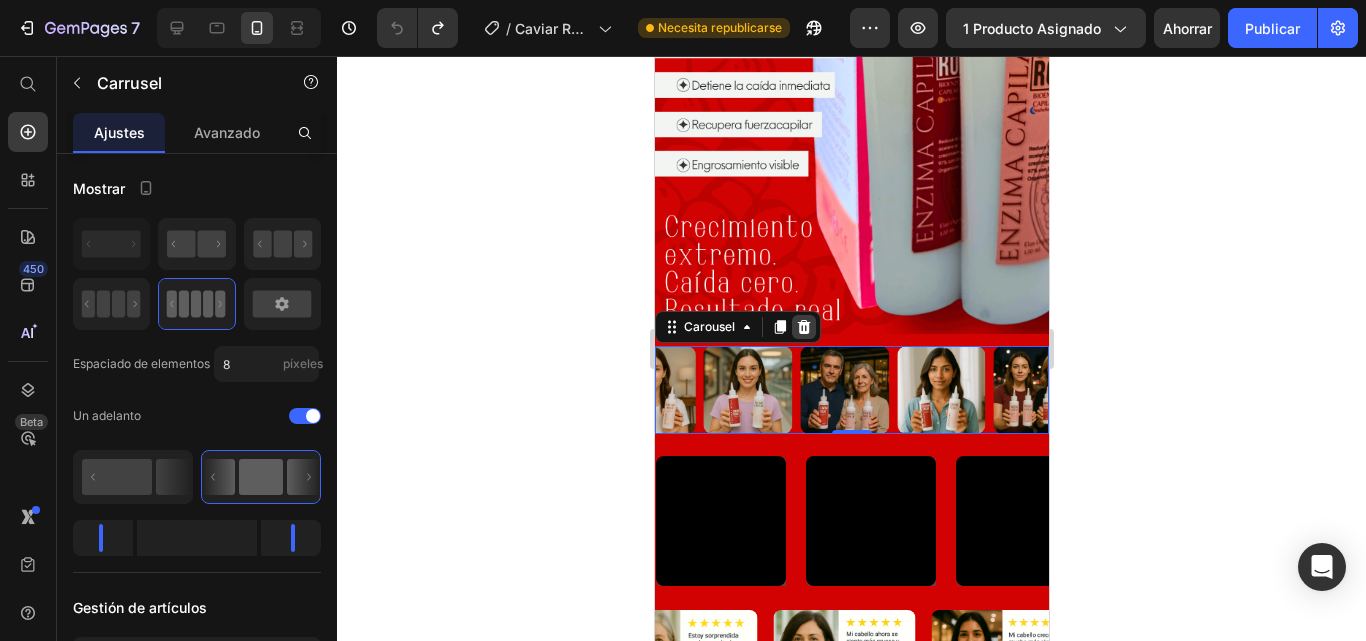 click 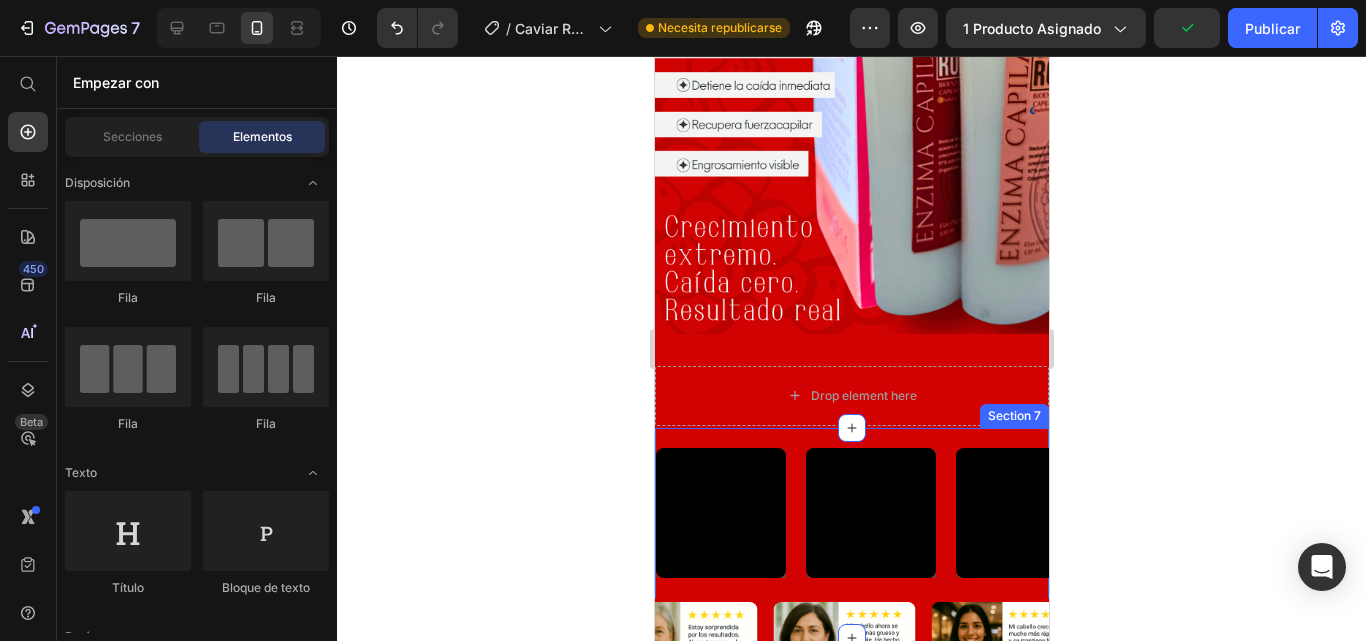 click on "Video Video Video Video Video Video Video Video Marquee Row Section 7" at bounding box center (851, 533) 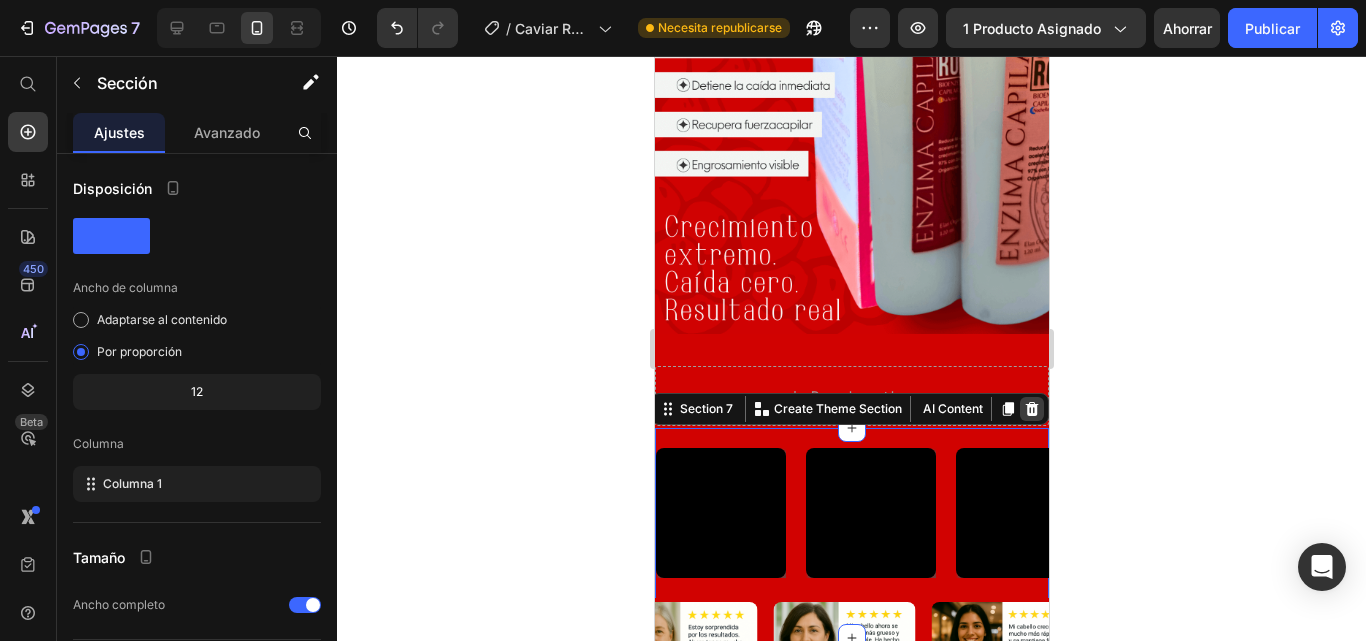 click 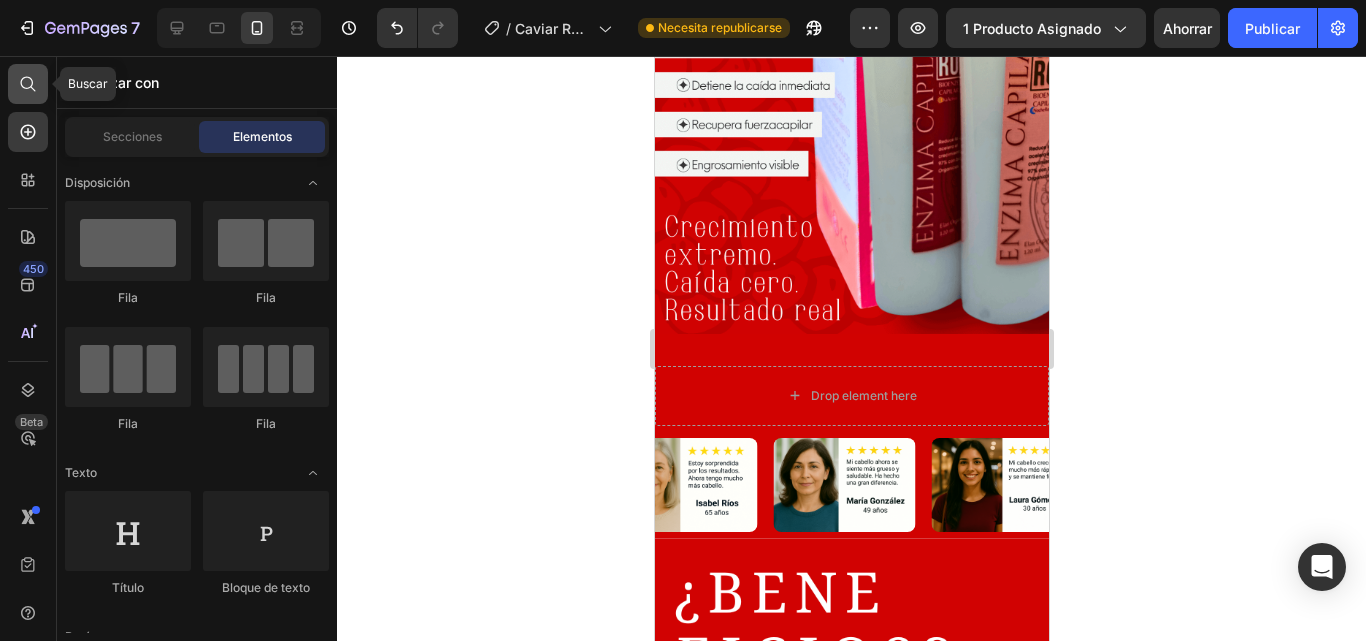 click 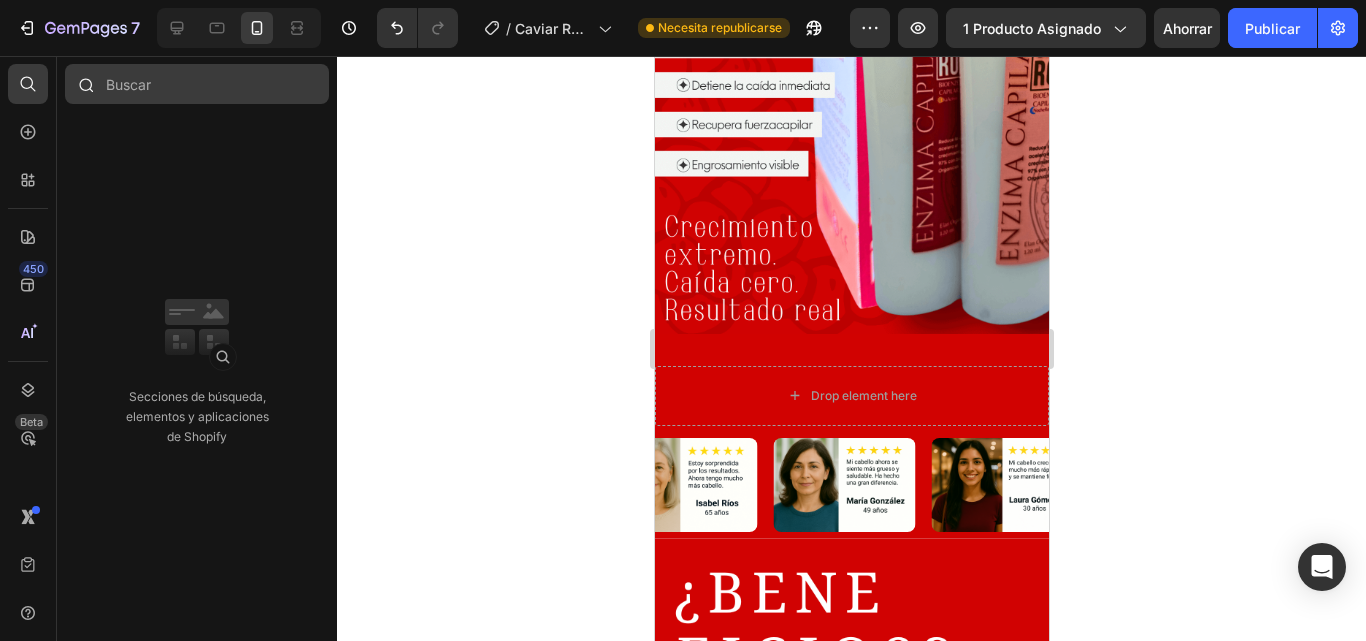 click at bounding box center (197, 84) 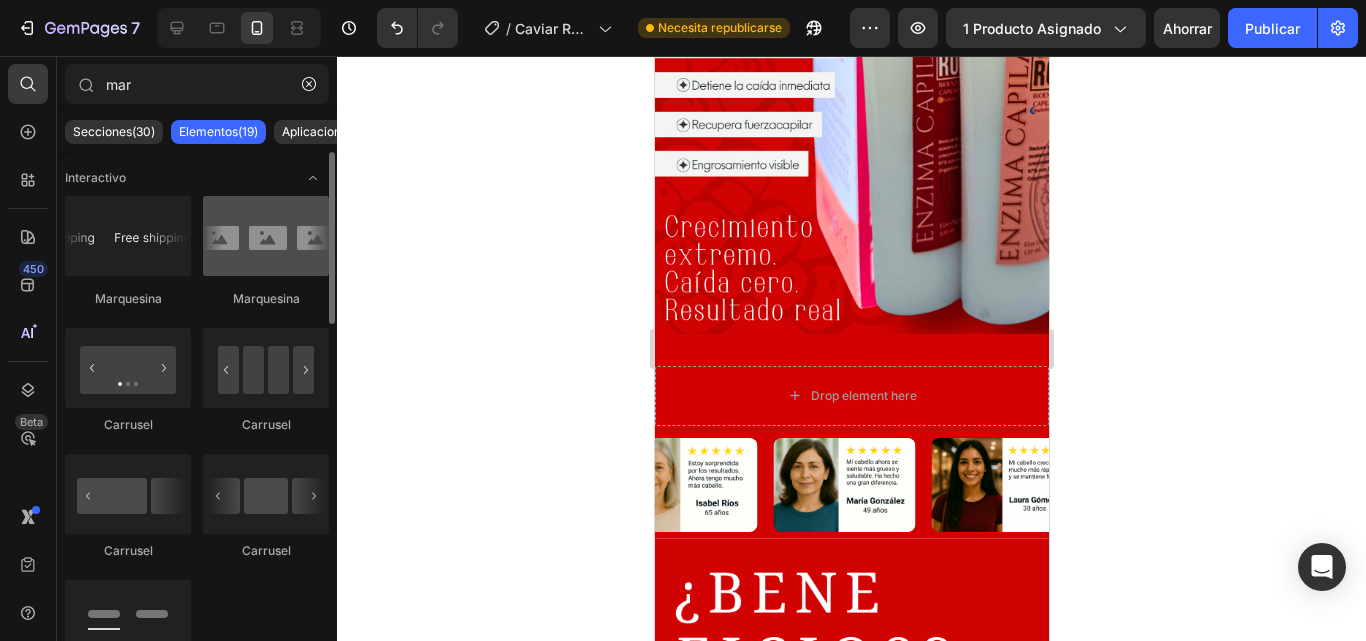 type on "mar" 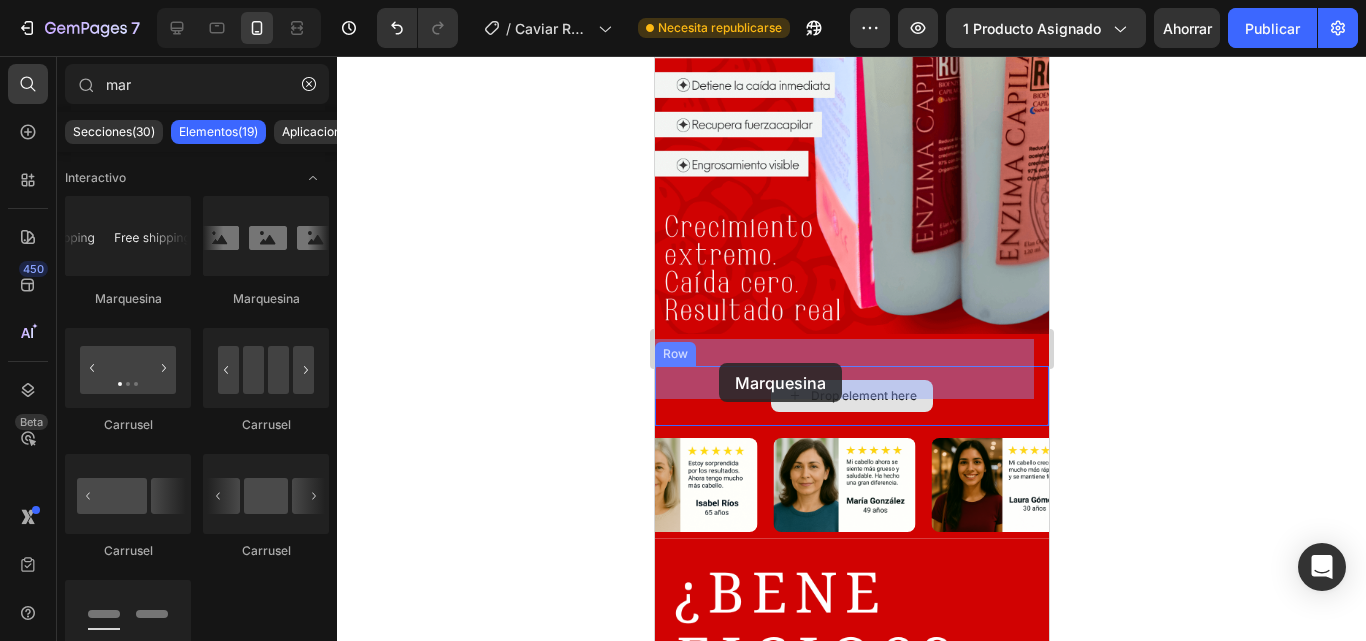 drag, startPoint x: 915, startPoint y: 317, endPoint x: 718, endPoint y: 363, distance: 202.29929 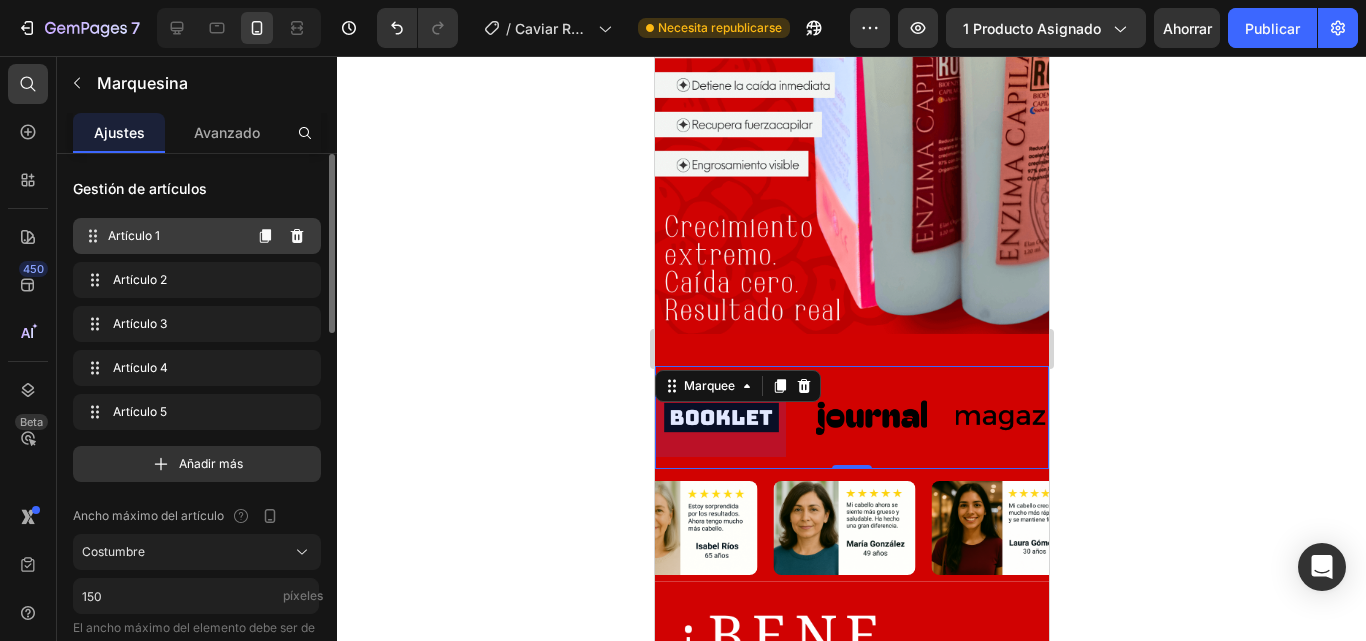 click on "Artículo 1" at bounding box center (174, 236) 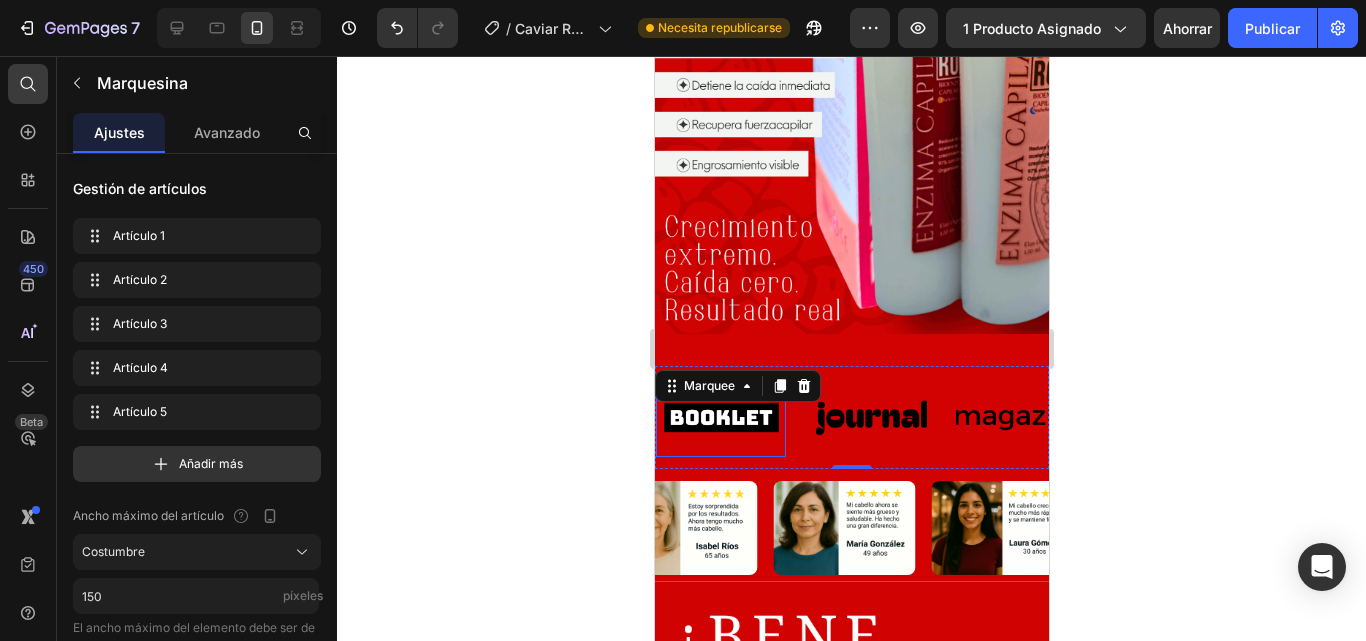 click at bounding box center (720, 417) 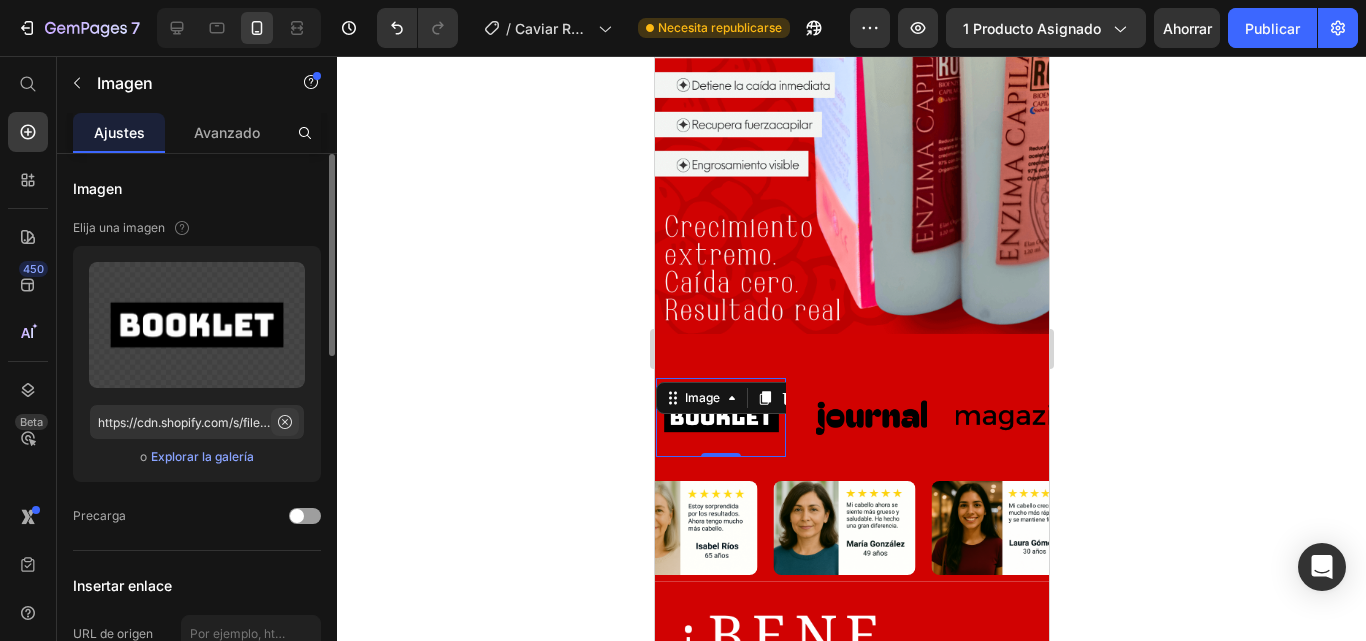 click 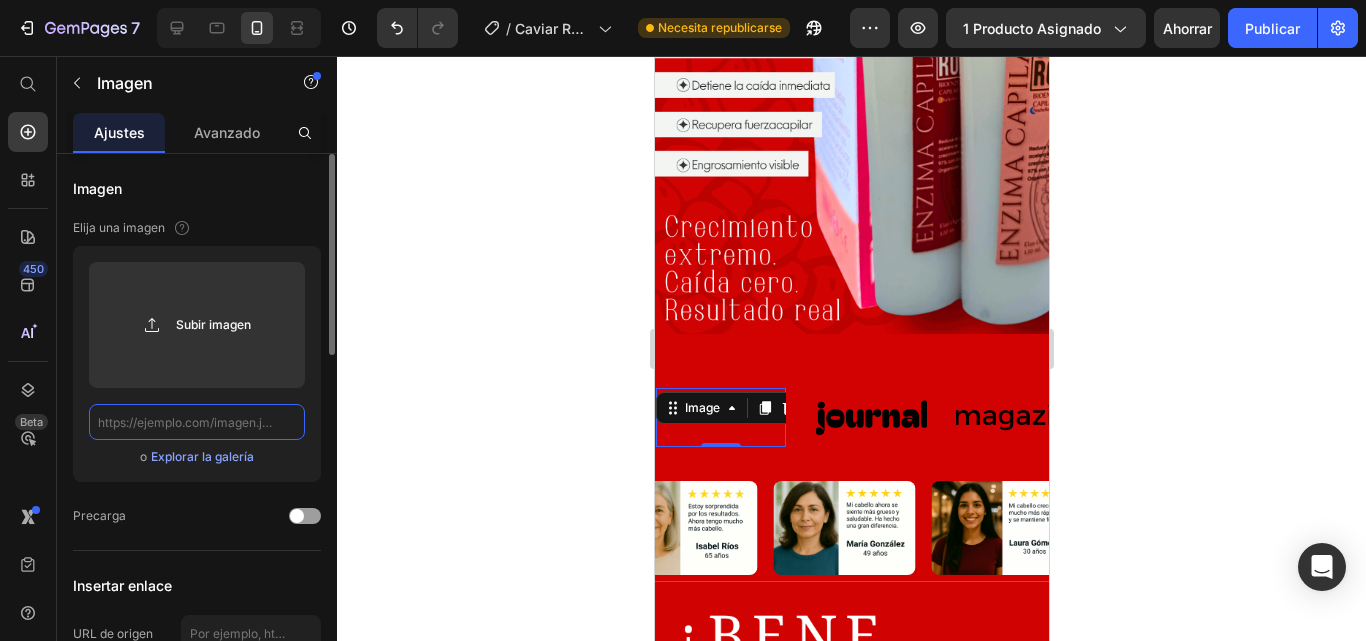 scroll, scrollTop: 0, scrollLeft: 0, axis: both 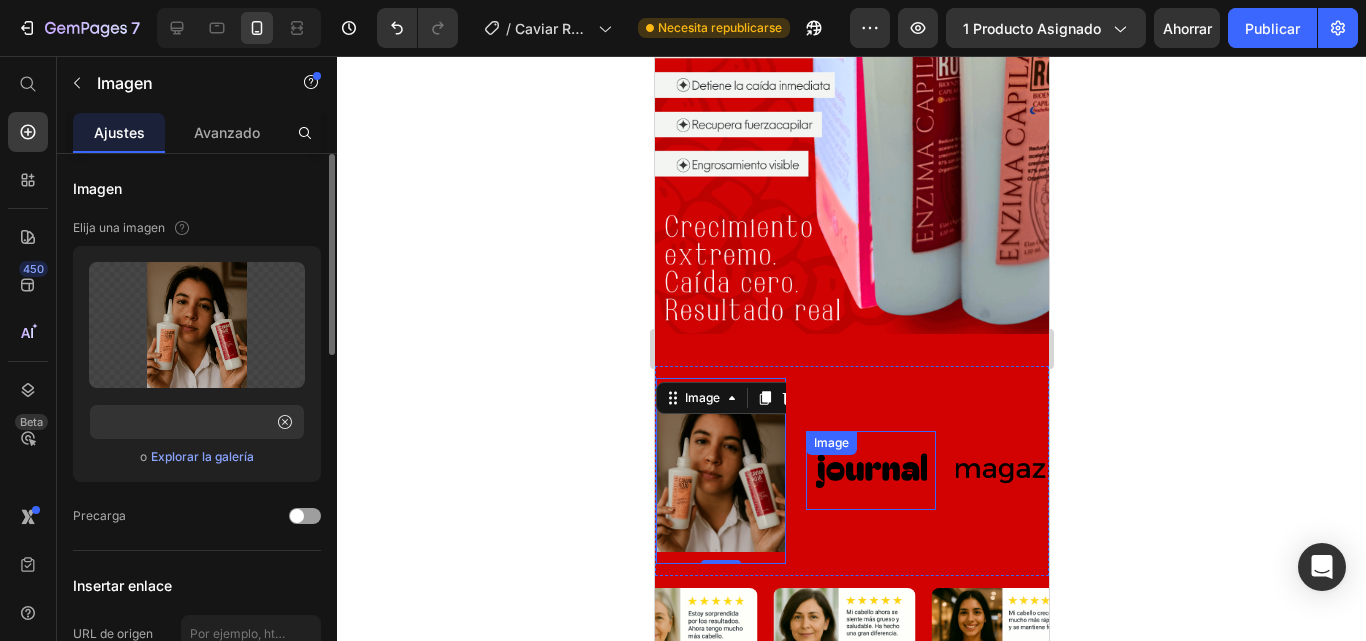 click at bounding box center [870, 470] 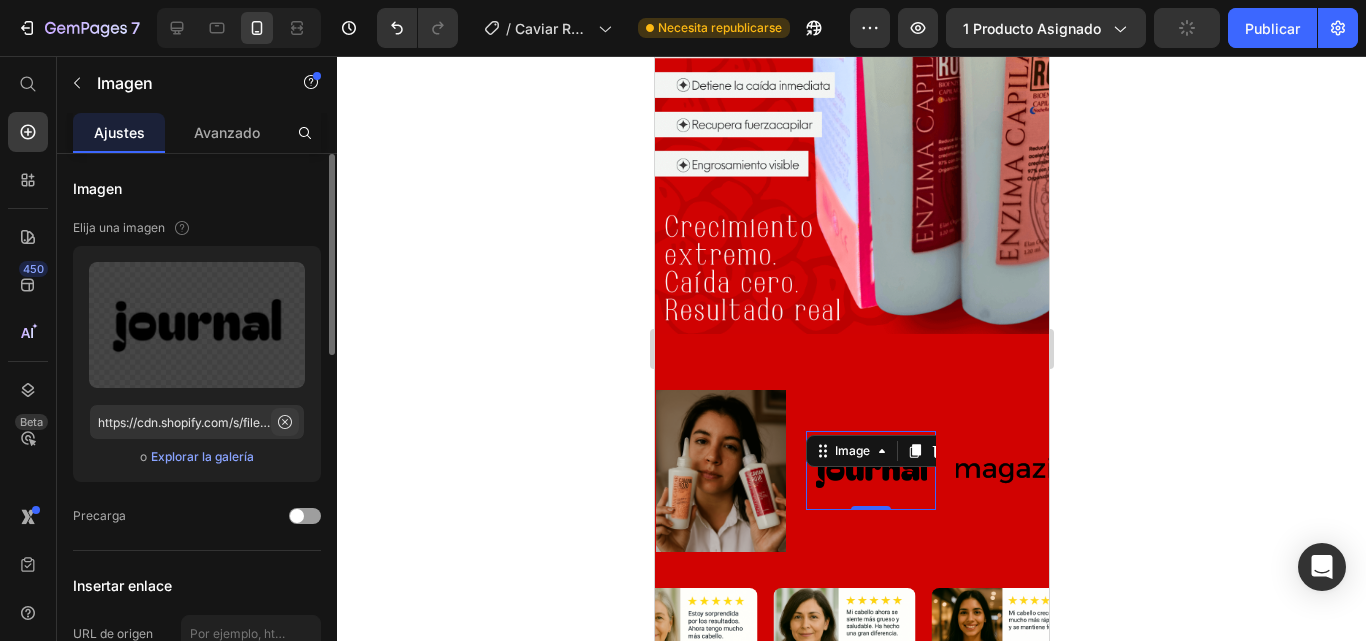 click 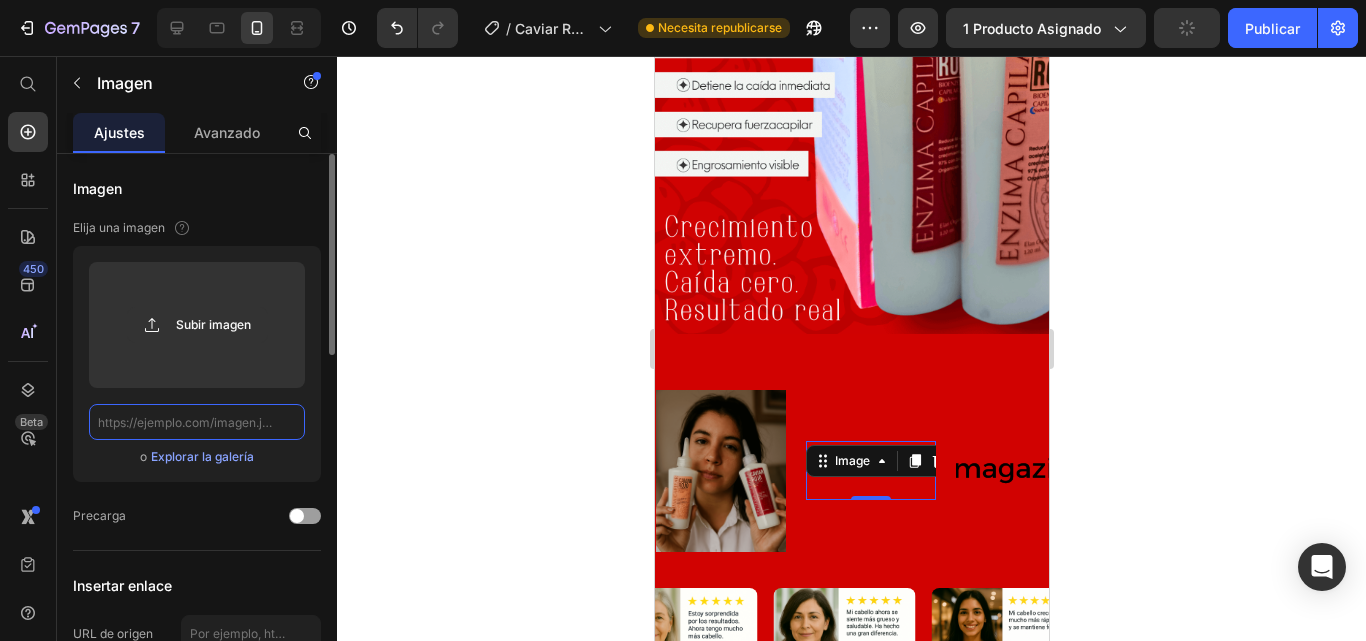 scroll, scrollTop: 0, scrollLeft: 0, axis: both 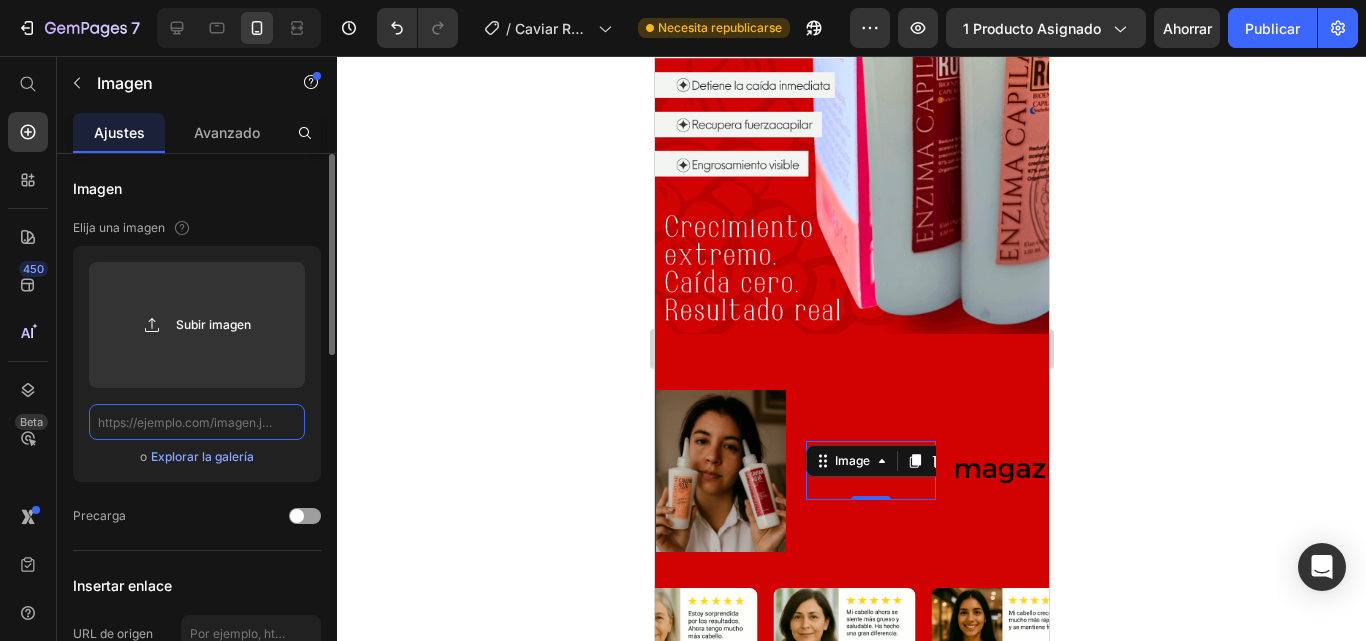 paste on "https://cdn.shopify.com/s/files/1/0573/6208/7999/files/1_04e75b23-0aef-431e-961e-c1c92b2b2cbc.png?v=1752376699" 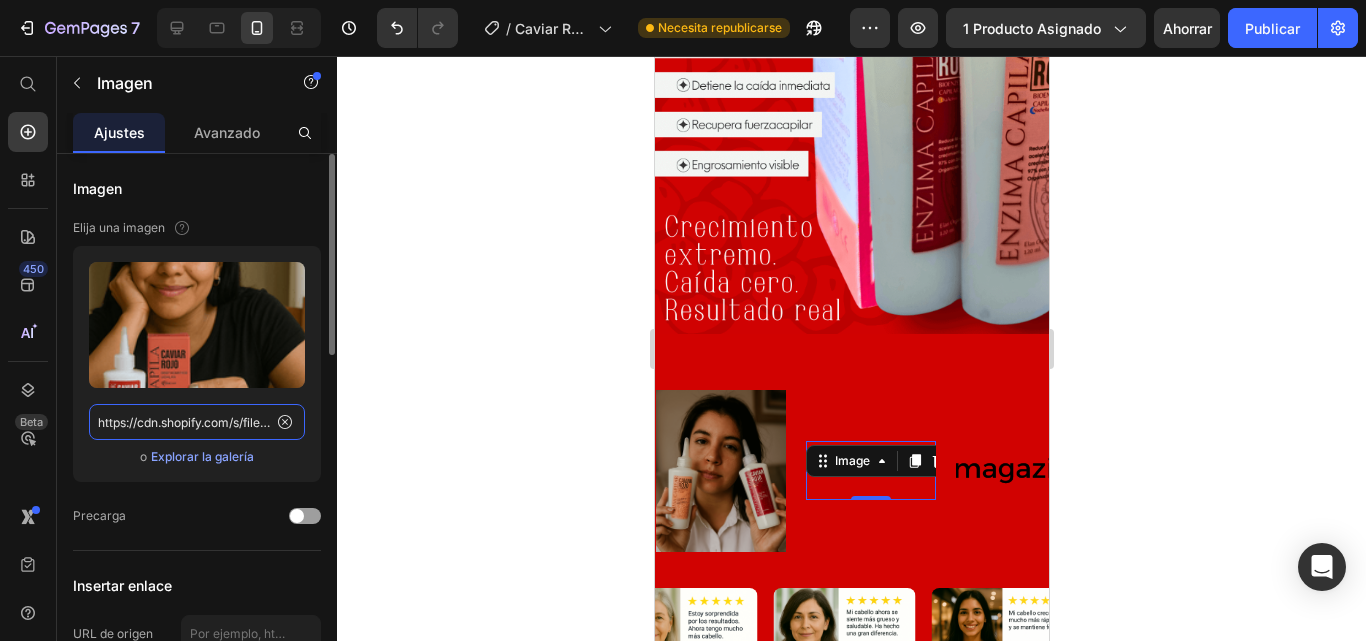 scroll, scrollTop: 0, scrollLeft: 509, axis: horizontal 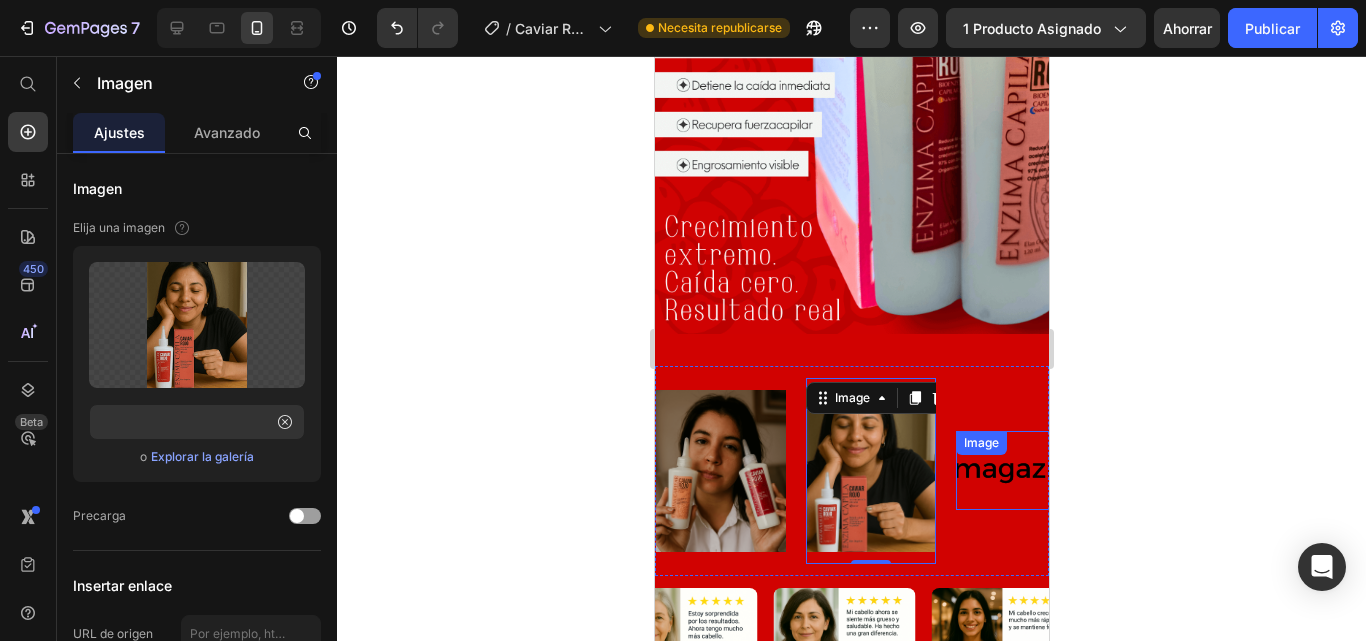 click at bounding box center [1020, 470] 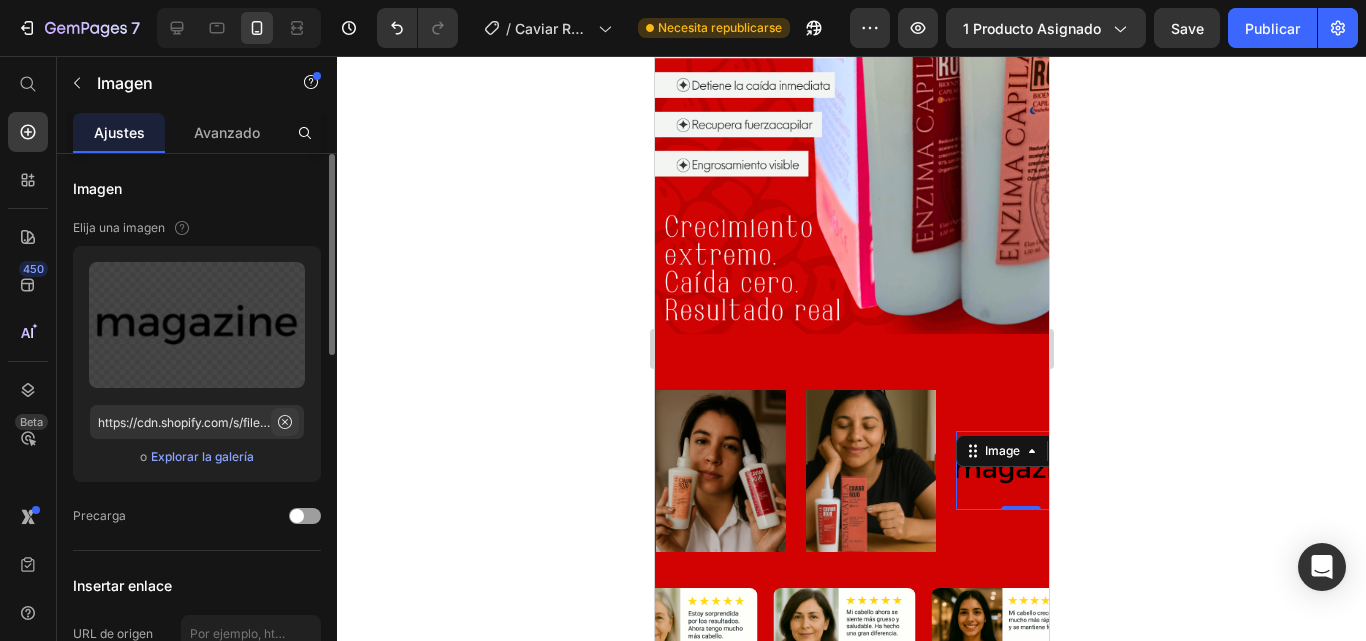 click 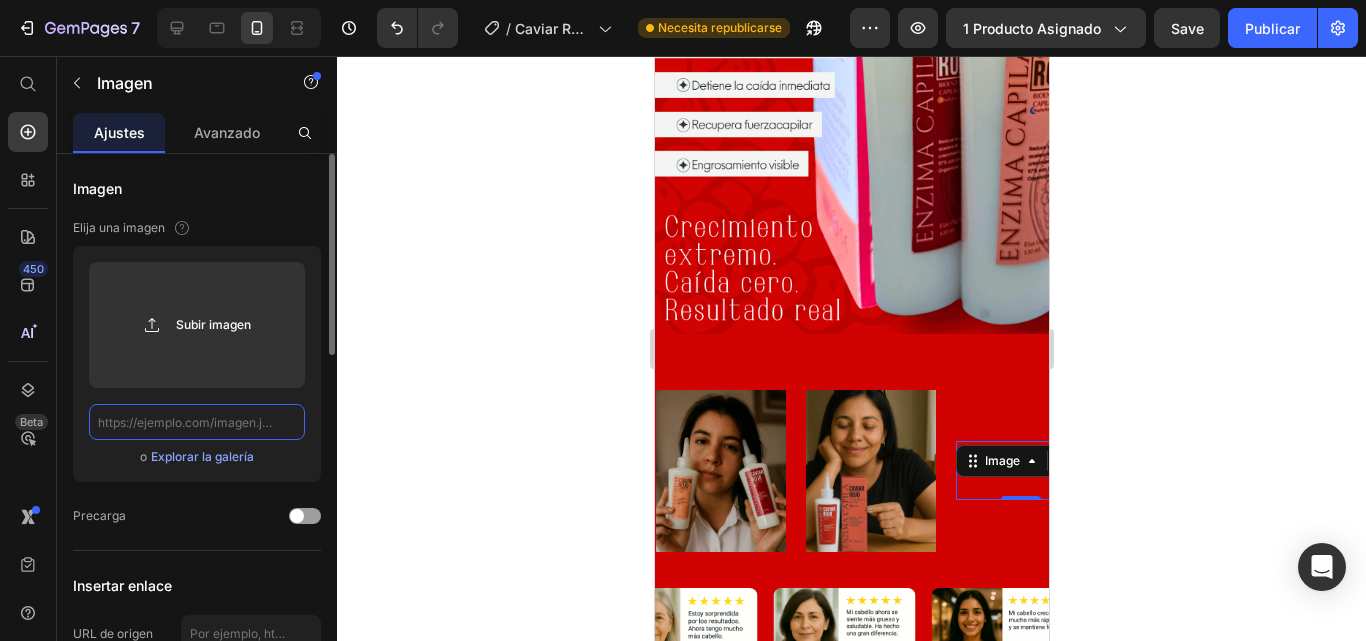 scroll, scrollTop: 0, scrollLeft: 0, axis: both 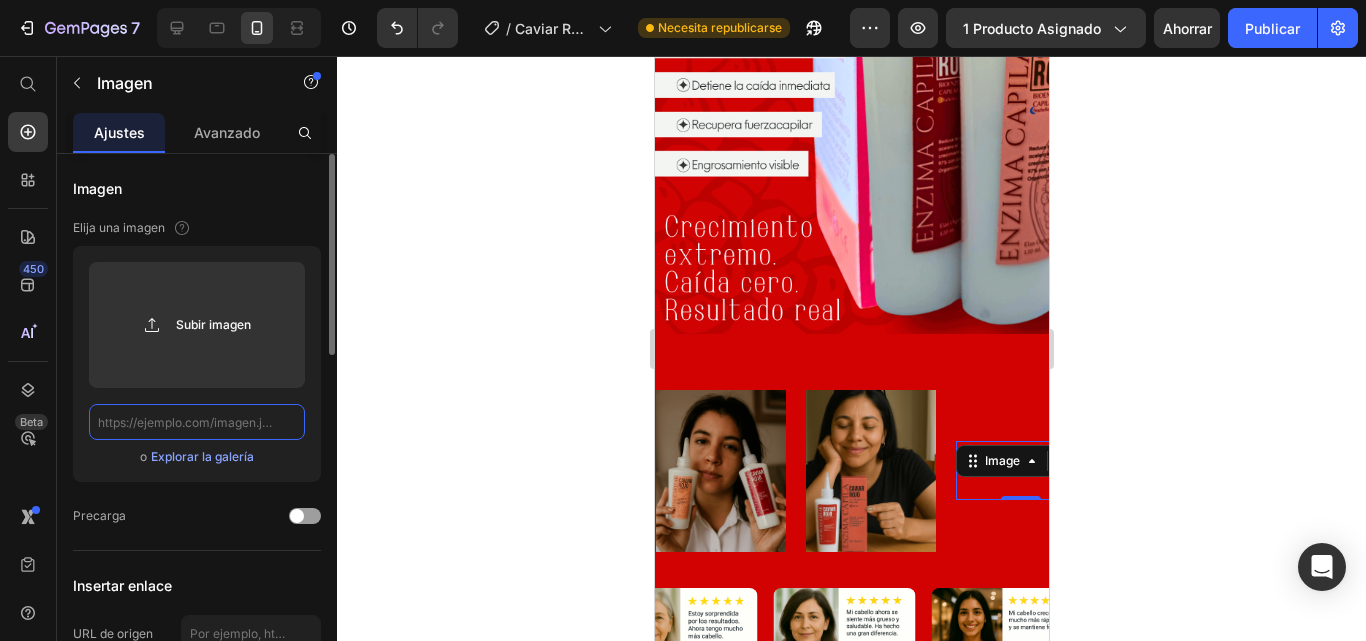 paste on "https://cdn.shopify.com/s/files/1/0573/6208/7999/files/4_22529fc6-1379-4347-ae61-bdecfd60e04c.png?v=1752376699" 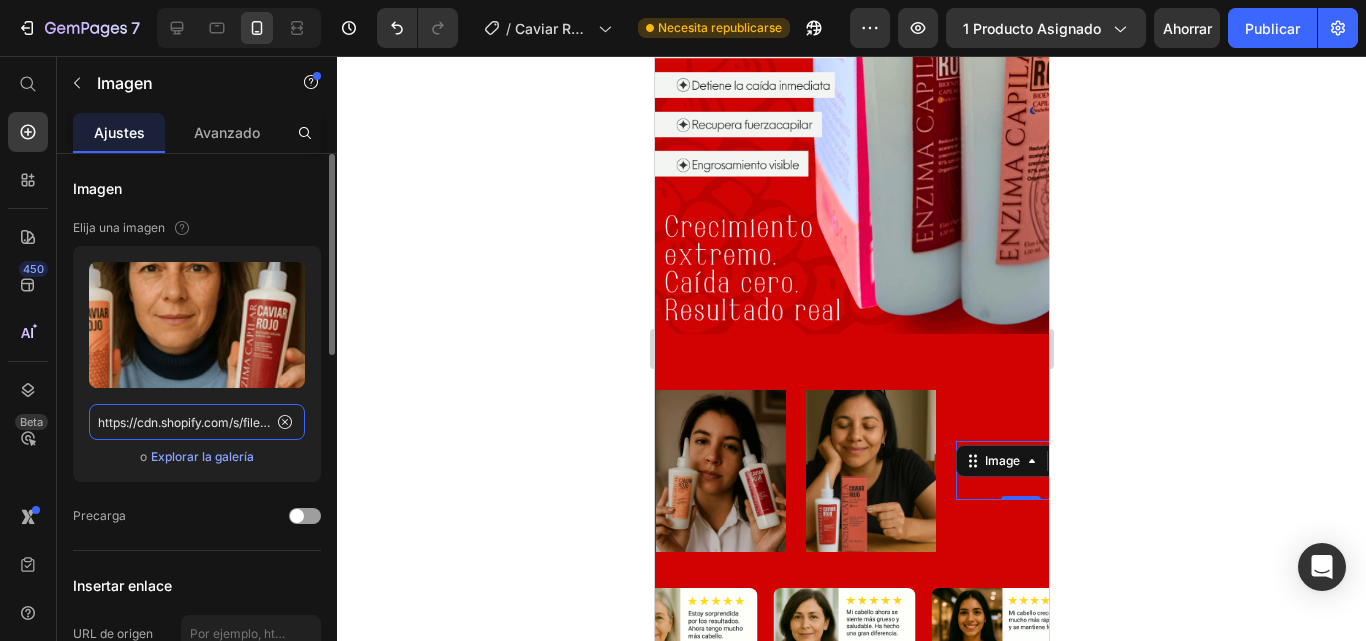 scroll, scrollTop: 0, scrollLeft: 513, axis: horizontal 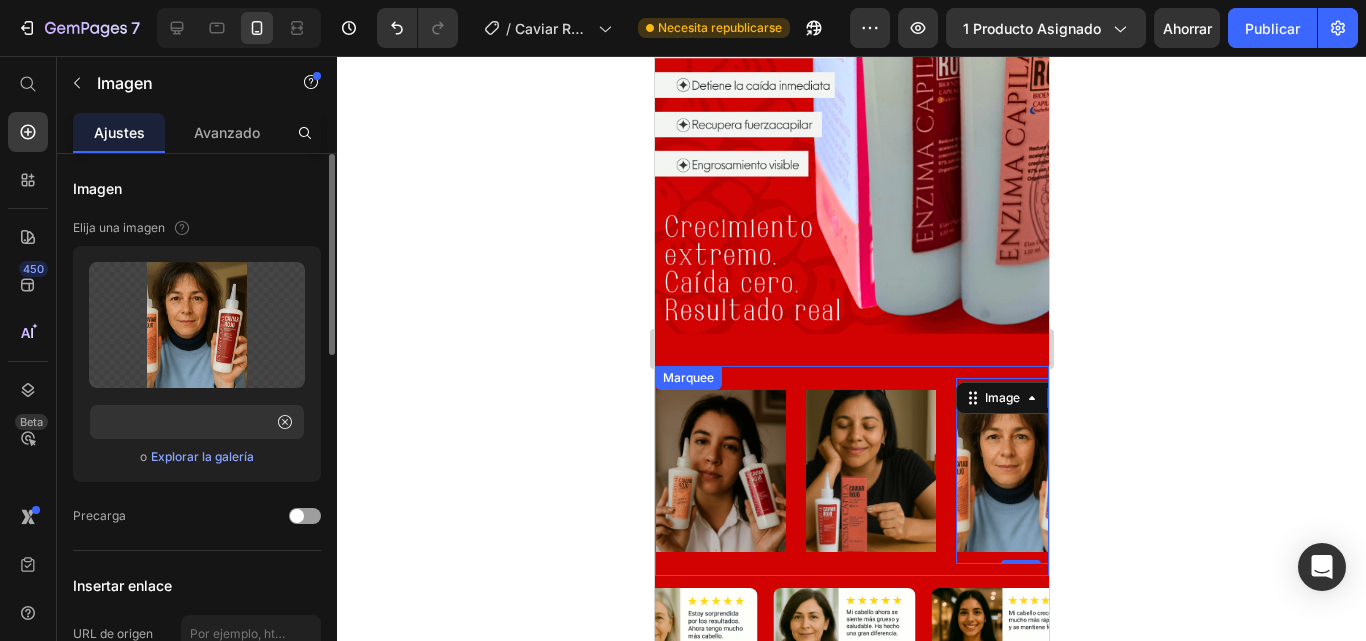 click on "Image" at bounding box center [880, 471] 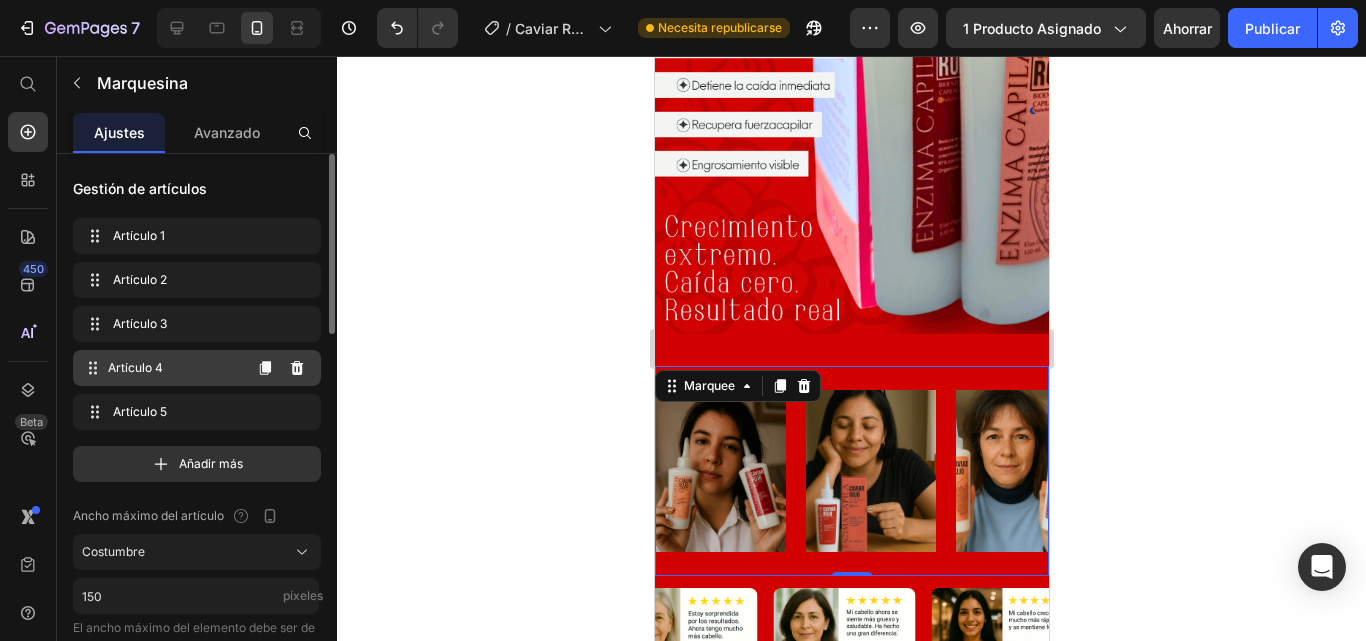 click on "Artículo 4" at bounding box center (174, 368) 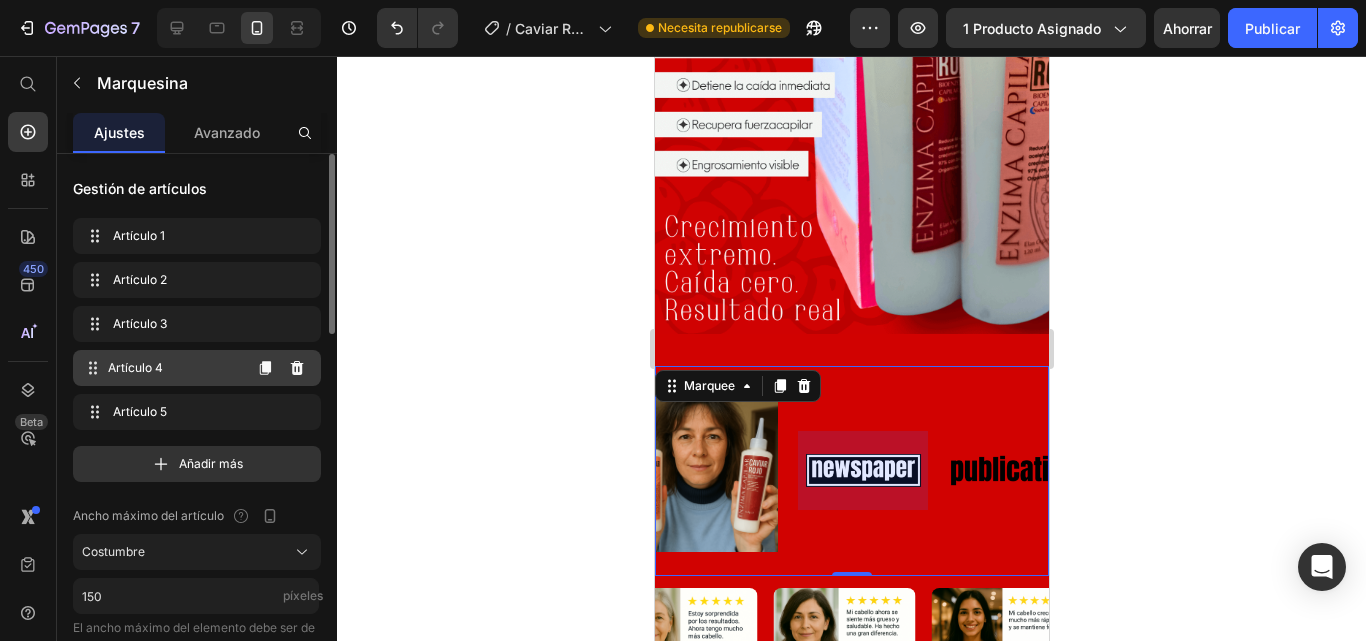 scroll, scrollTop: 0, scrollLeft: 327, axis: horizontal 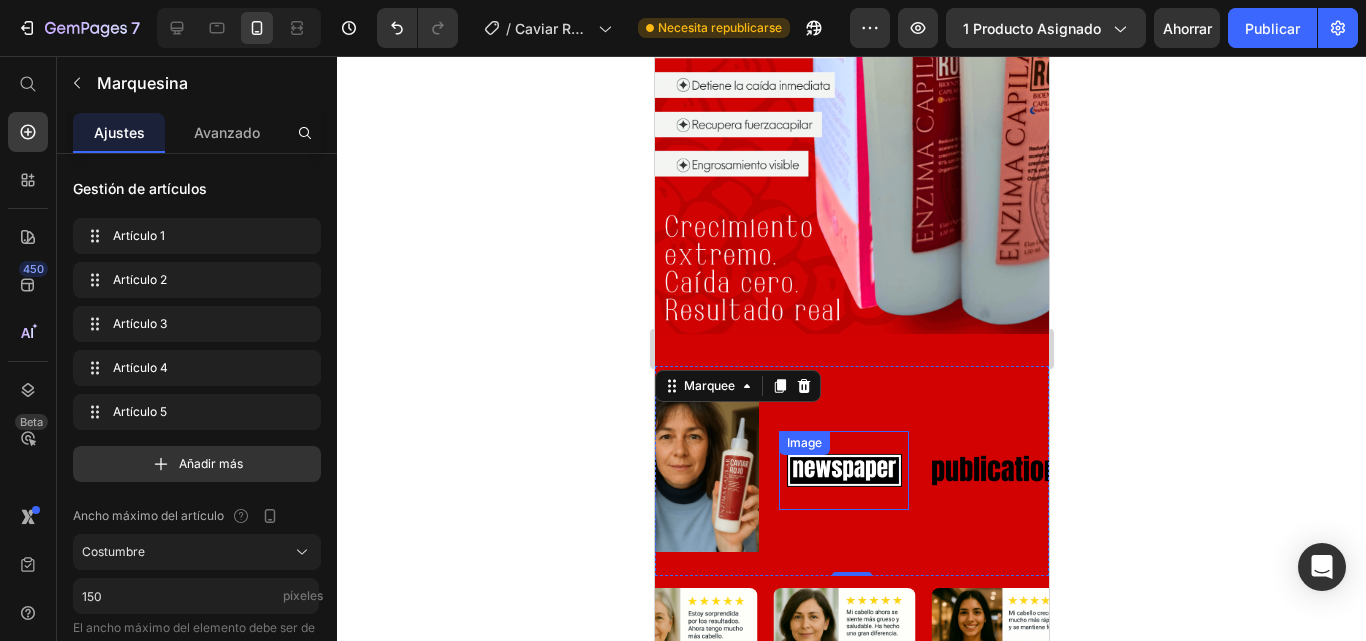 click at bounding box center [843, 470] 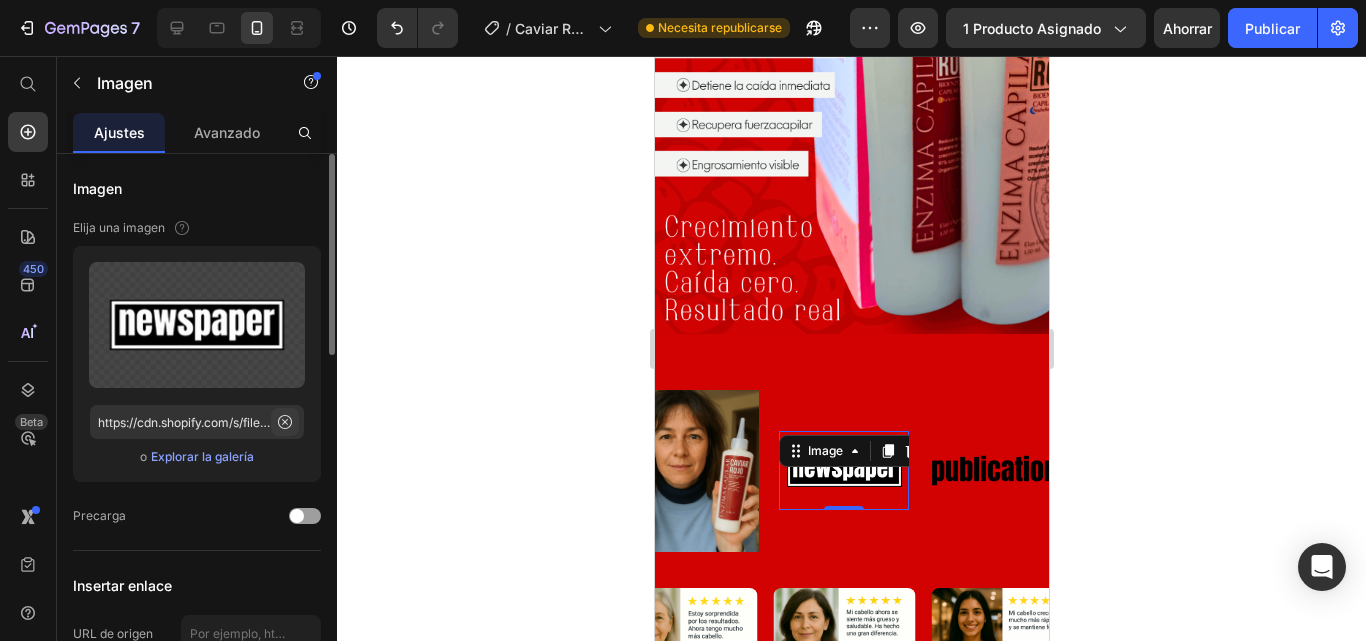 click 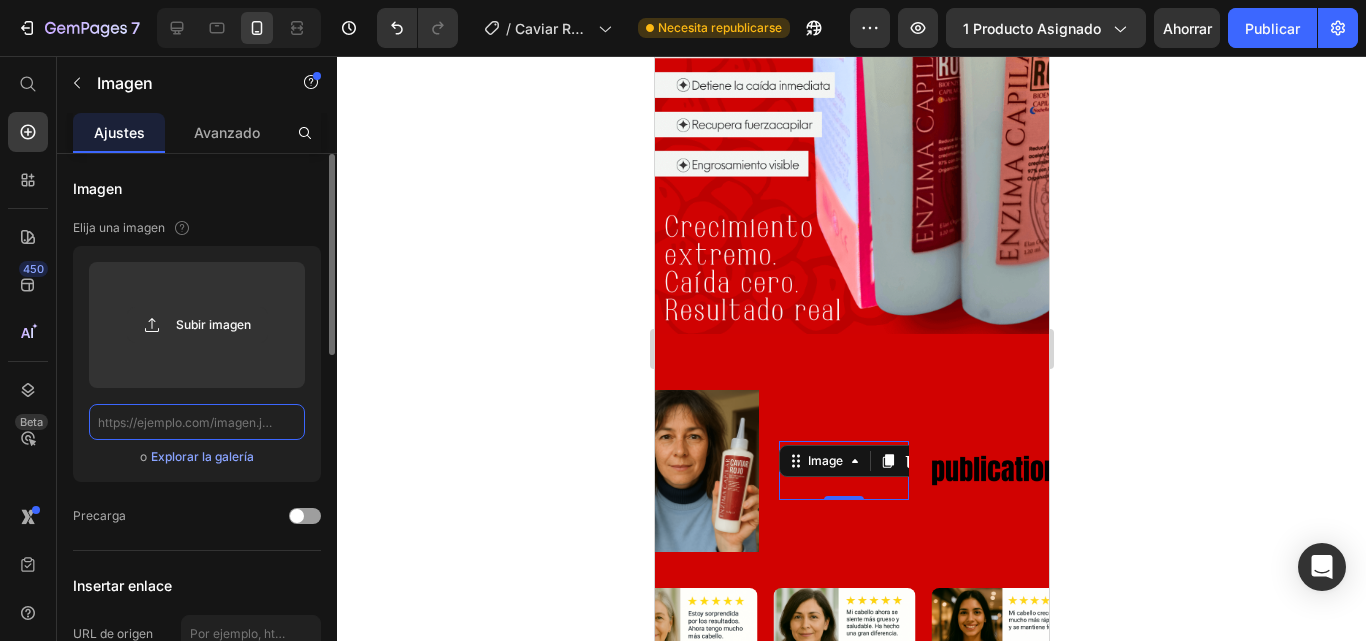 scroll, scrollTop: 0, scrollLeft: 0, axis: both 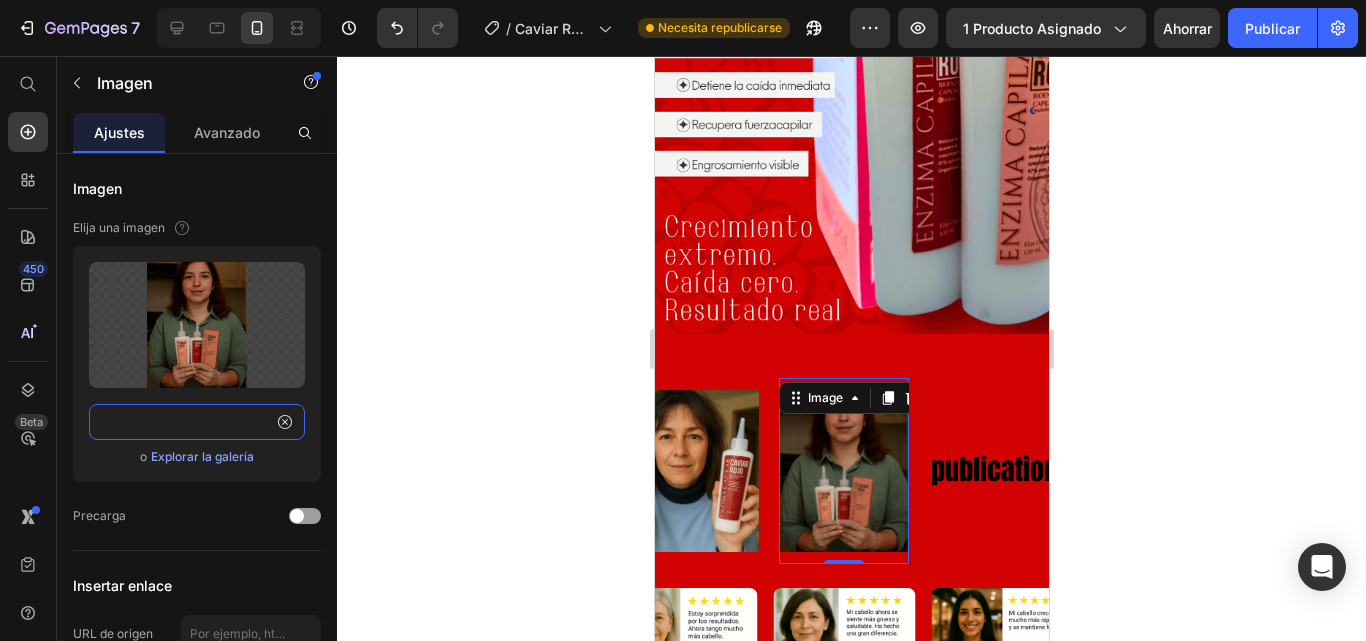 type on "https://cdn.shopify.com/s/files/1/0573/6208/7999/files/3_a8a2df2b-e96b-4196-a645-c3c7ace26573.png?v=1752376699" 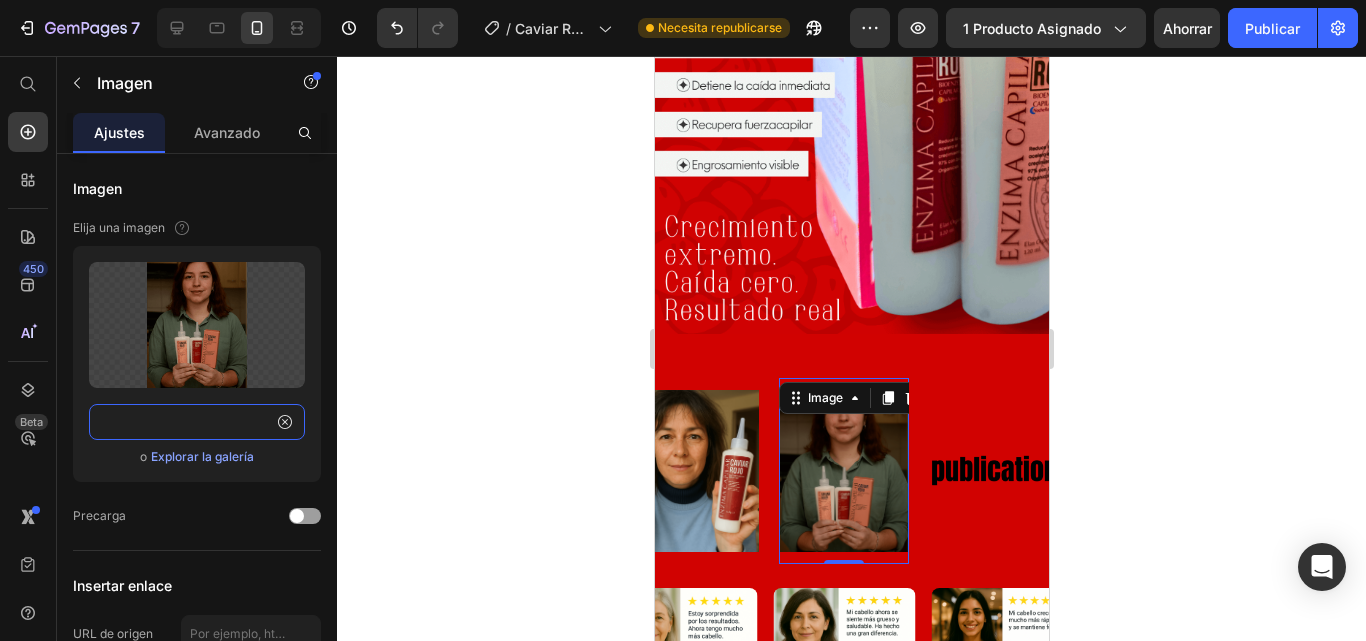 scroll, scrollTop: 0, scrollLeft: 0, axis: both 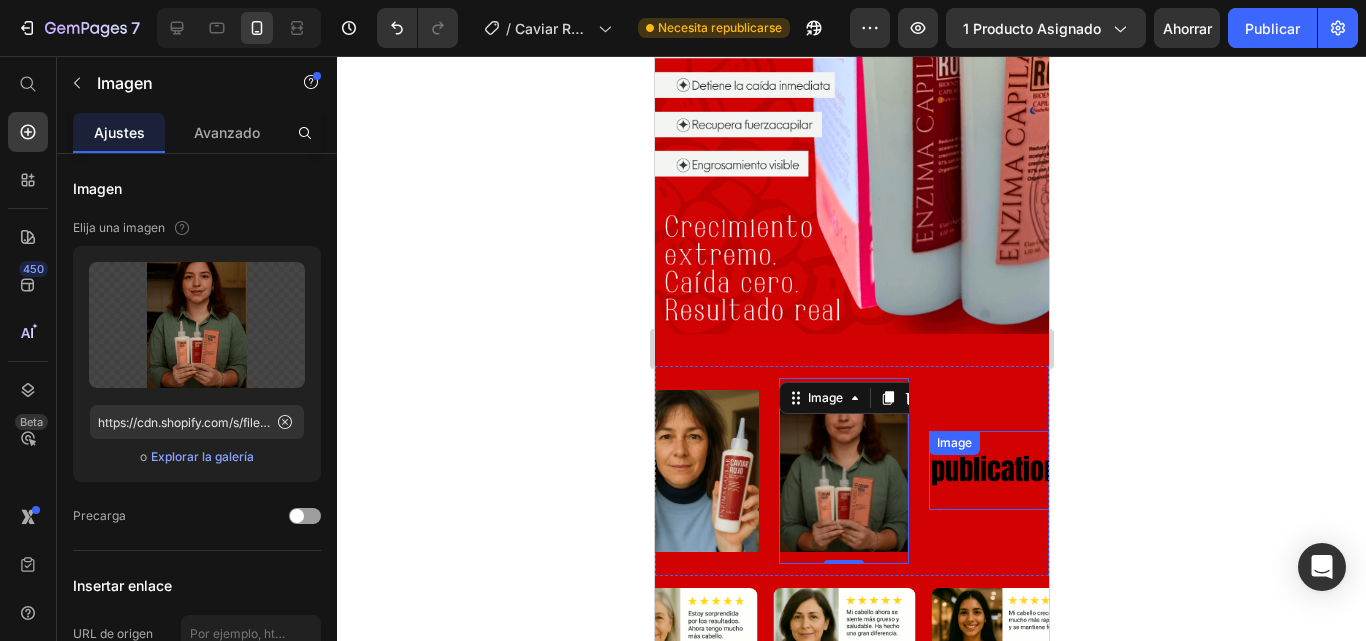 click at bounding box center (993, 470) 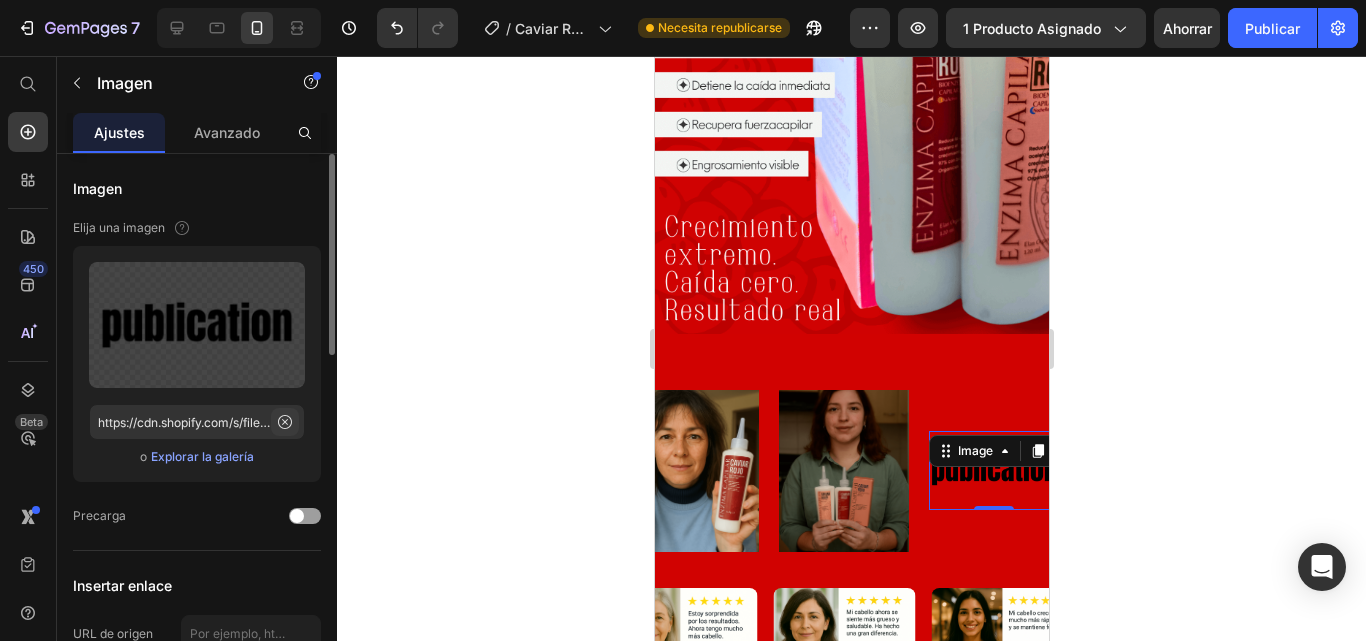 click 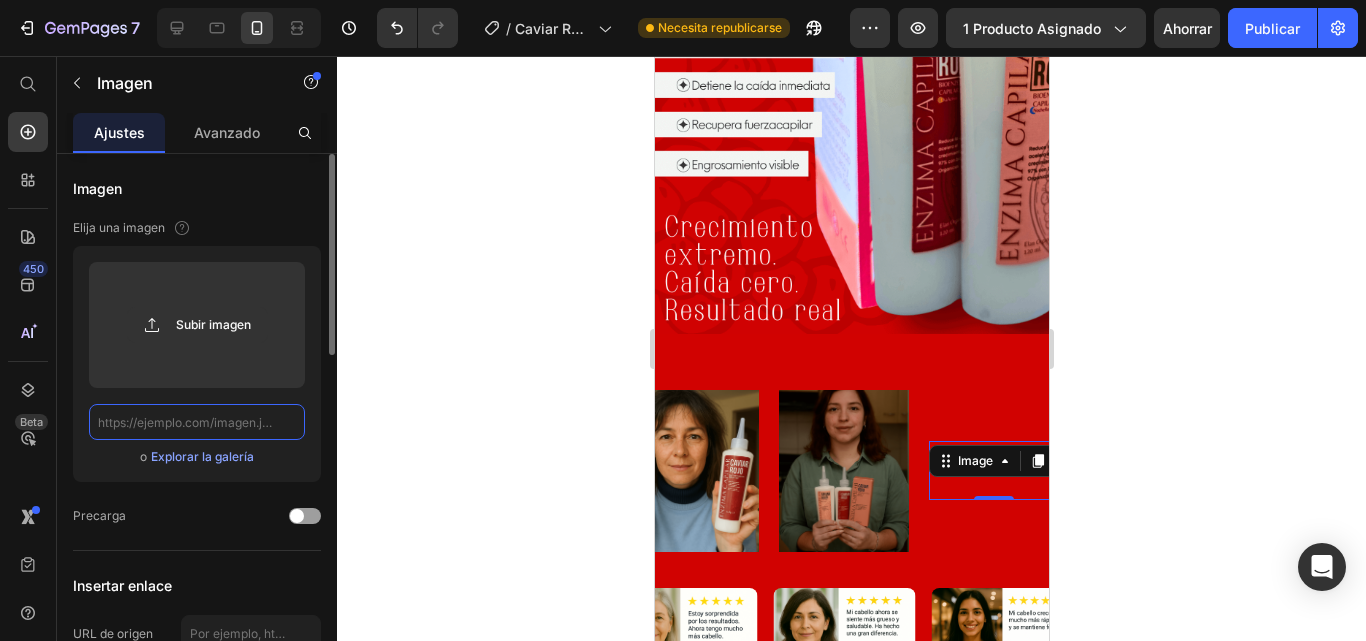 scroll, scrollTop: 0, scrollLeft: 0, axis: both 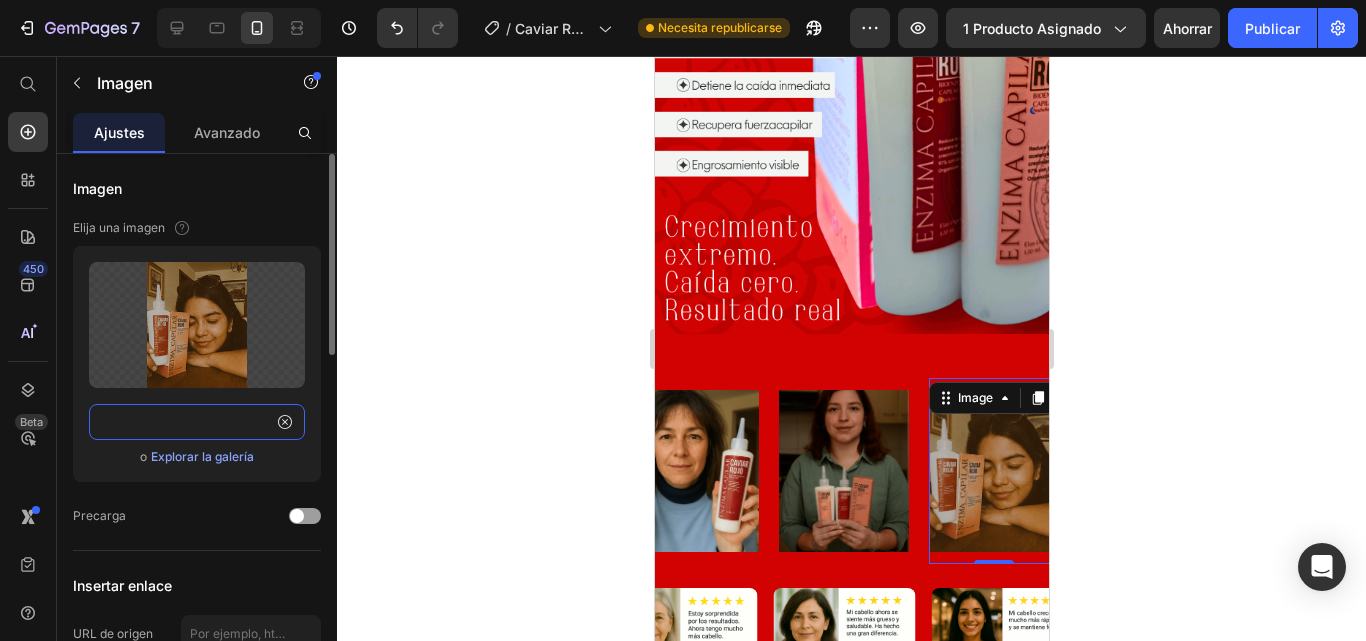 type on "https://cdn.shopify.com/s/files/1/0573/6208/7999/files/5_81f40210-e92f-417e-ac9a-1221a6afc41a.png?v=1752376699" 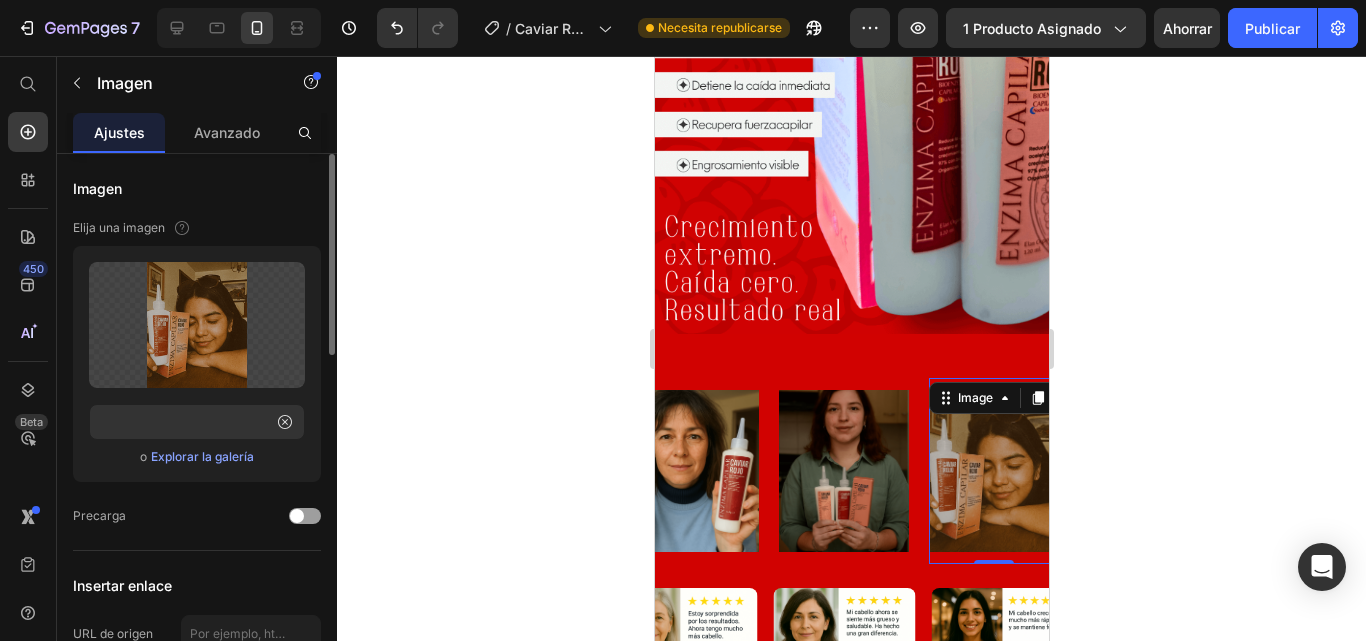 click 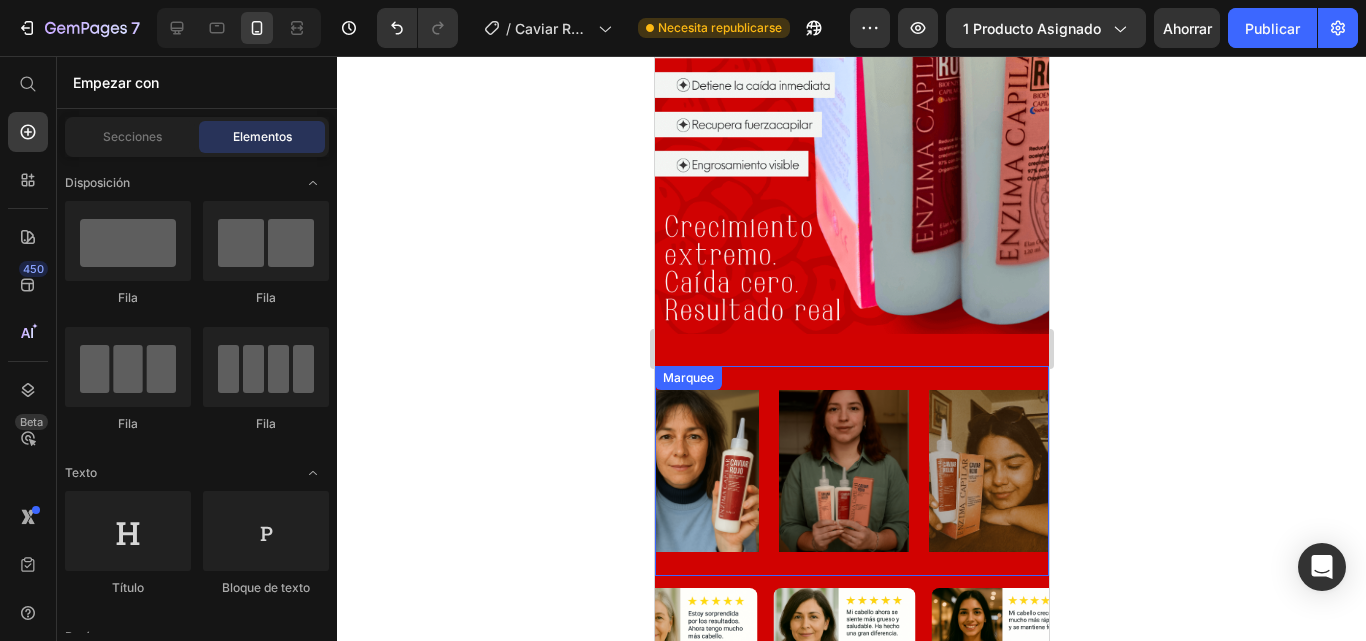 click on "Image" at bounding box center (703, 471) 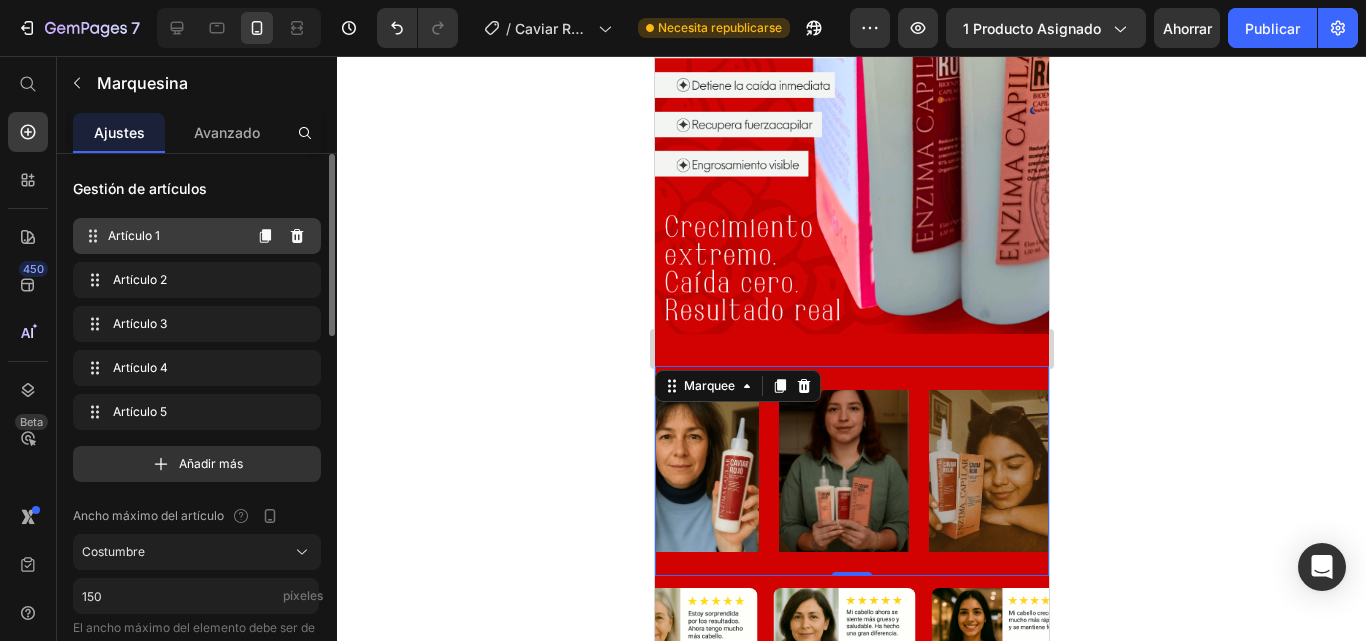 click on "Artículo 1" at bounding box center [134, 235] 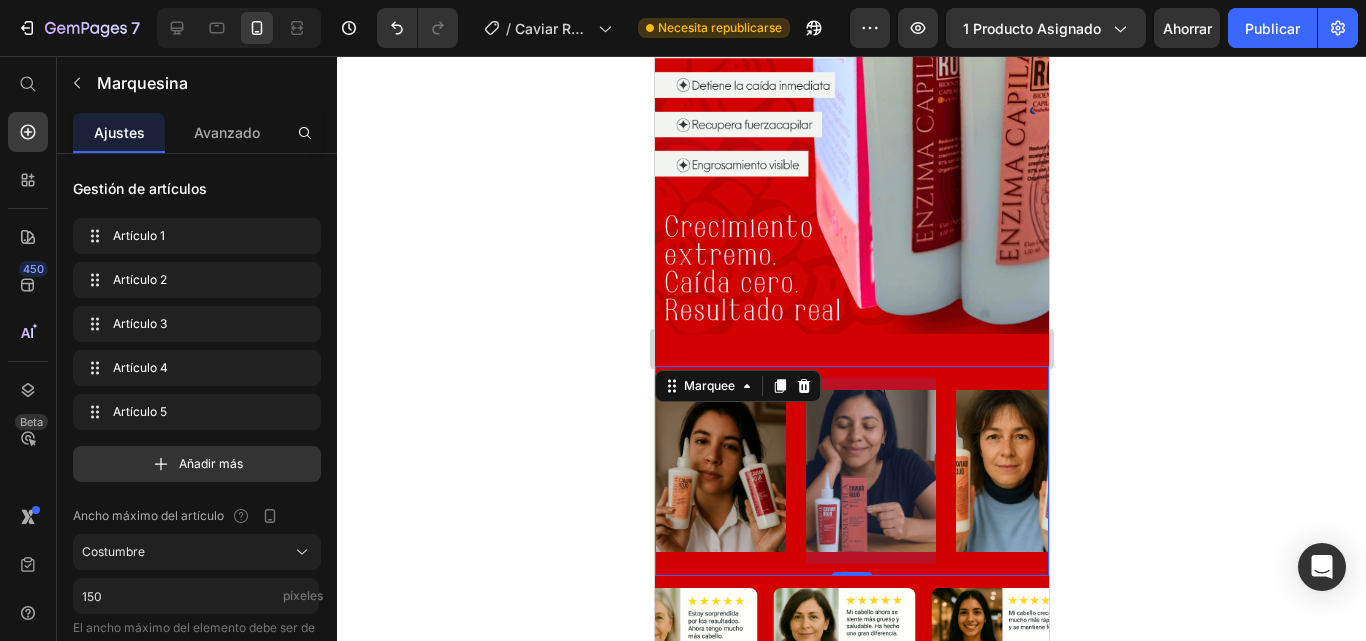 click at bounding box center [870, 471] 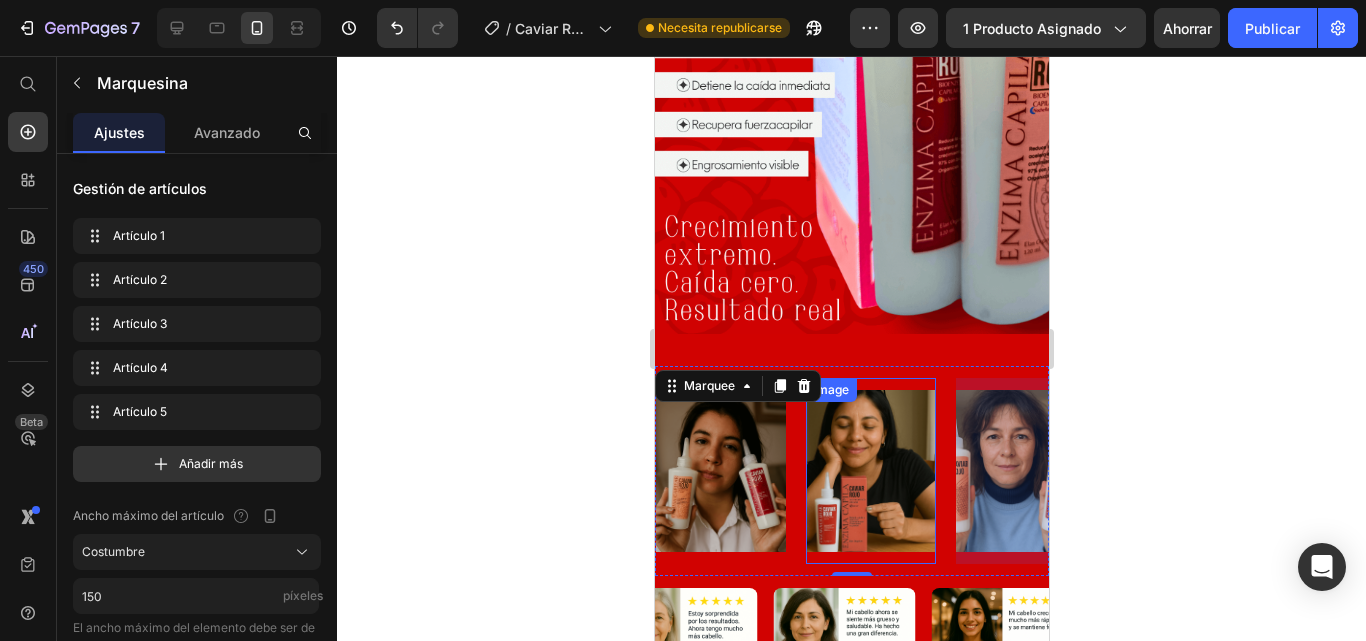 click at bounding box center (870, 471) 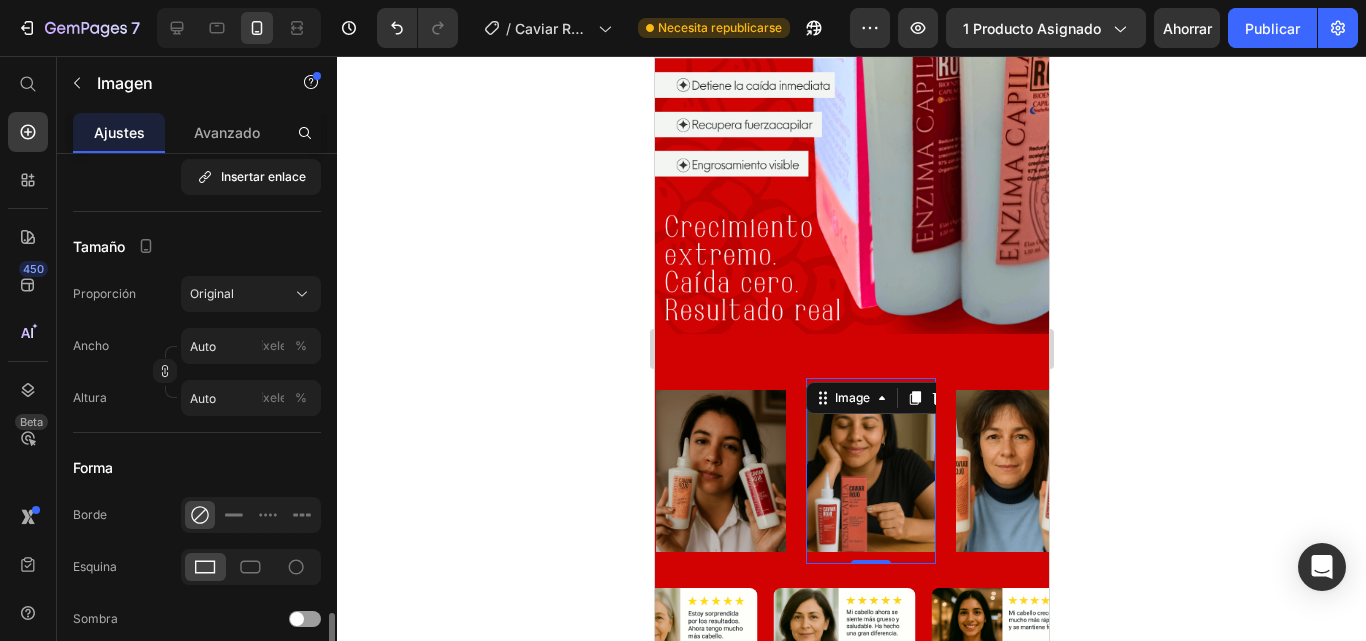 scroll, scrollTop: 700, scrollLeft: 0, axis: vertical 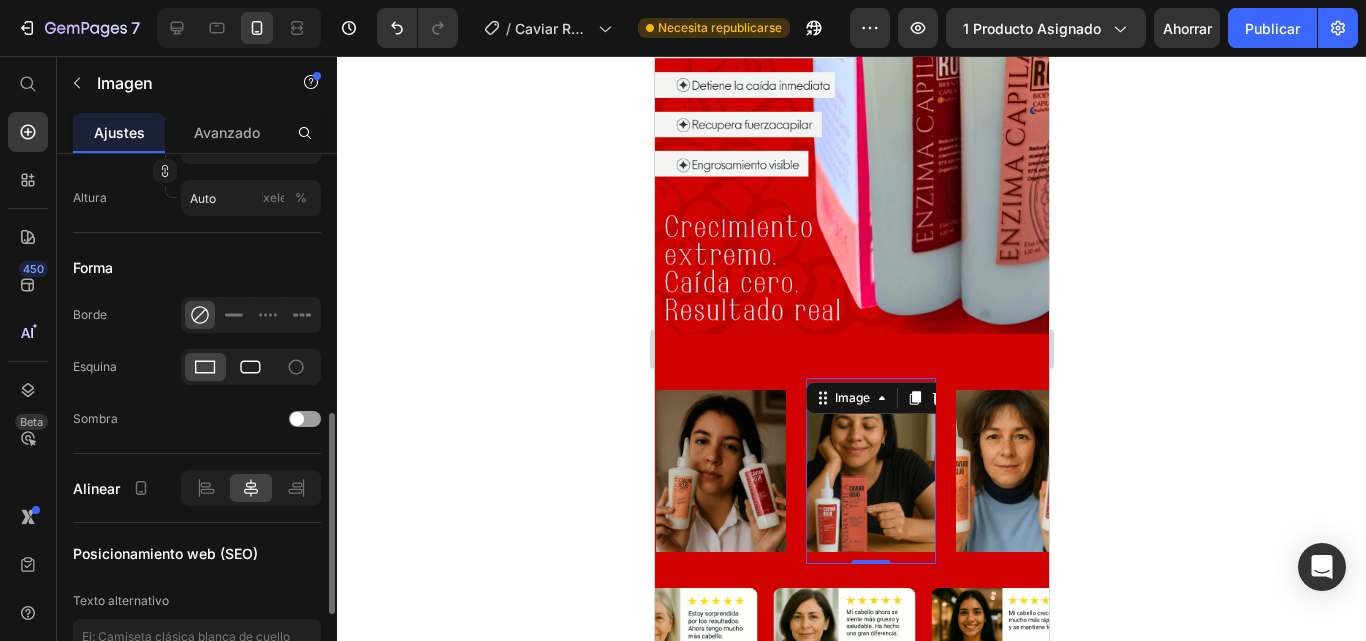 click 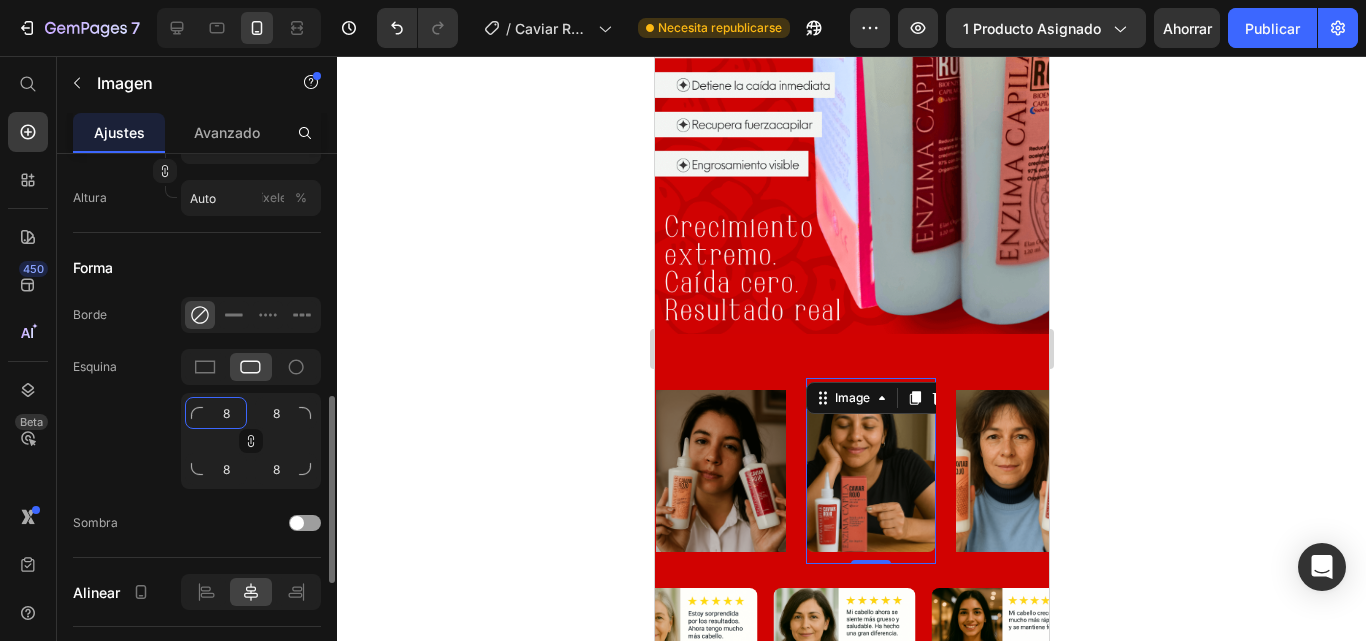 click on "8" 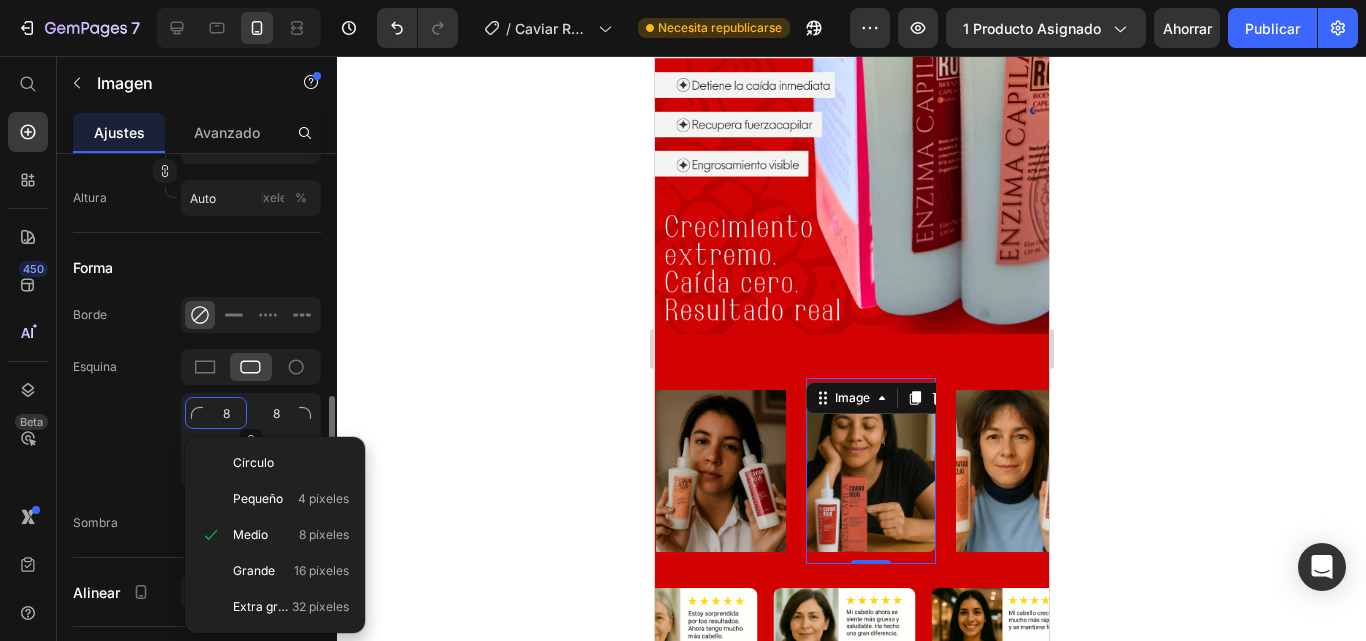 type on "6" 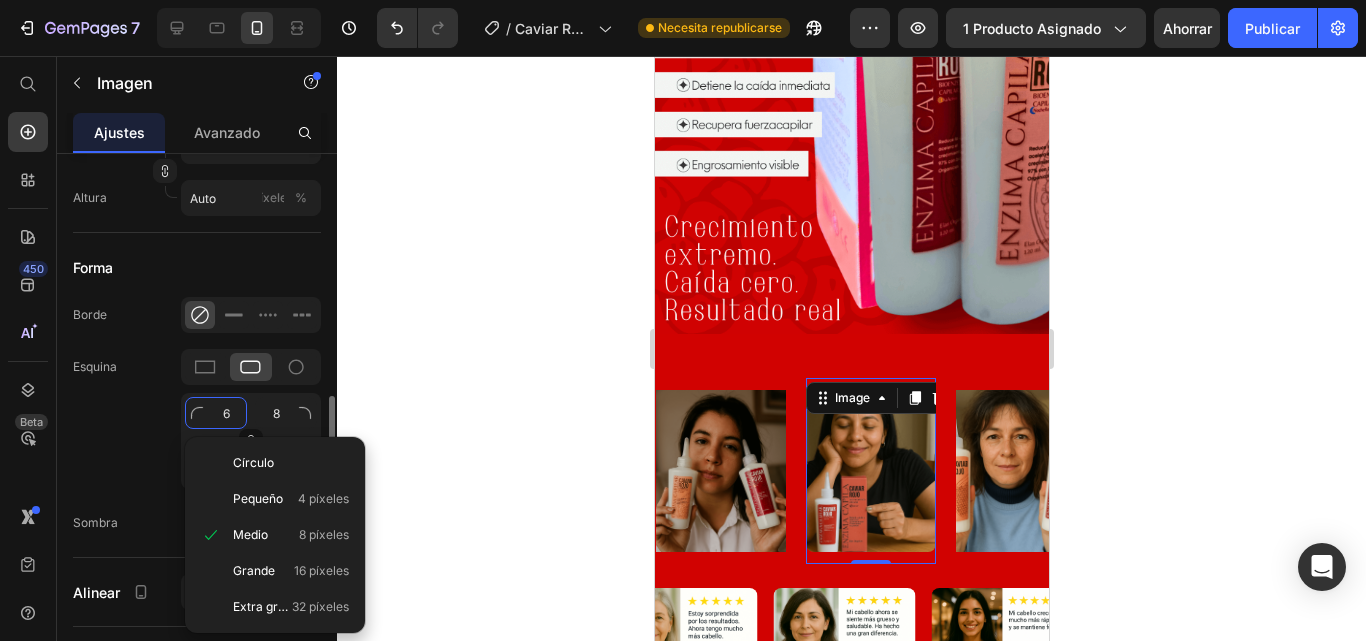 type on "6" 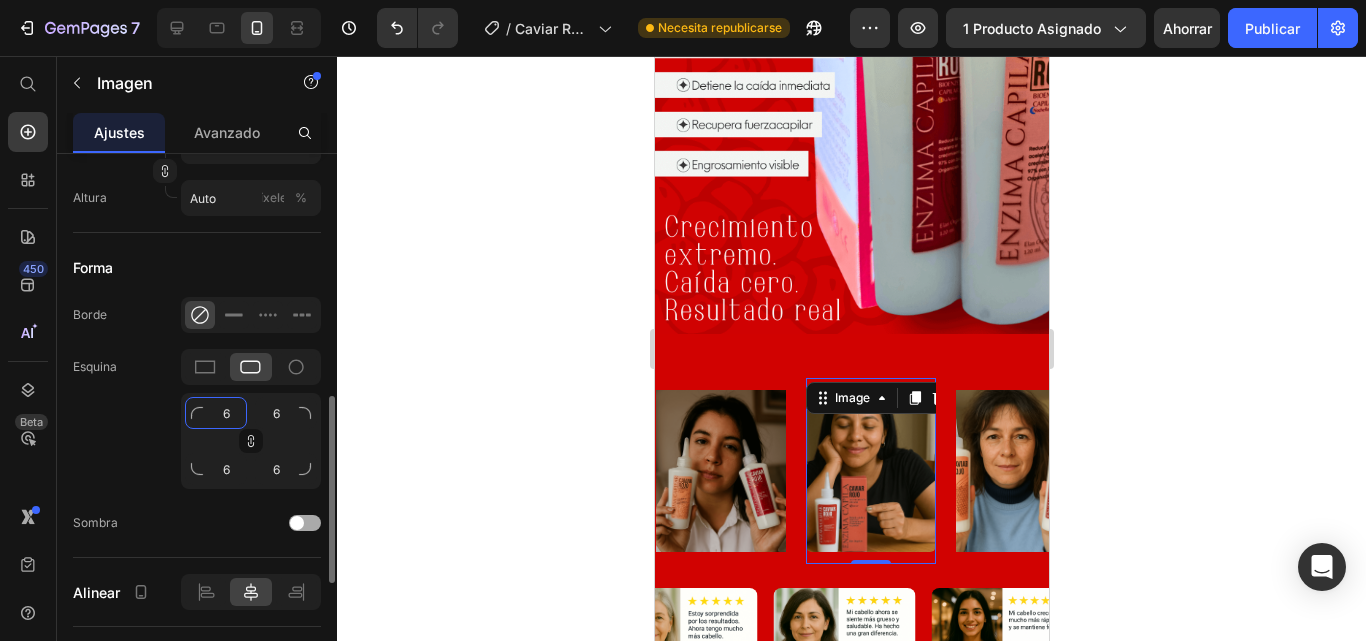type on "6" 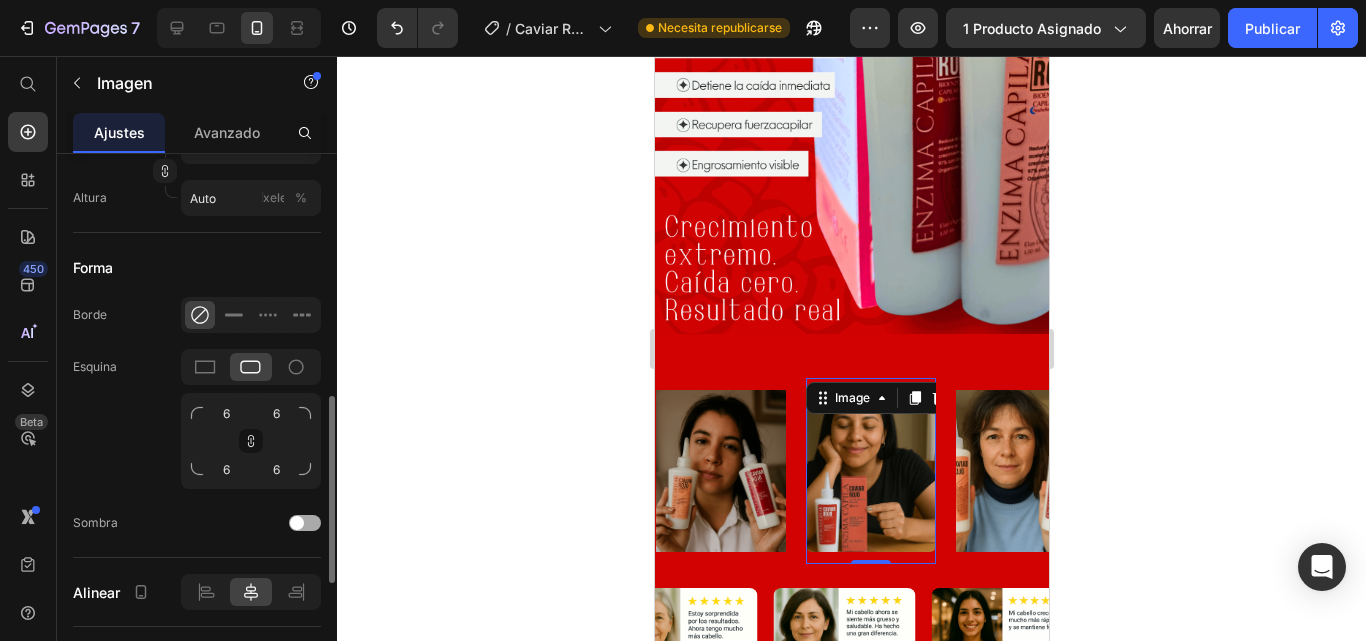 click at bounding box center (305, 523) 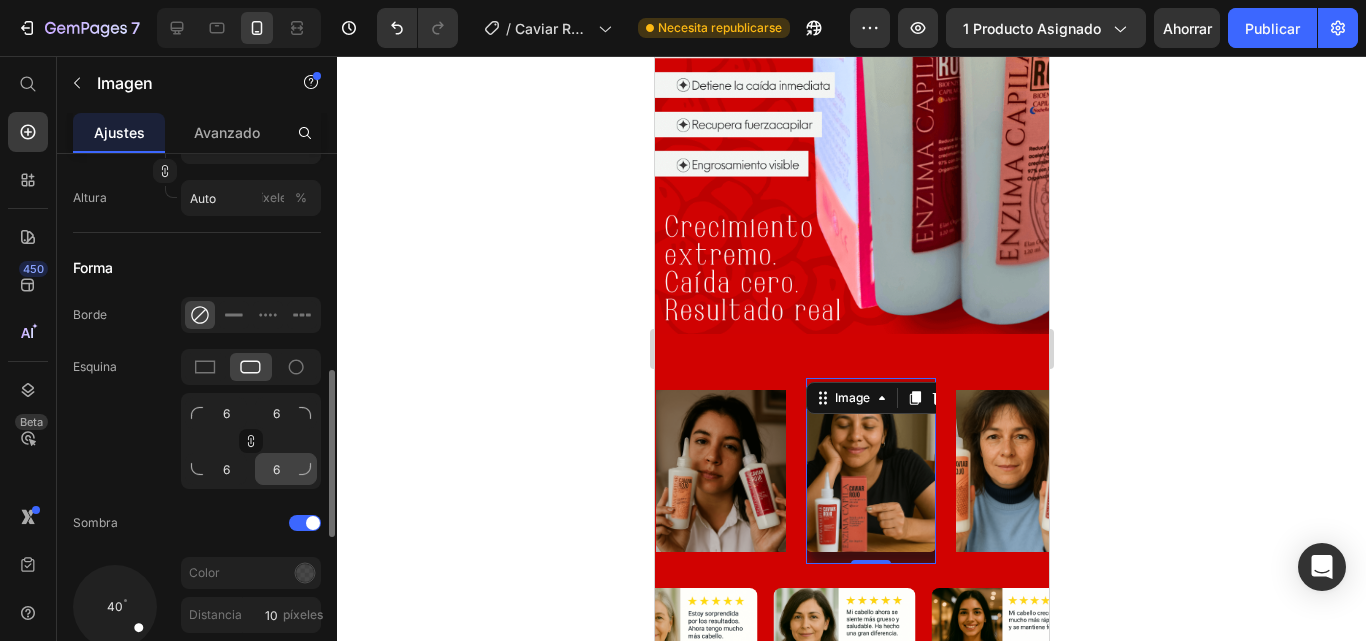 scroll, scrollTop: 1000, scrollLeft: 0, axis: vertical 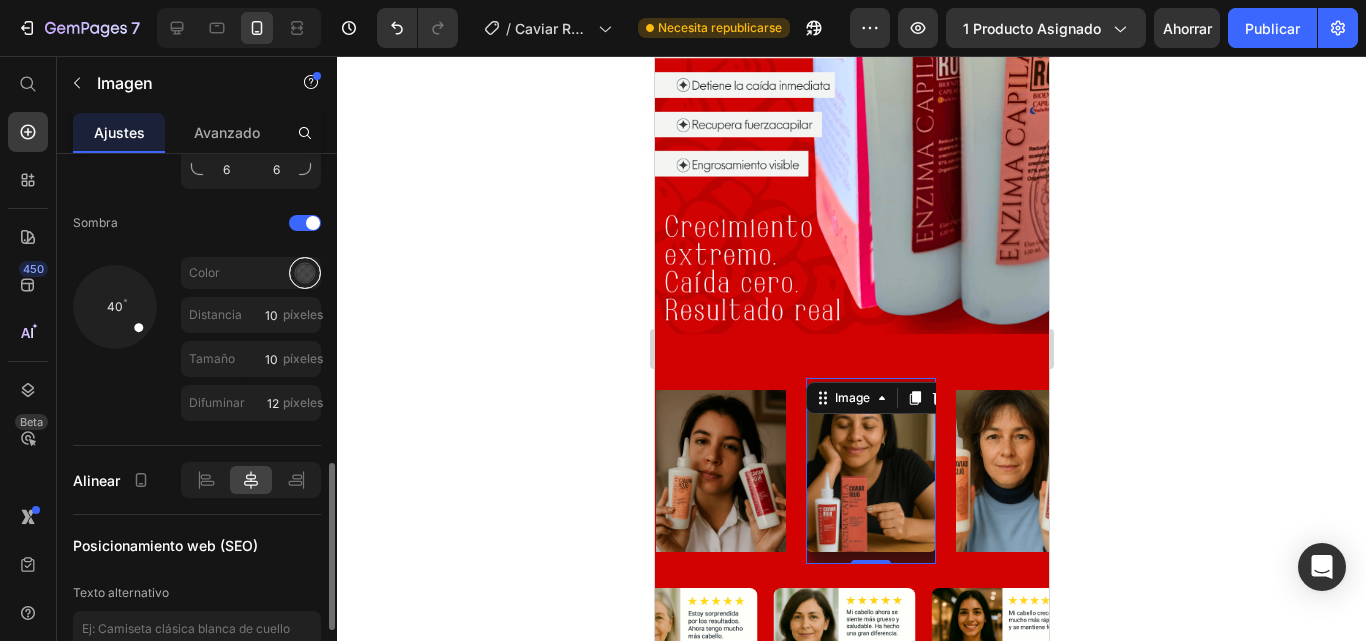 click at bounding box center [305, 273] 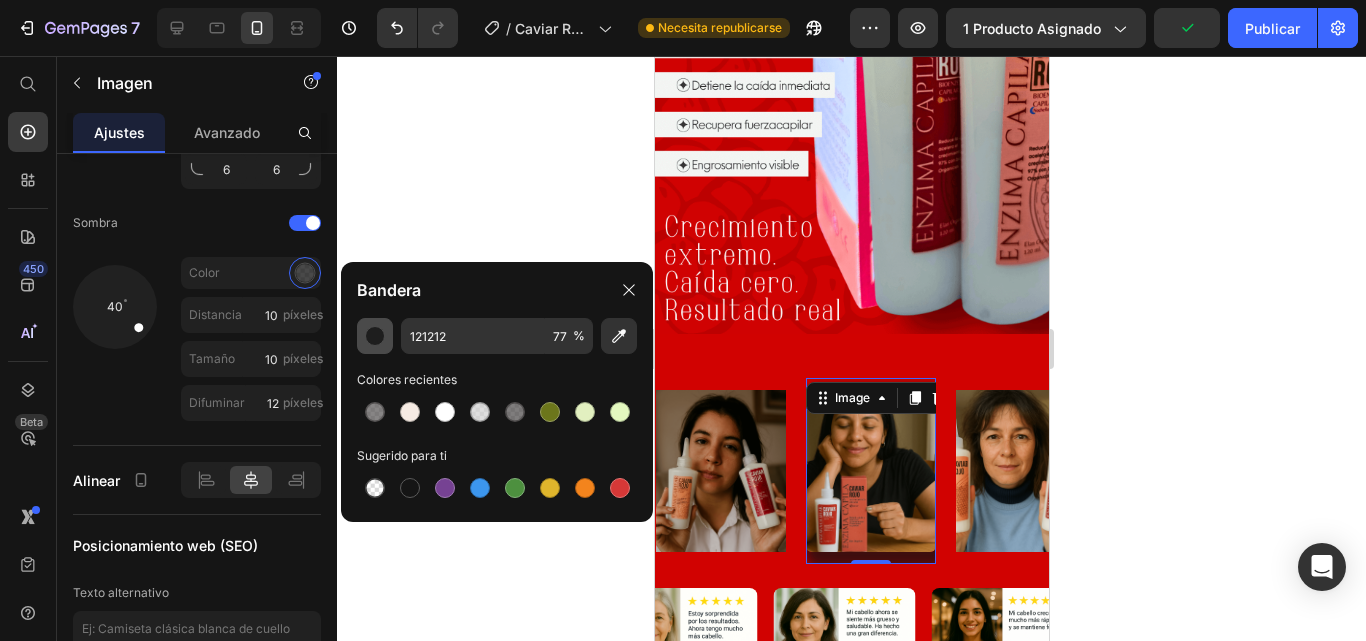 click at bounding box center (375, 336) 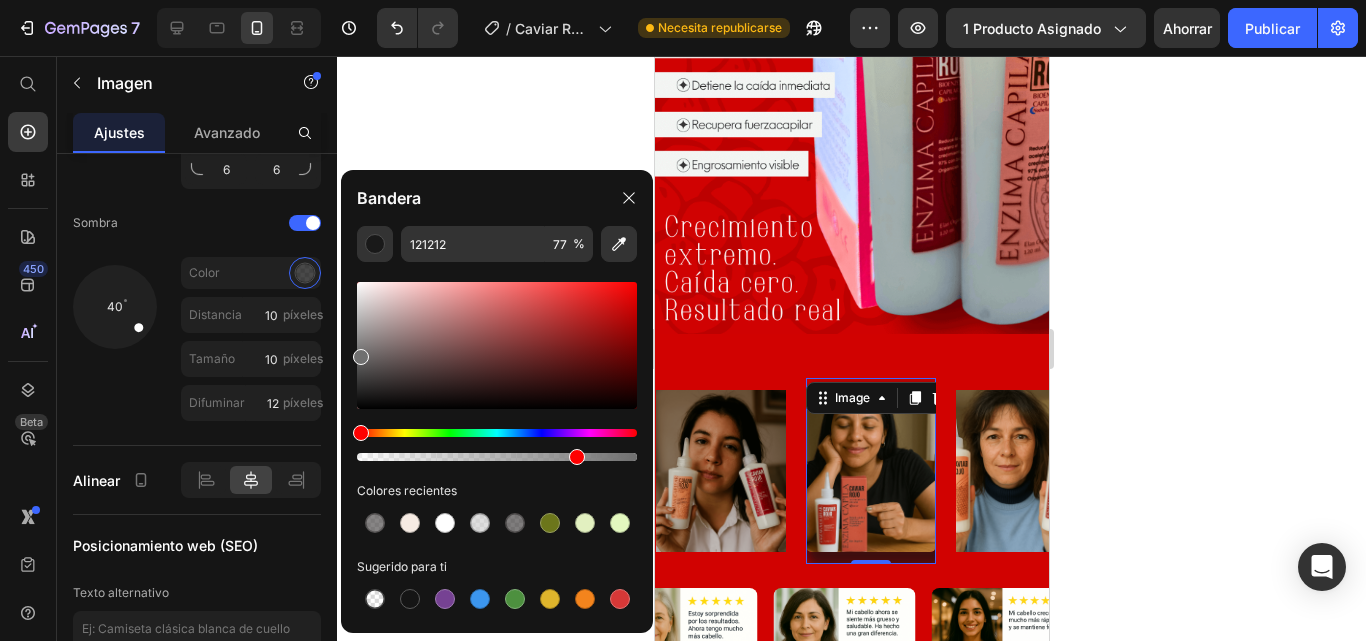 click at bounding box center [497, 345] 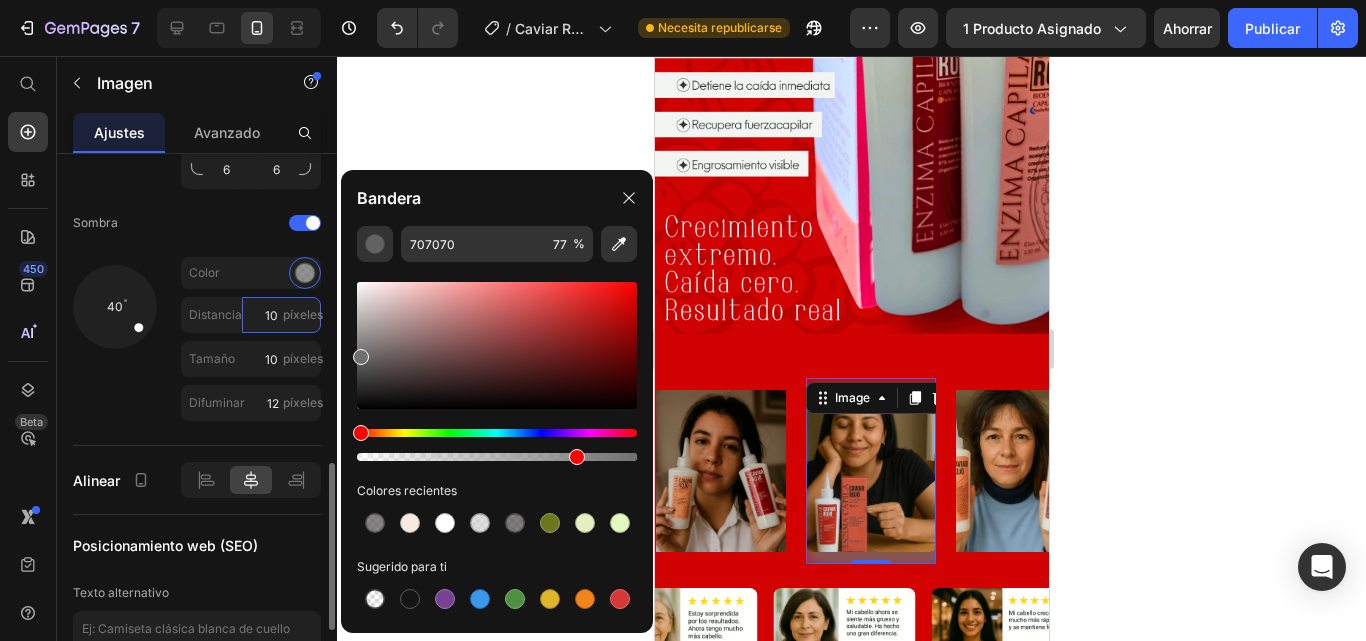 click on "10" at bounding box center [281, 315] 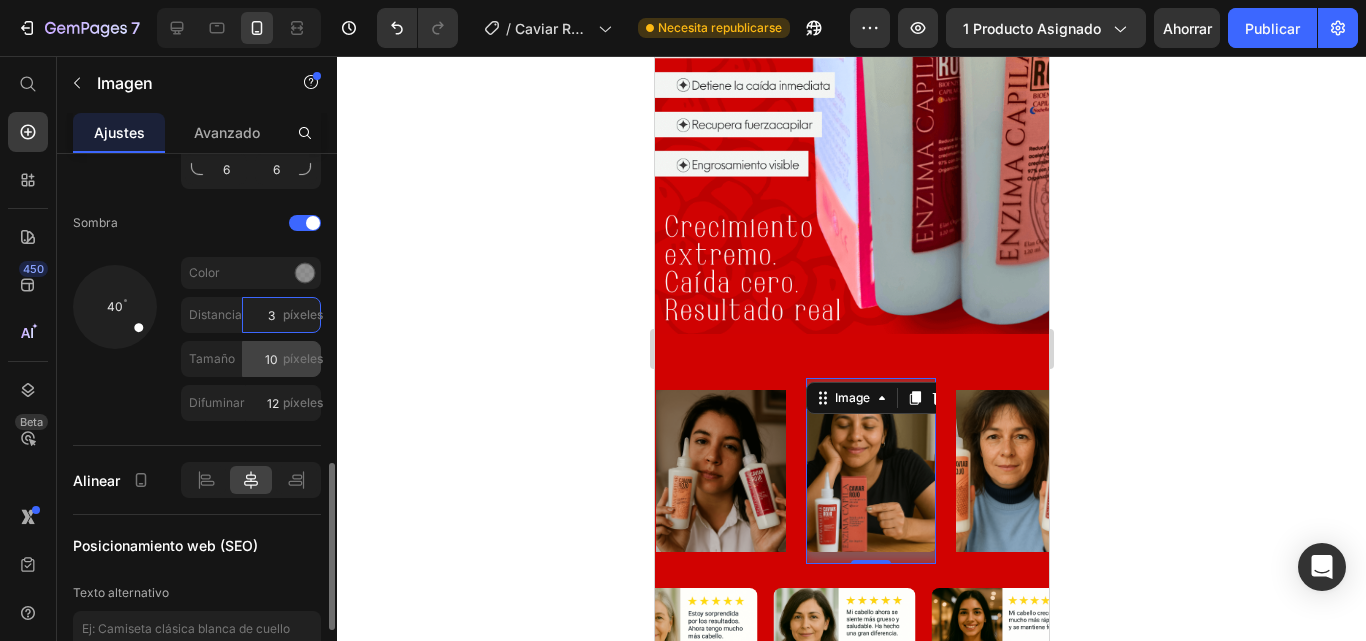 type on "3" 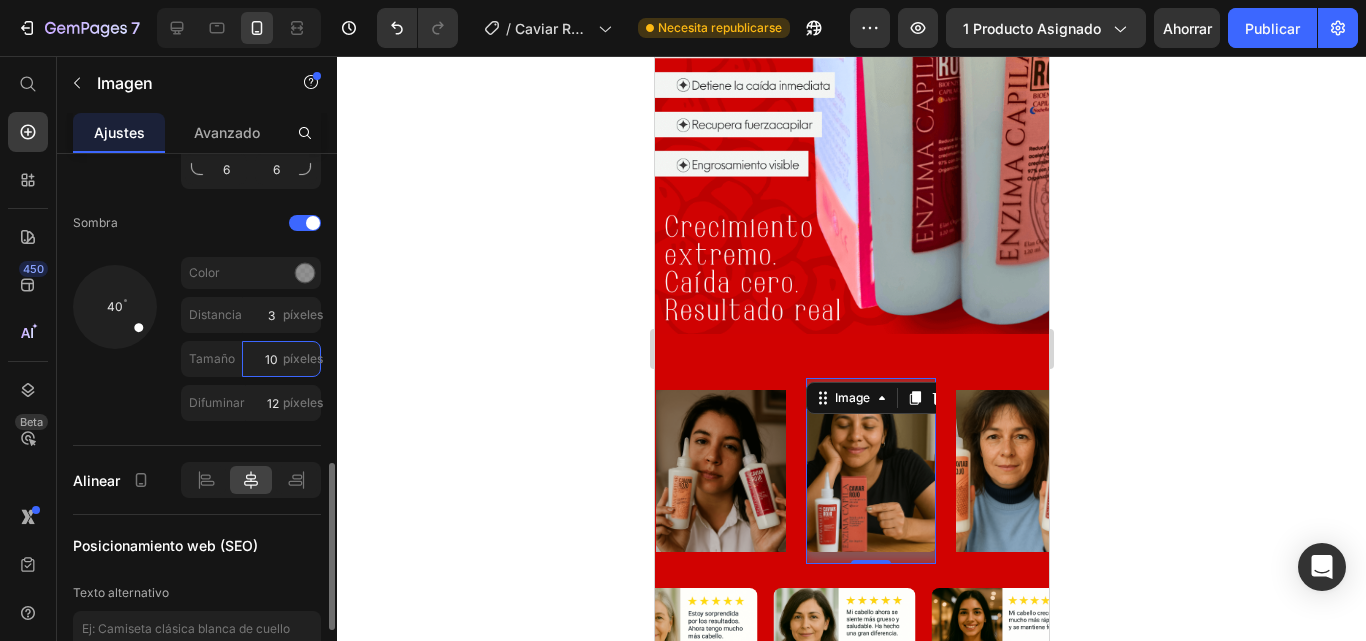 click on "10" at bounding box center (281, 359) 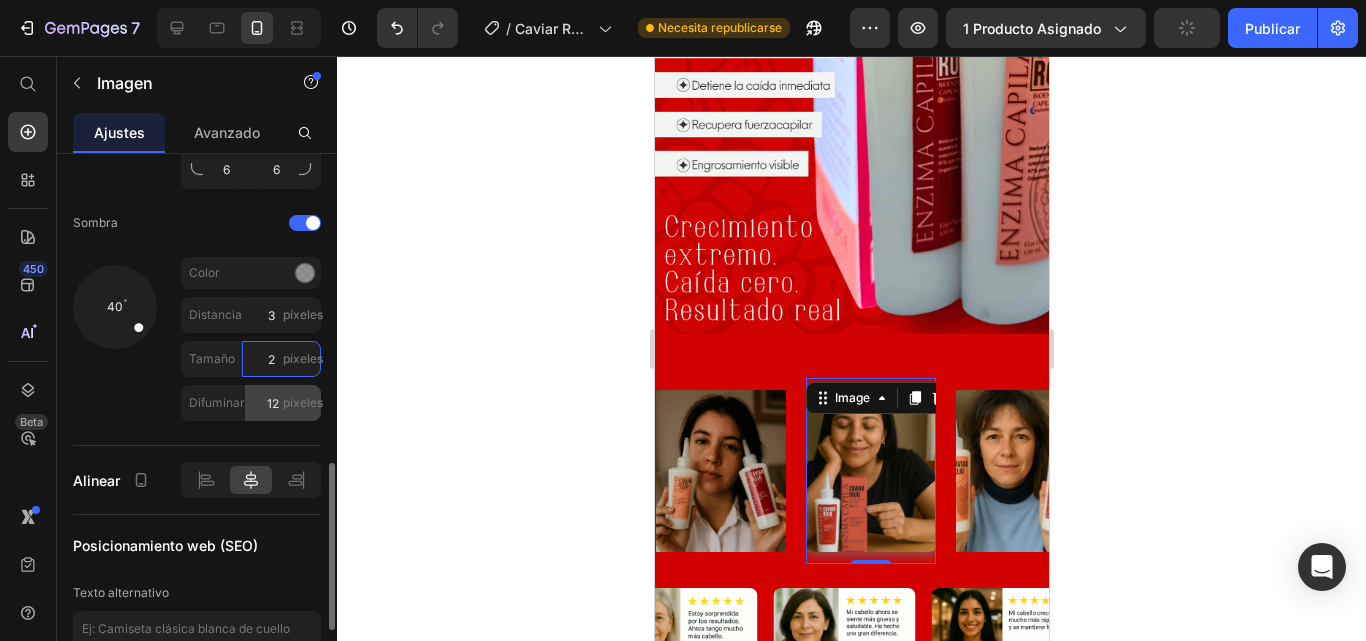 type on "2" 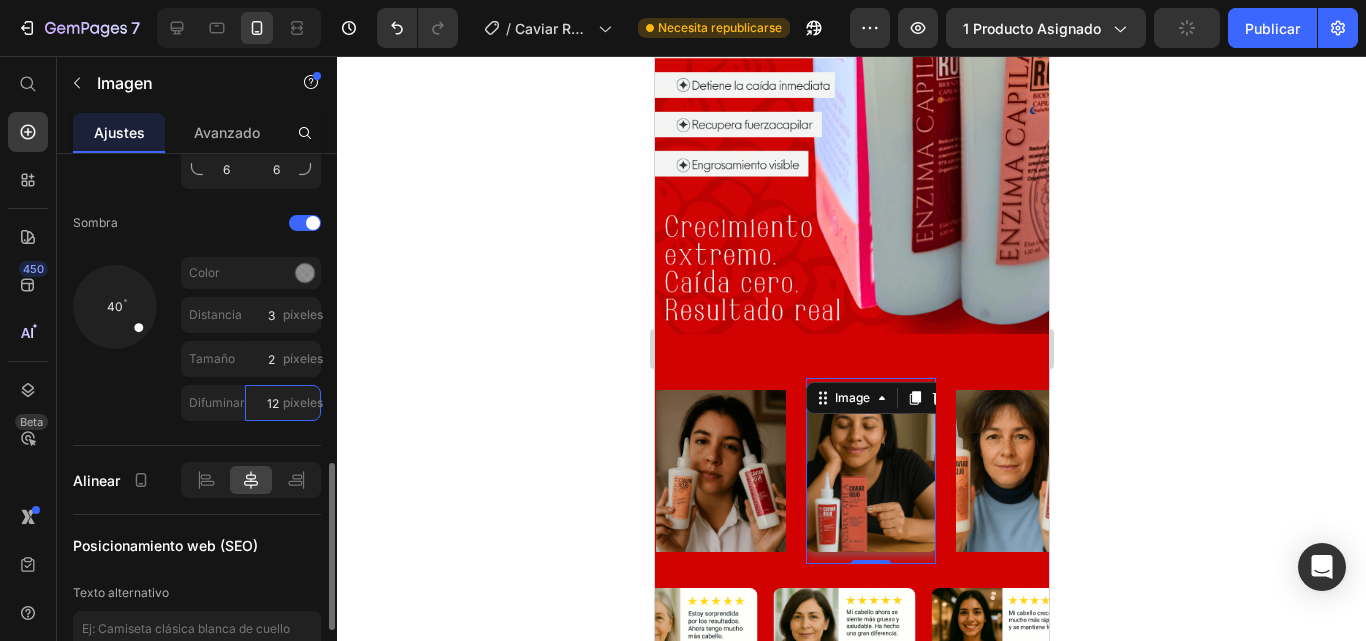 click on "12" at bounding box center (283, 403) 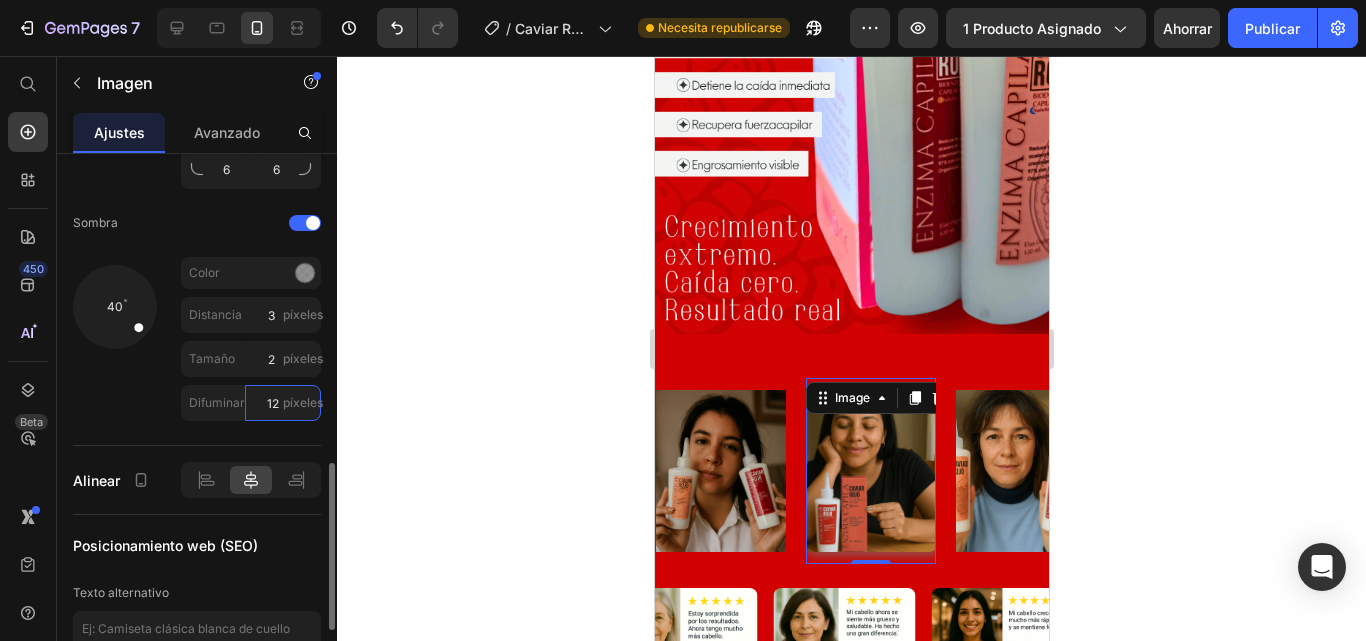 type on "5" 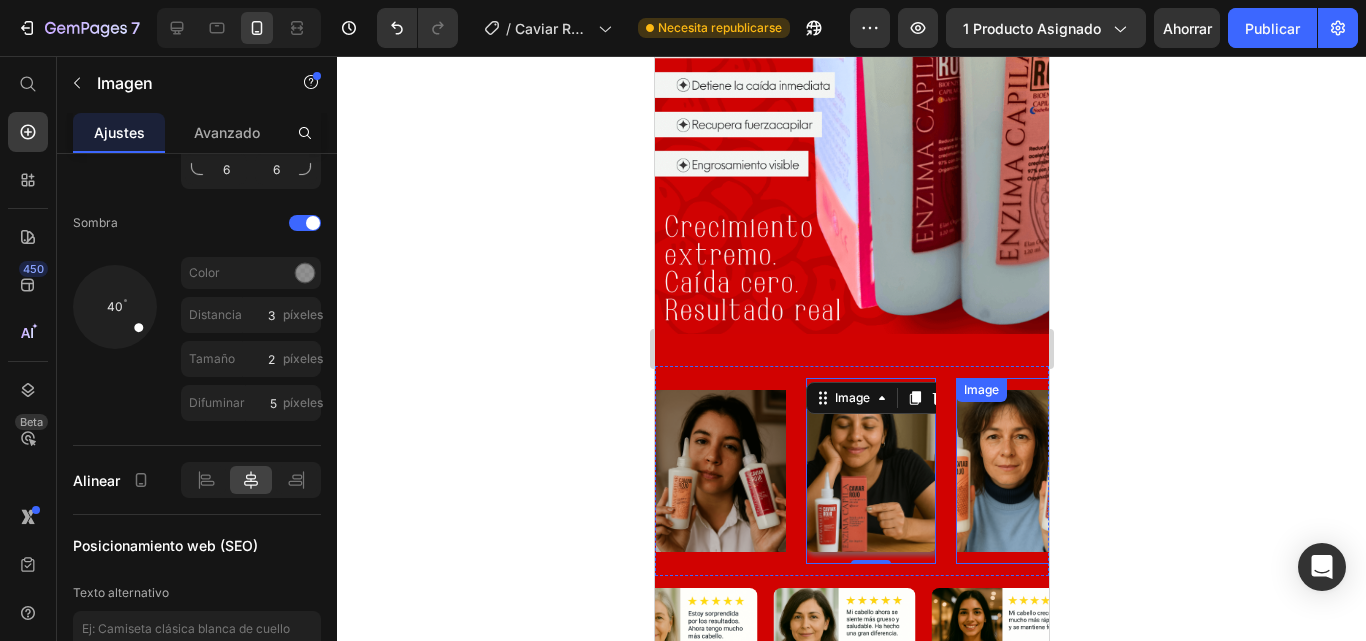 click at bounding box center [1020, 471] 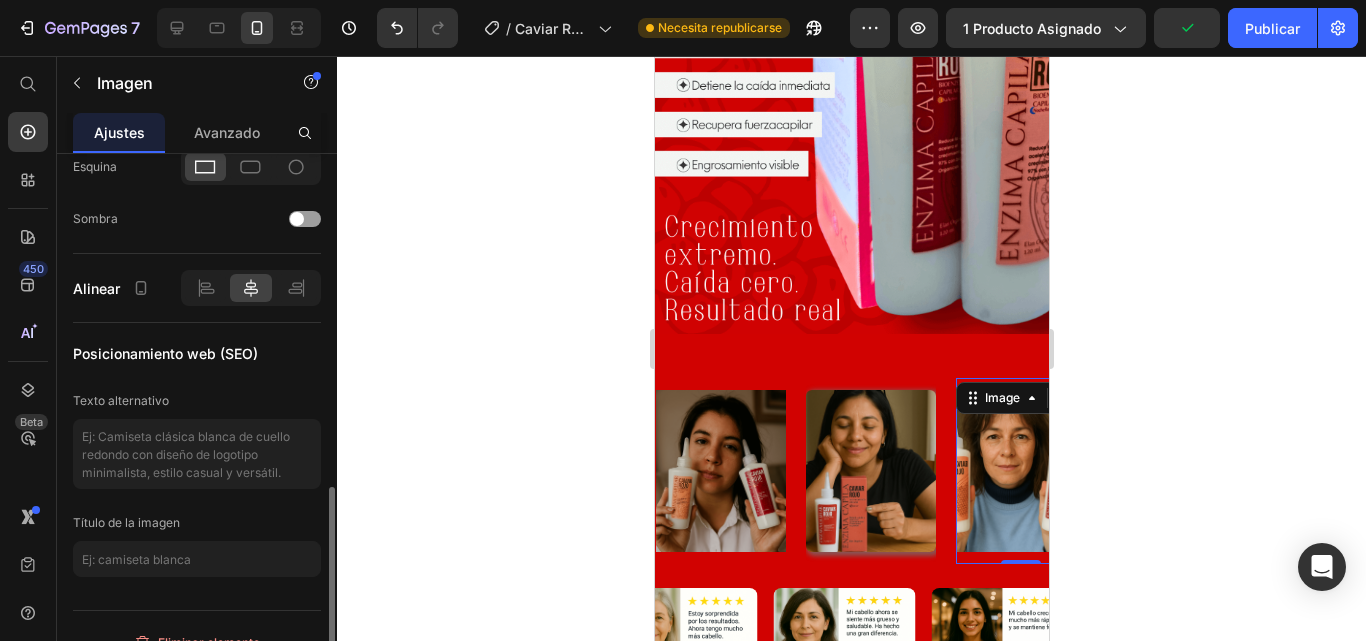 scroll, scrollTop: 600, scrollLeft: 0, axis: vertical 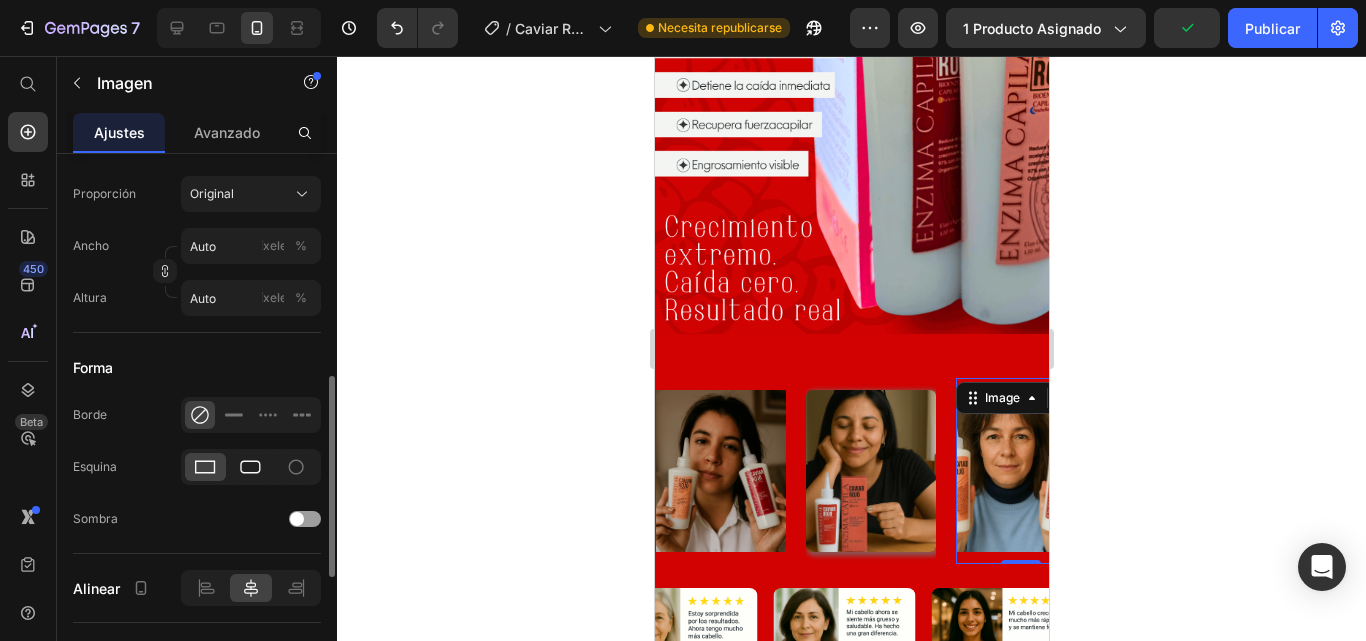 click 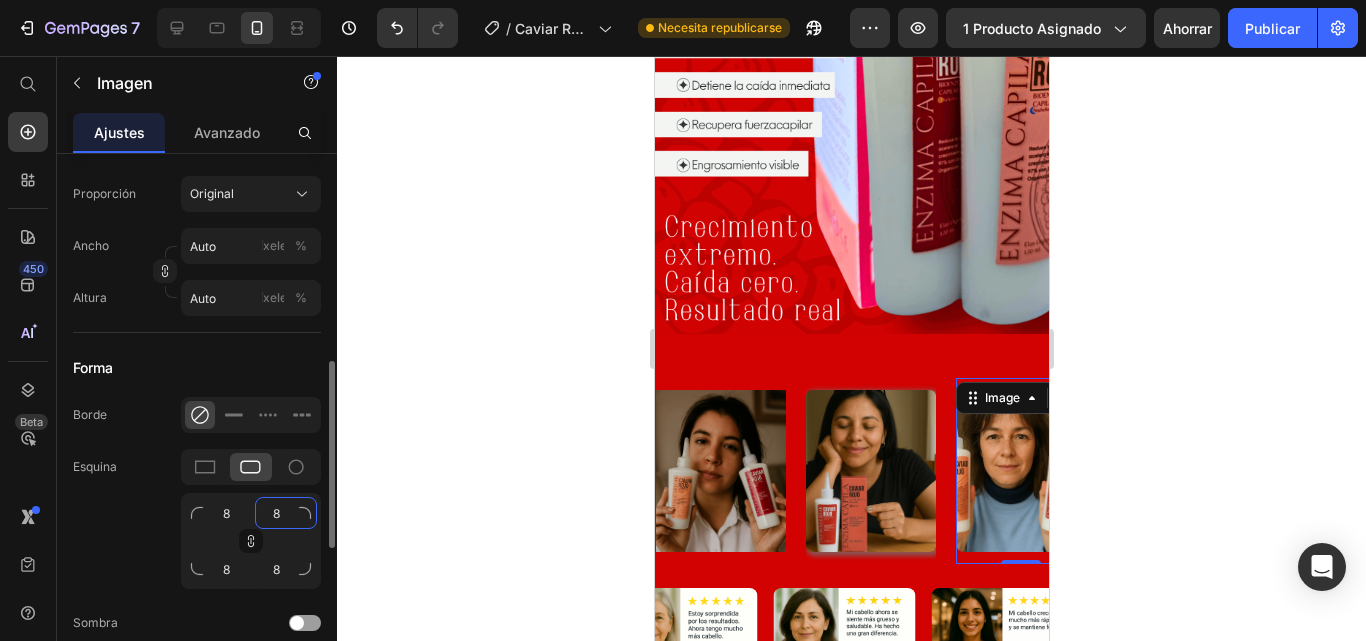 click on "8" 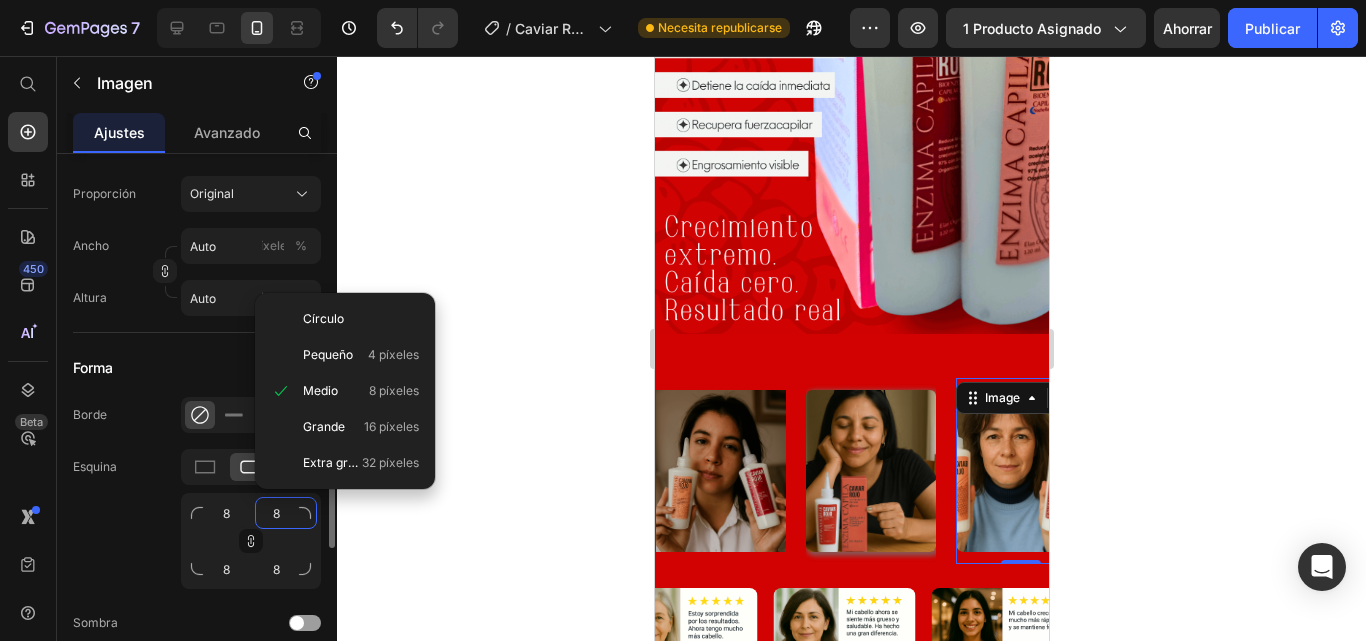 click on "8" 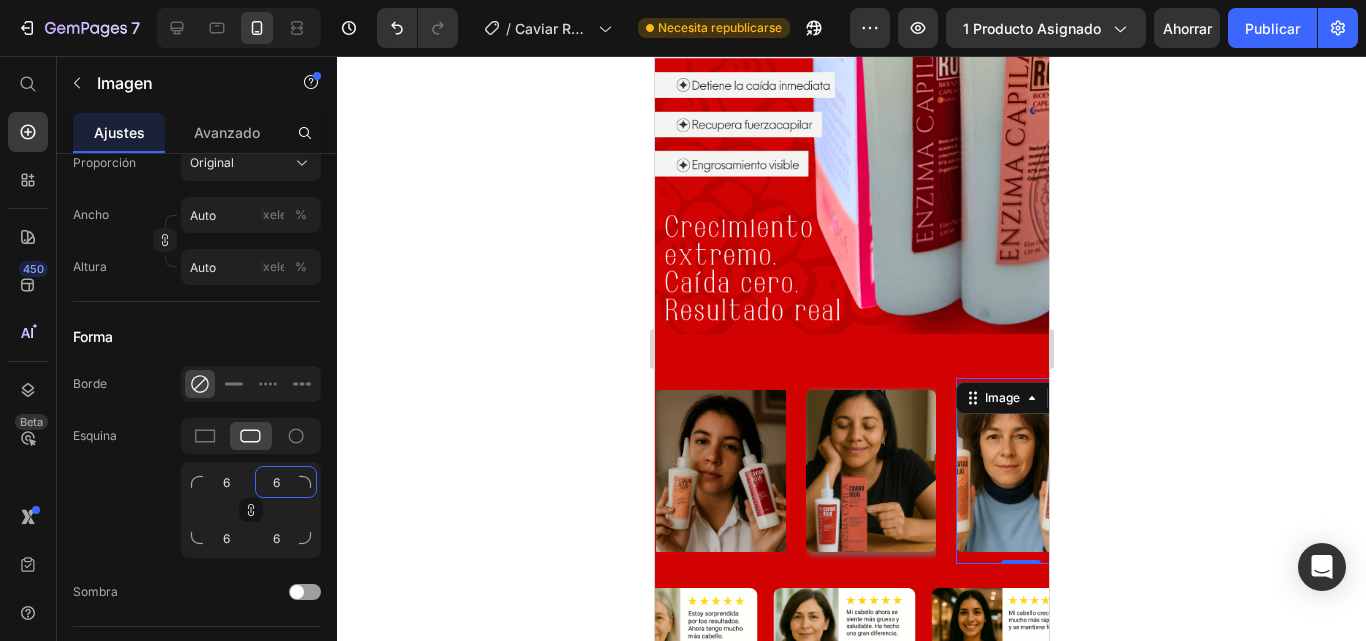 scroll, scrollTop: 831, scrollLeft: 0, axis: vertical 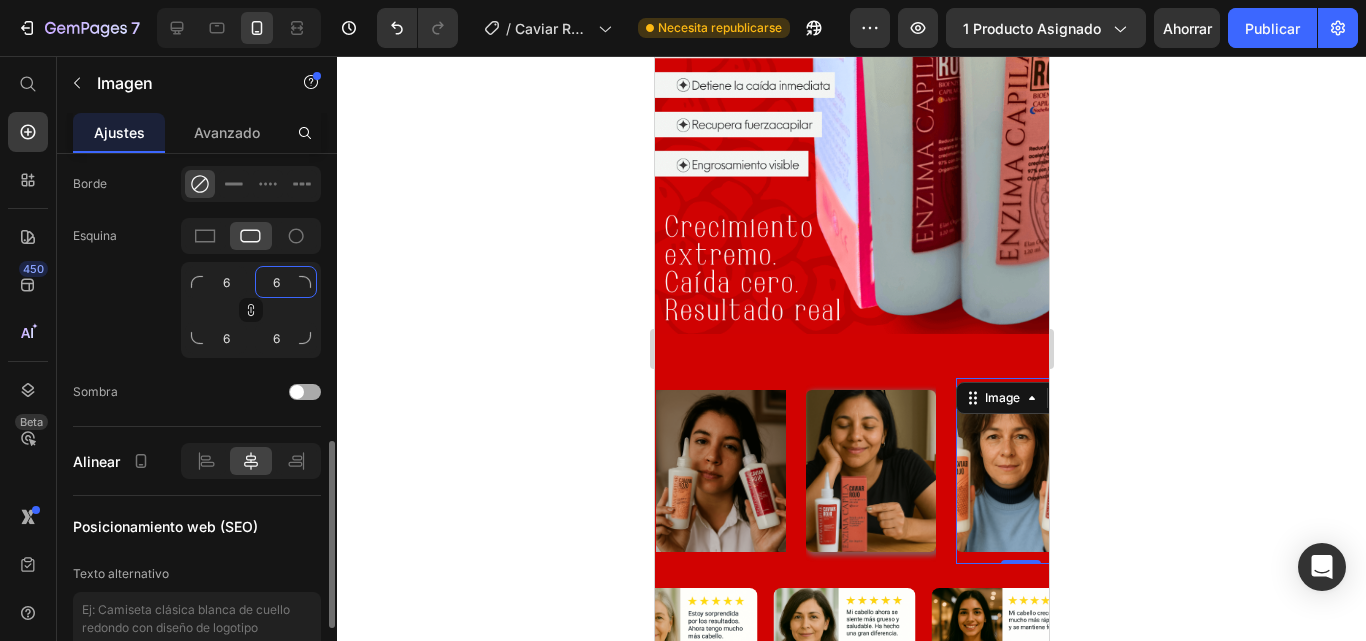 type on "6" 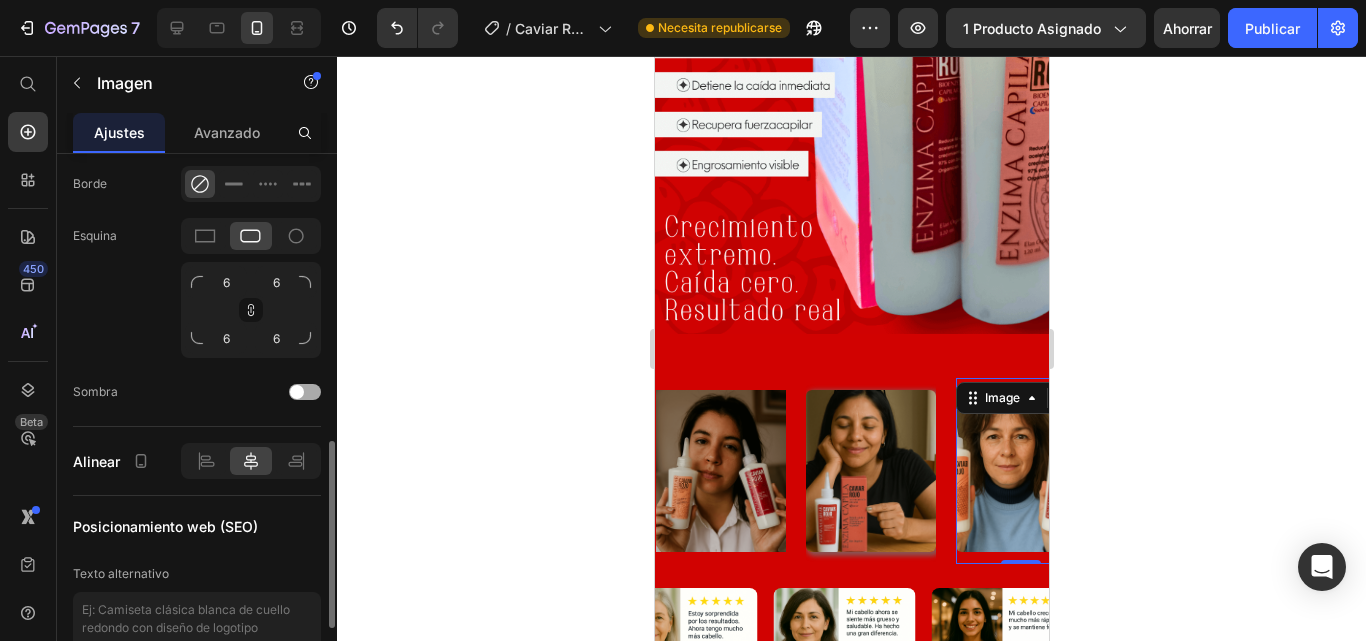 click at bounding box center (297, 392) 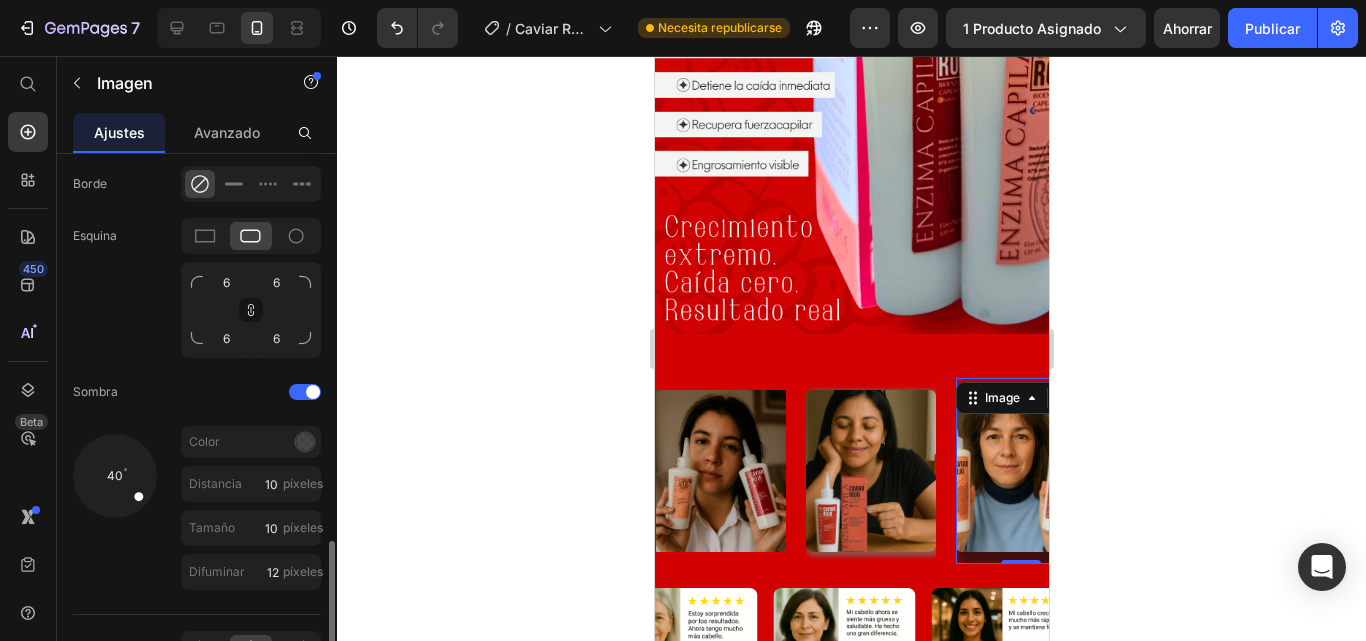 scroll, scrollTop: 931, scrollLeft: 0, axis: vertical 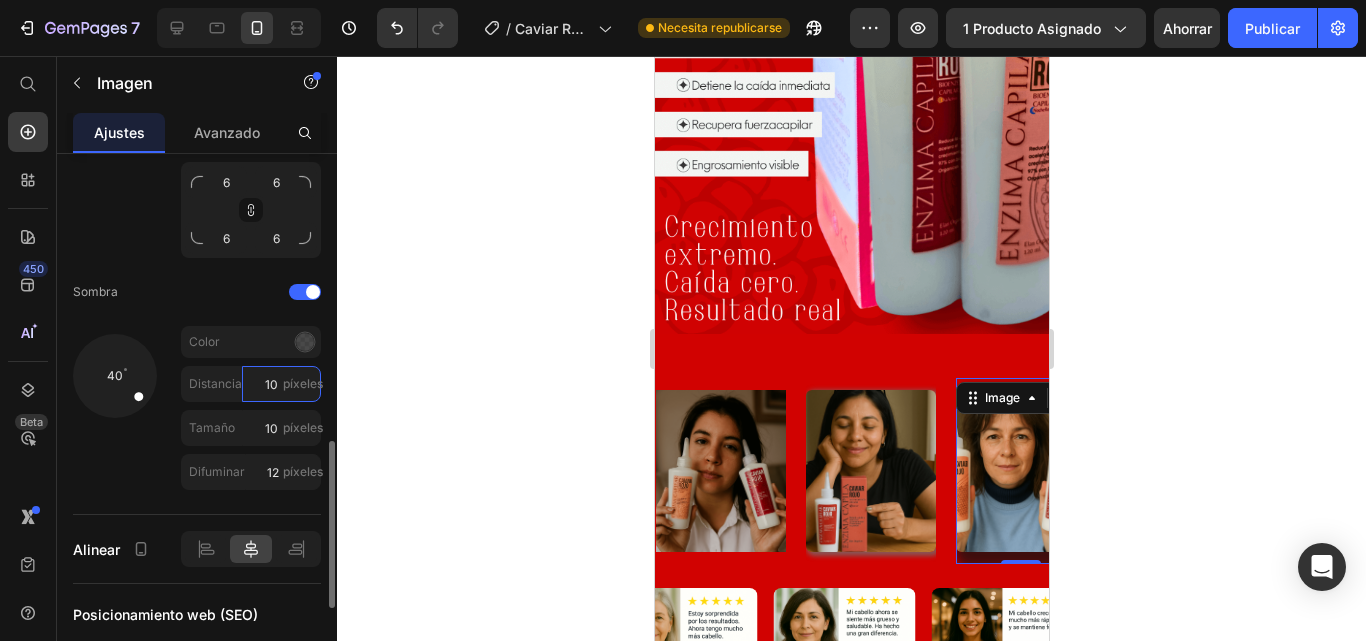 click on "10" at bounding box center (281, 384) 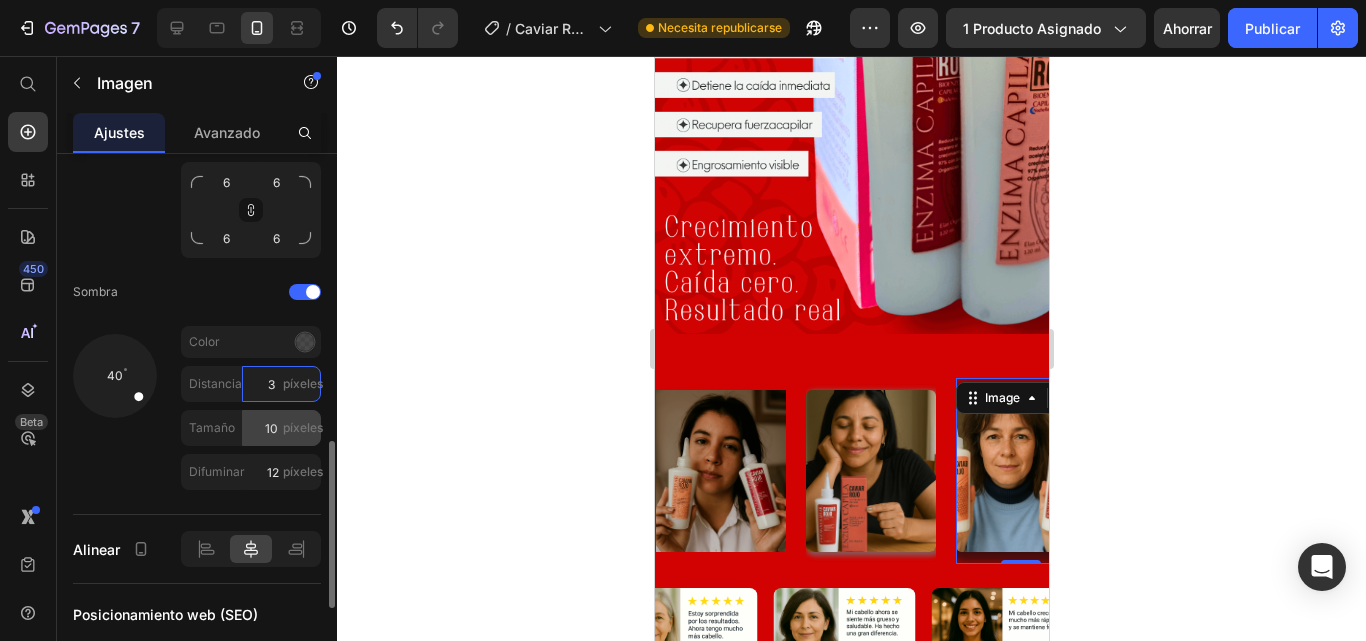 type on "3" 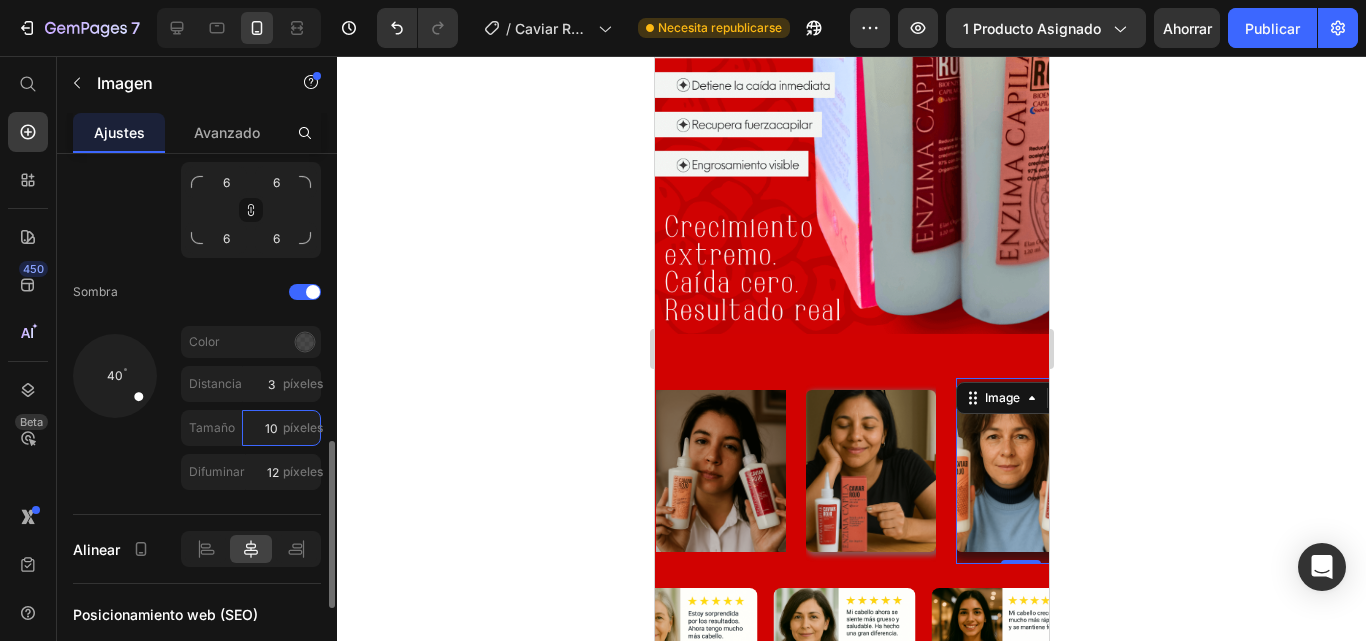 click on "10" at bounding box center (281, 428) 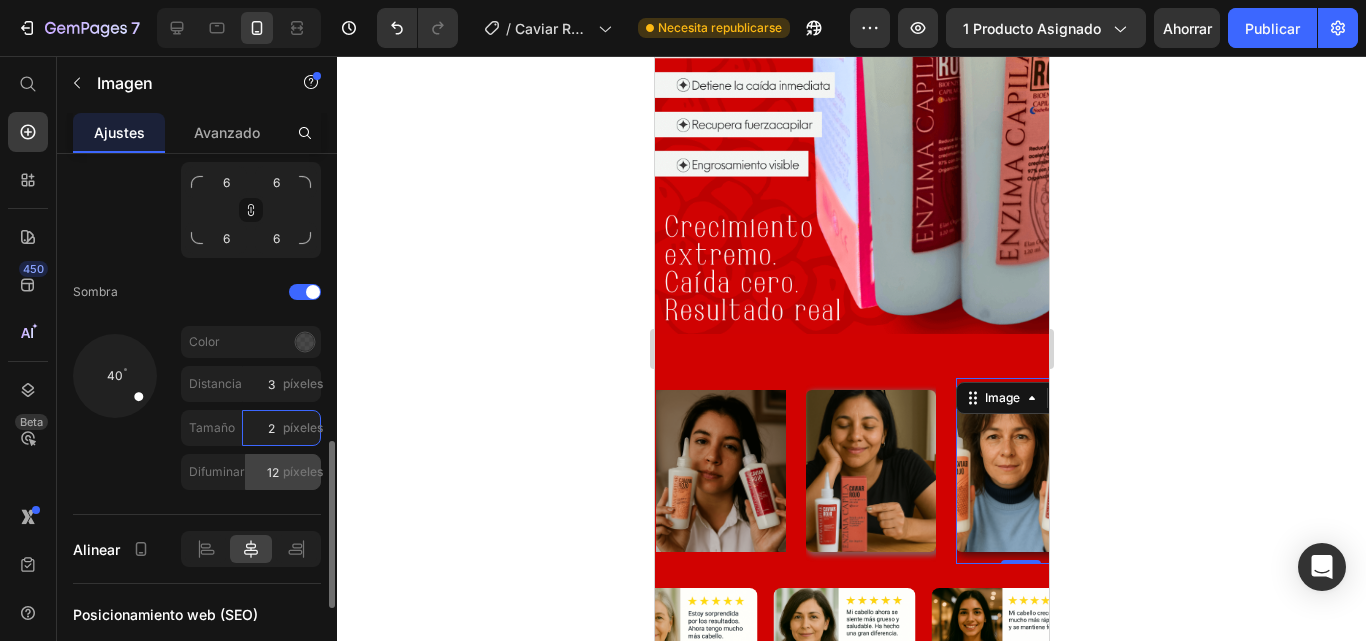 type on "2" 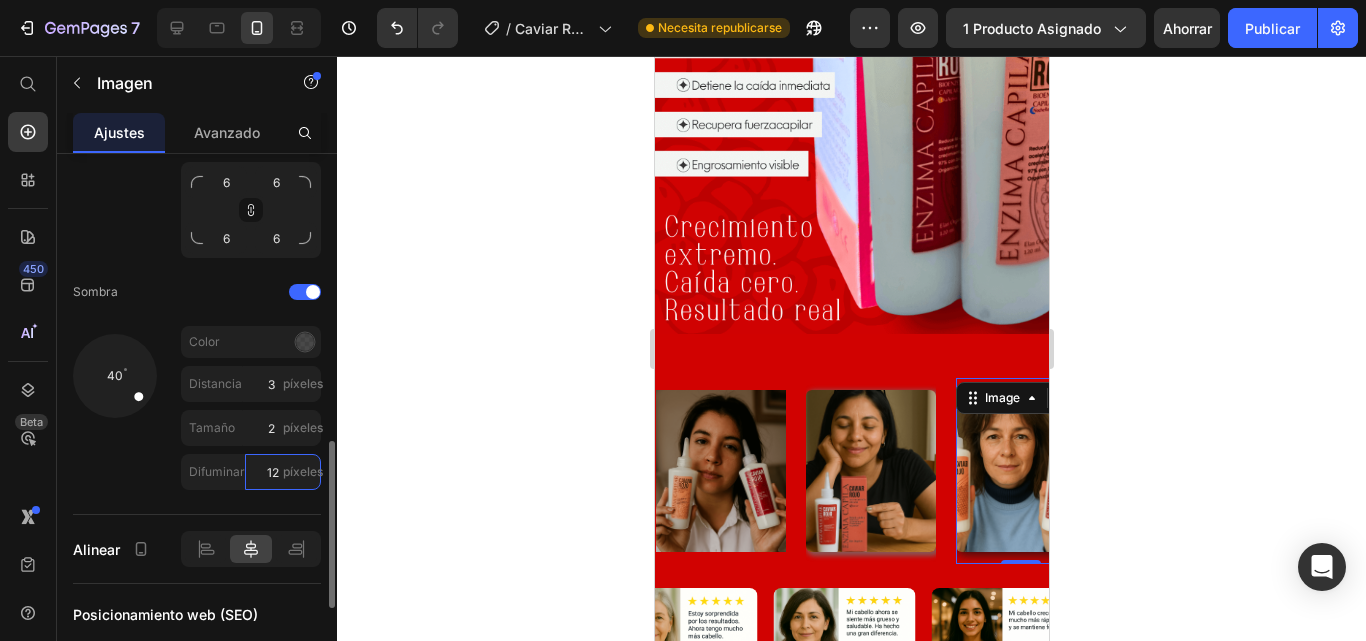 click on "12" at bounding box center (283, 472) 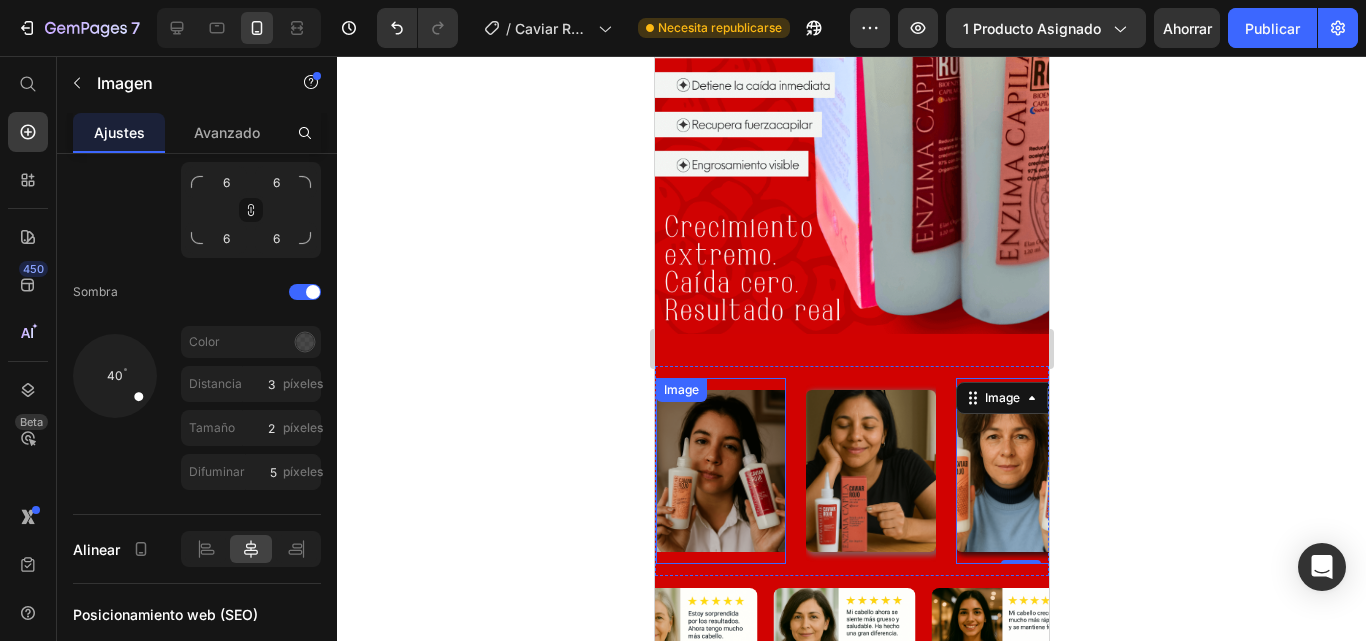 click at bounding box center (720, 471) 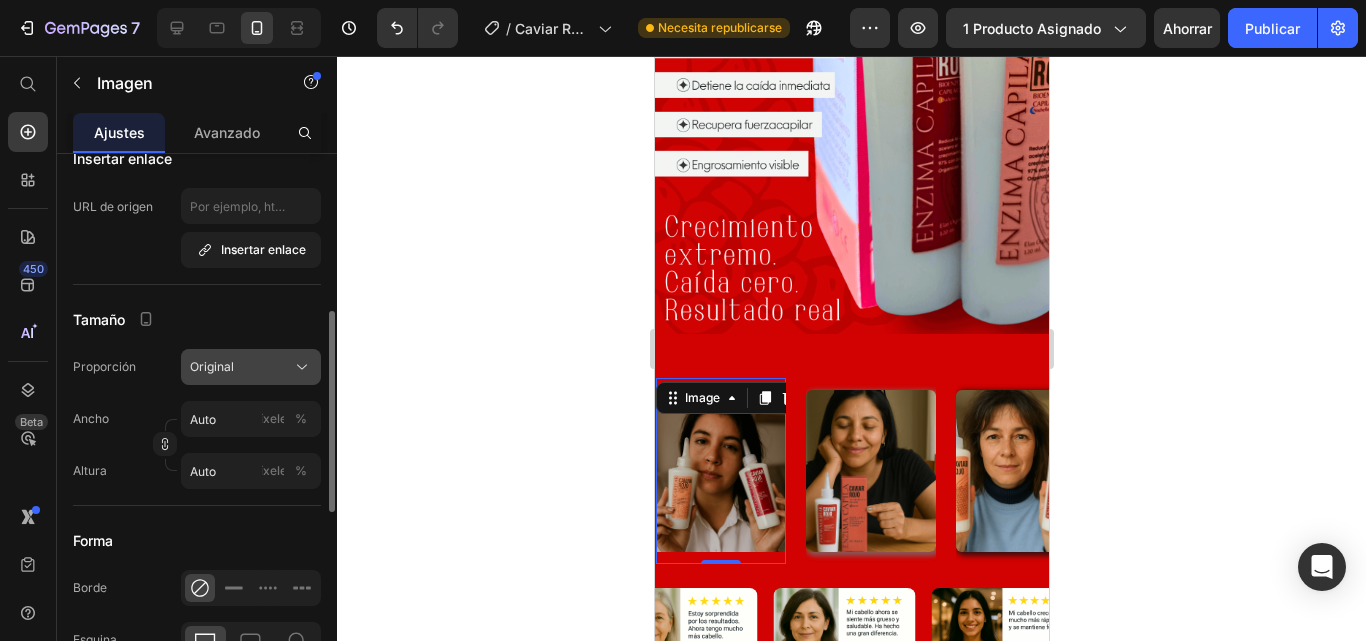 scroll, scrollTop: 527, scrollLeft: 0, axis: vertical 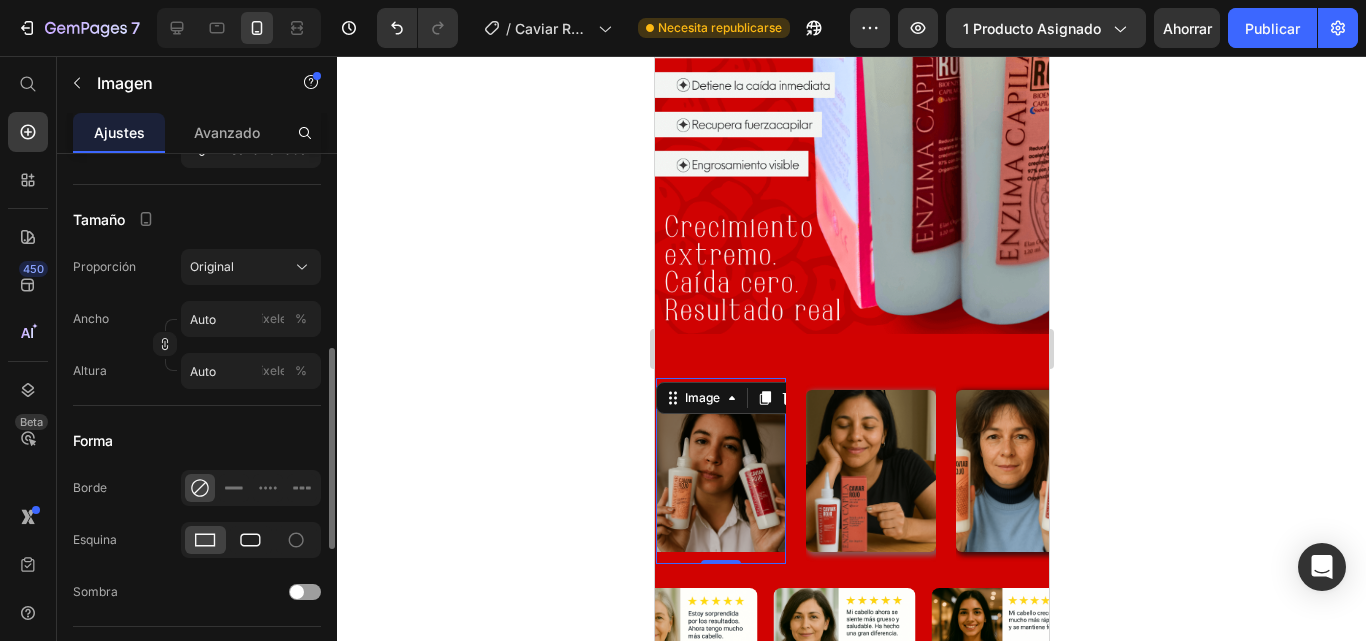 click 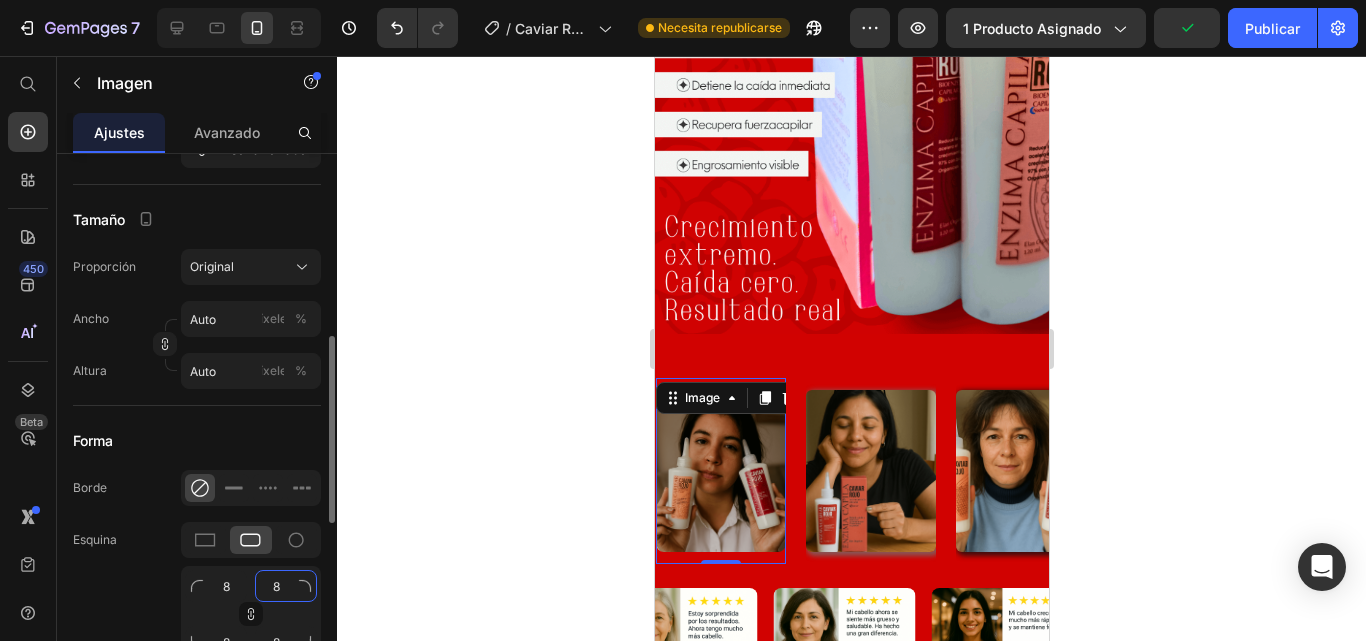 click on "8" 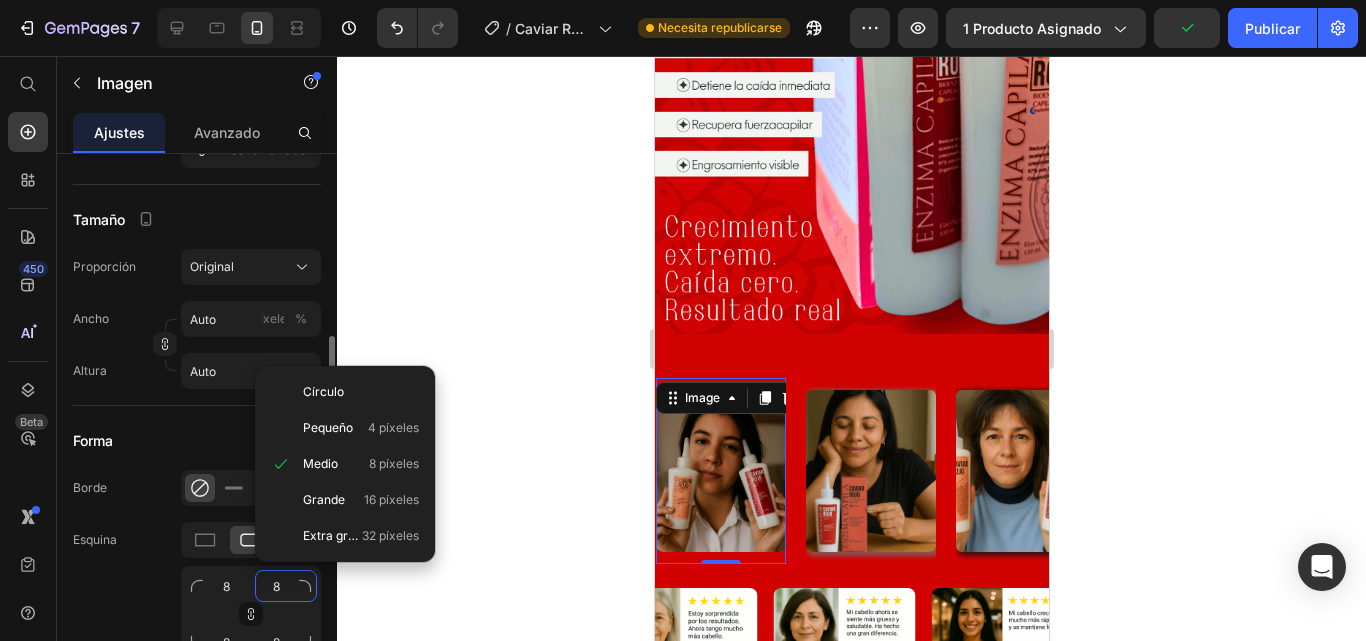 type on "6" 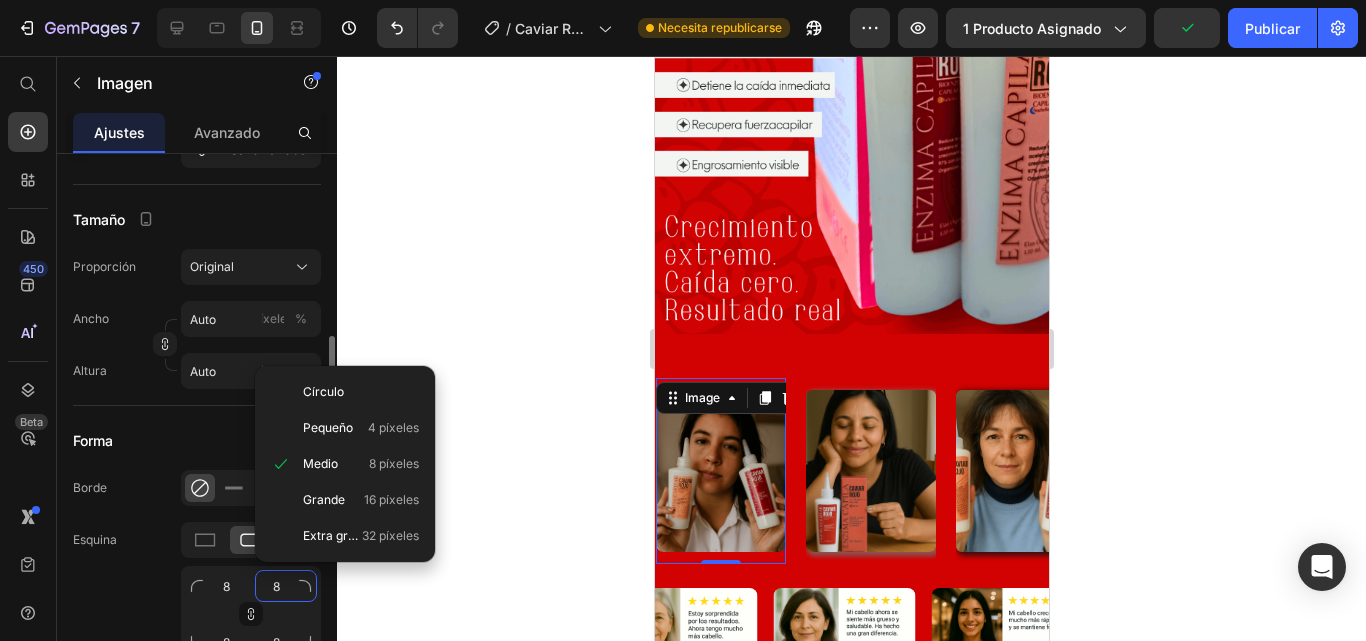 type on "6" 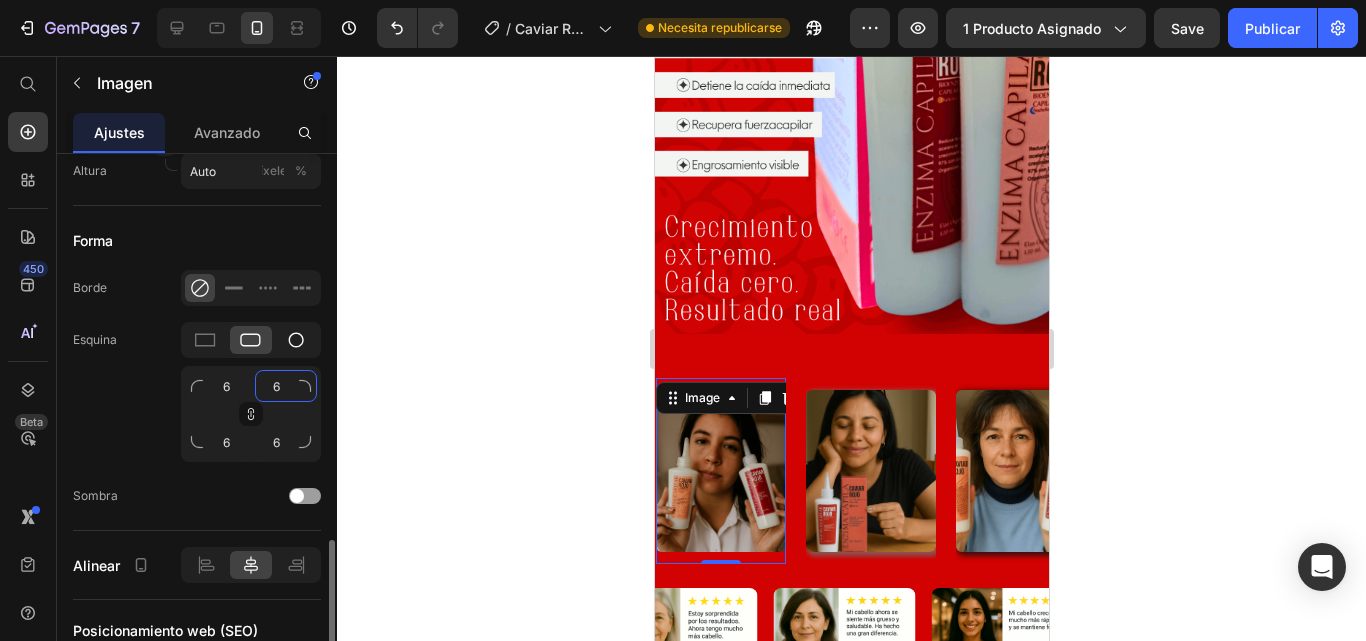 scroll, scrollTop: 827, scrollLeft: 0, axis: vertical 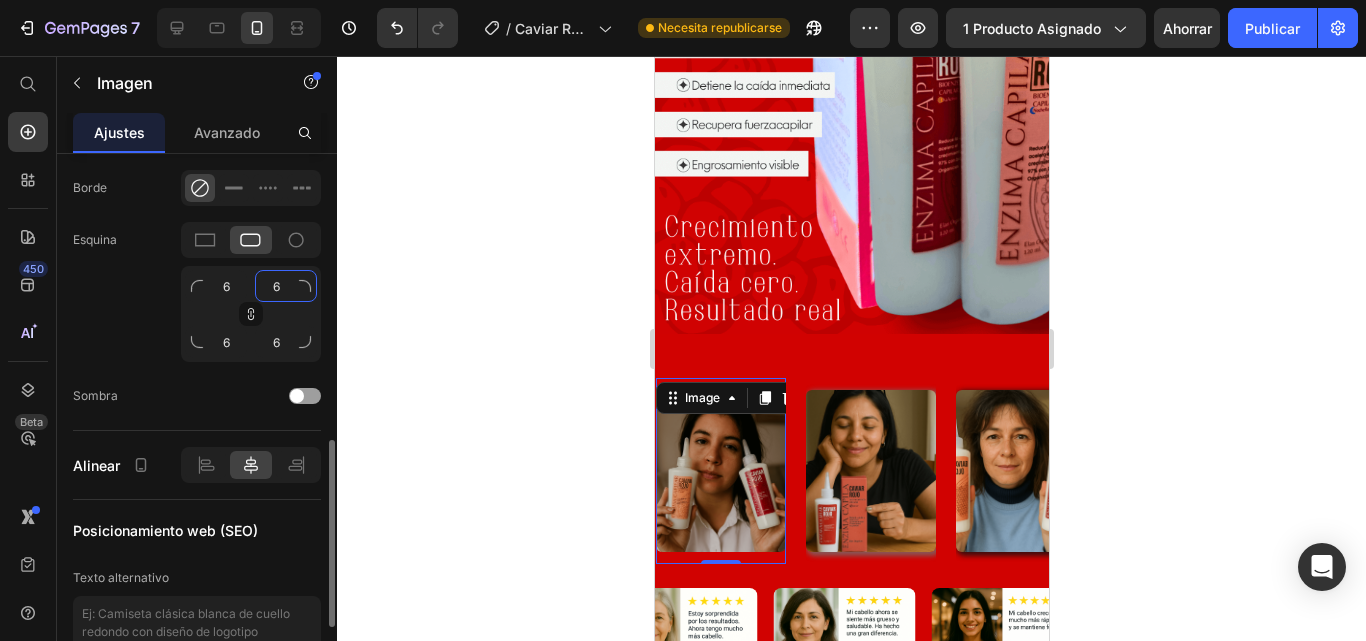 type on "6" 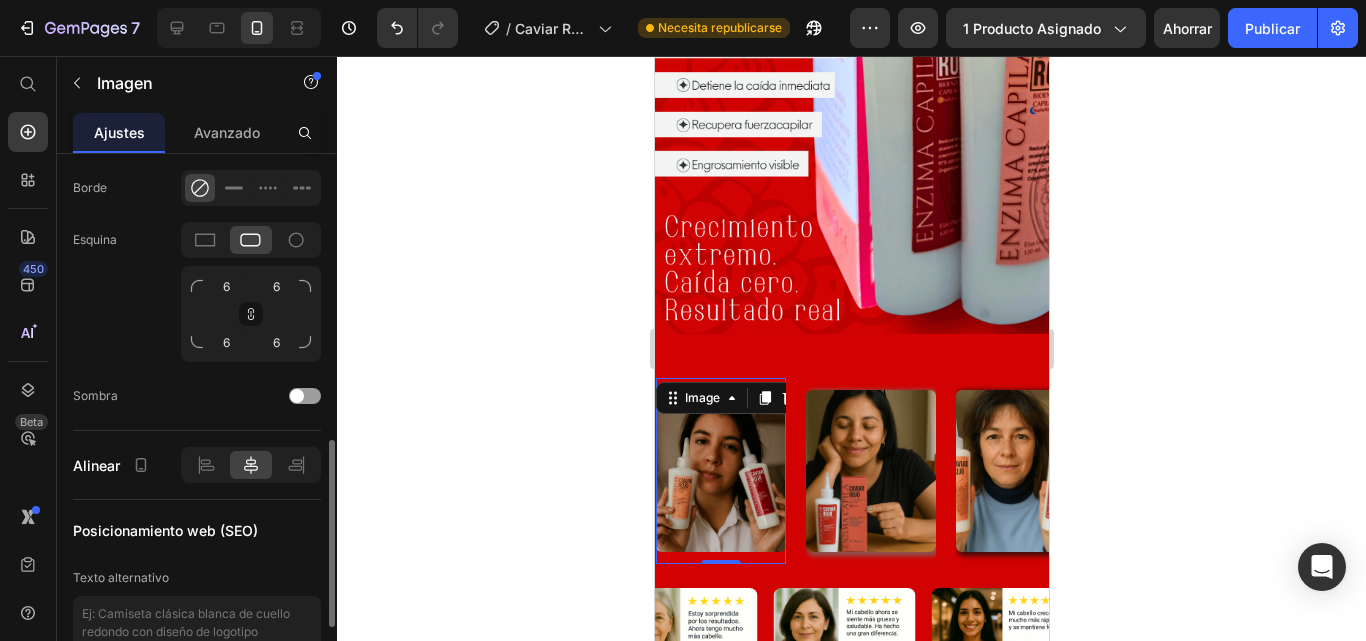 click at bounding box center (305, 396) 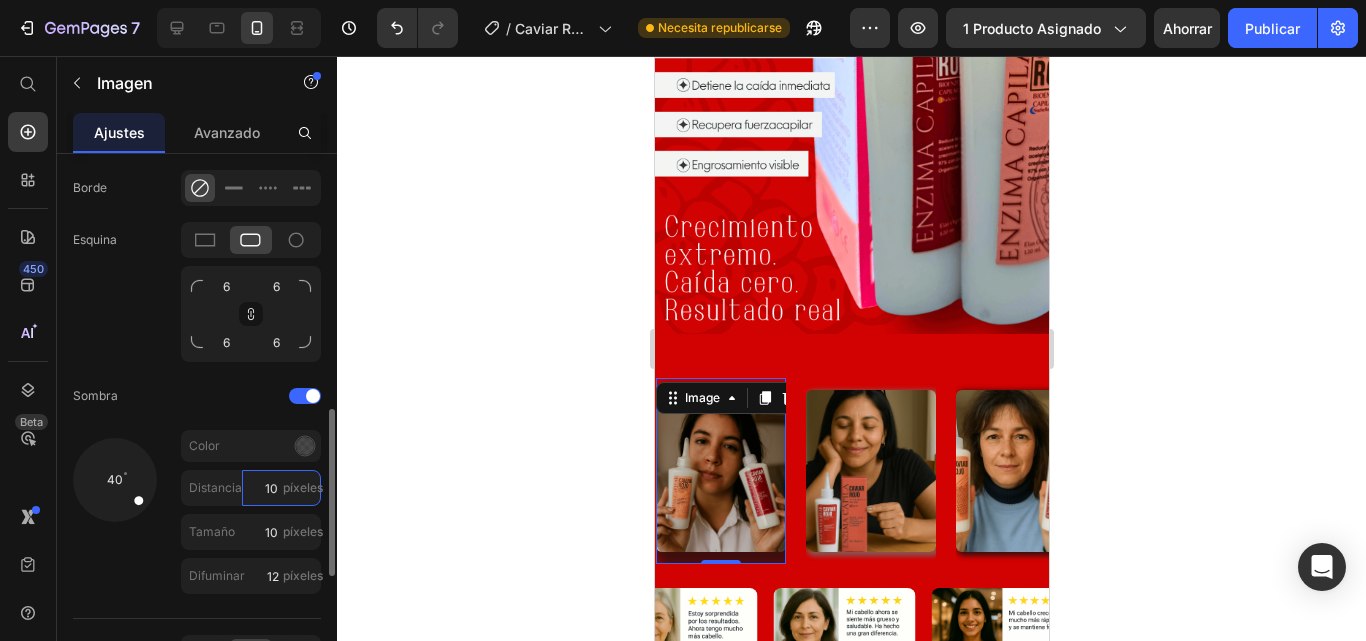 click on "10" at bounding box center (281, 488) 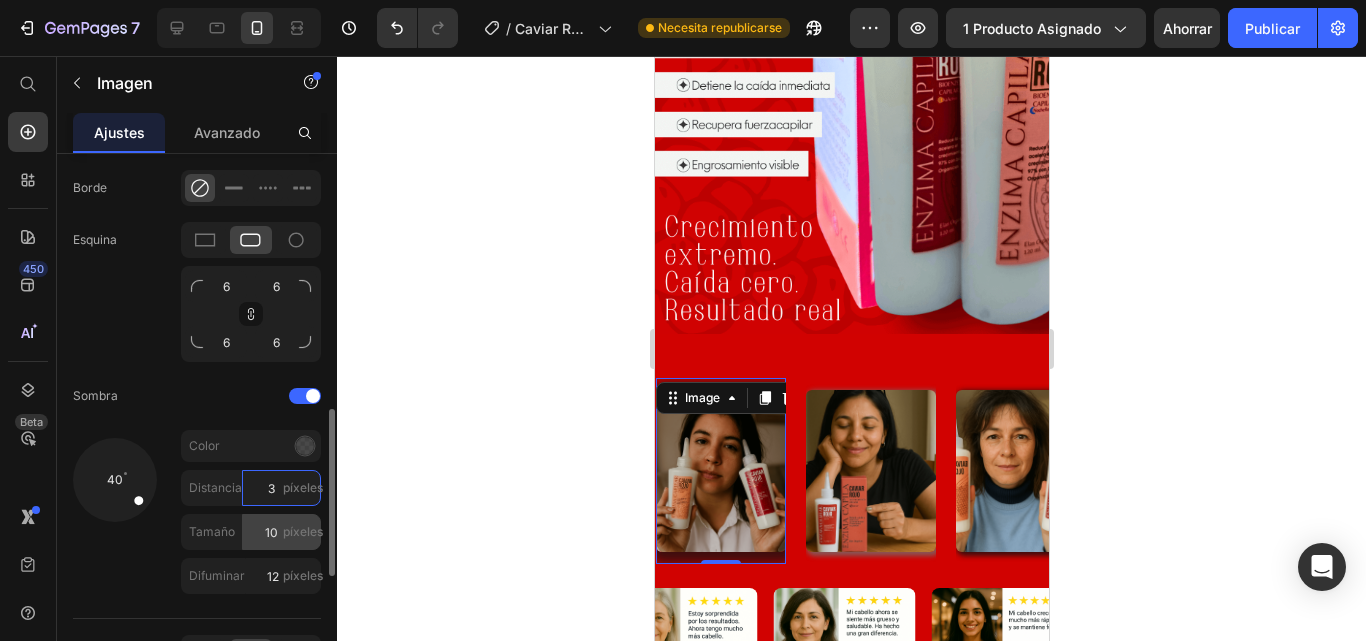 type on "3" 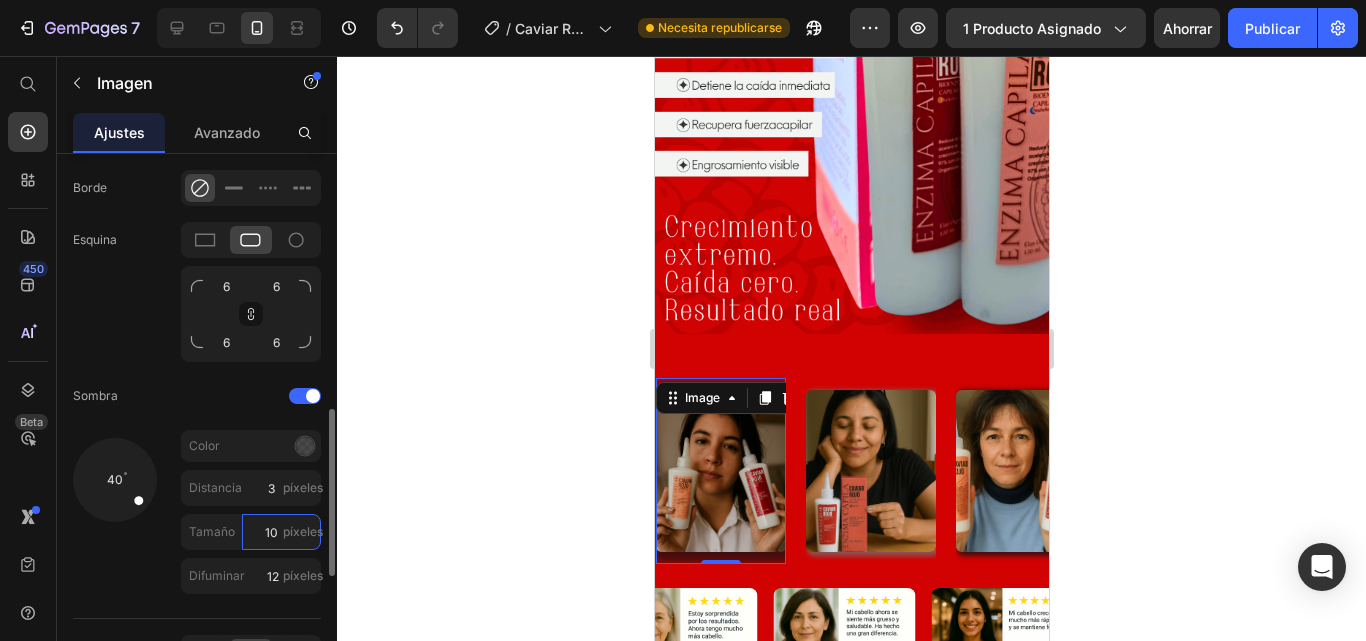 click on "10" at bounding box center (281, 532) 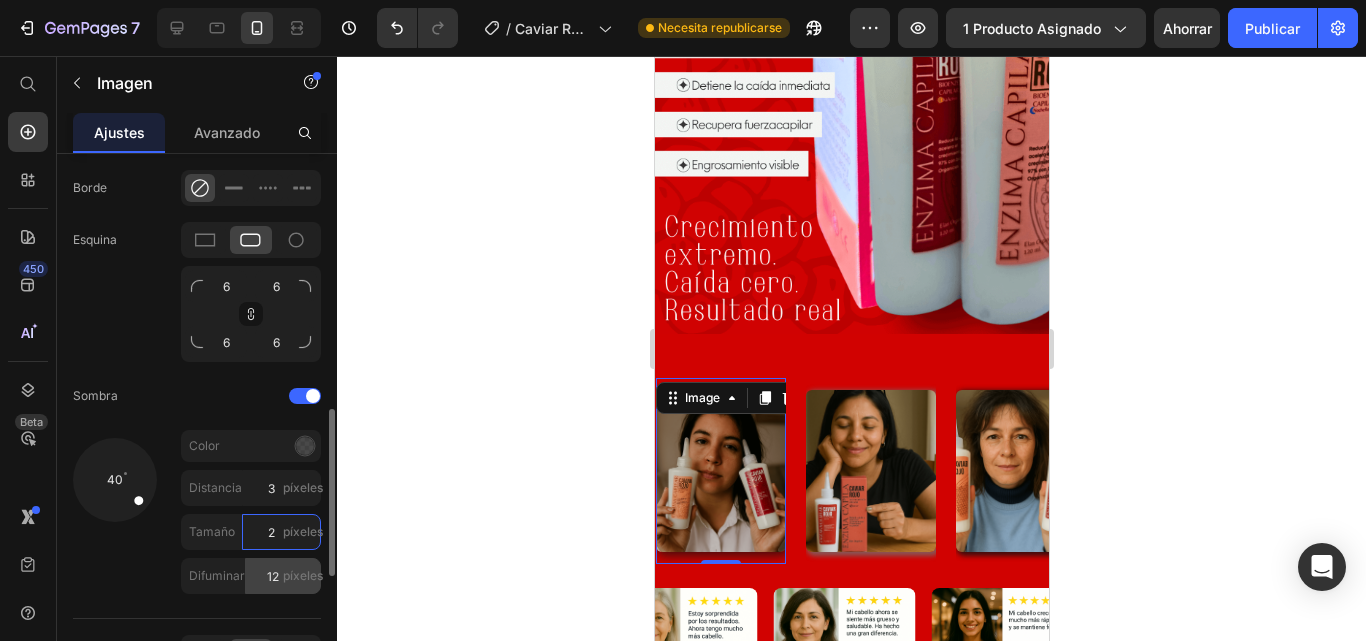 type on "2" 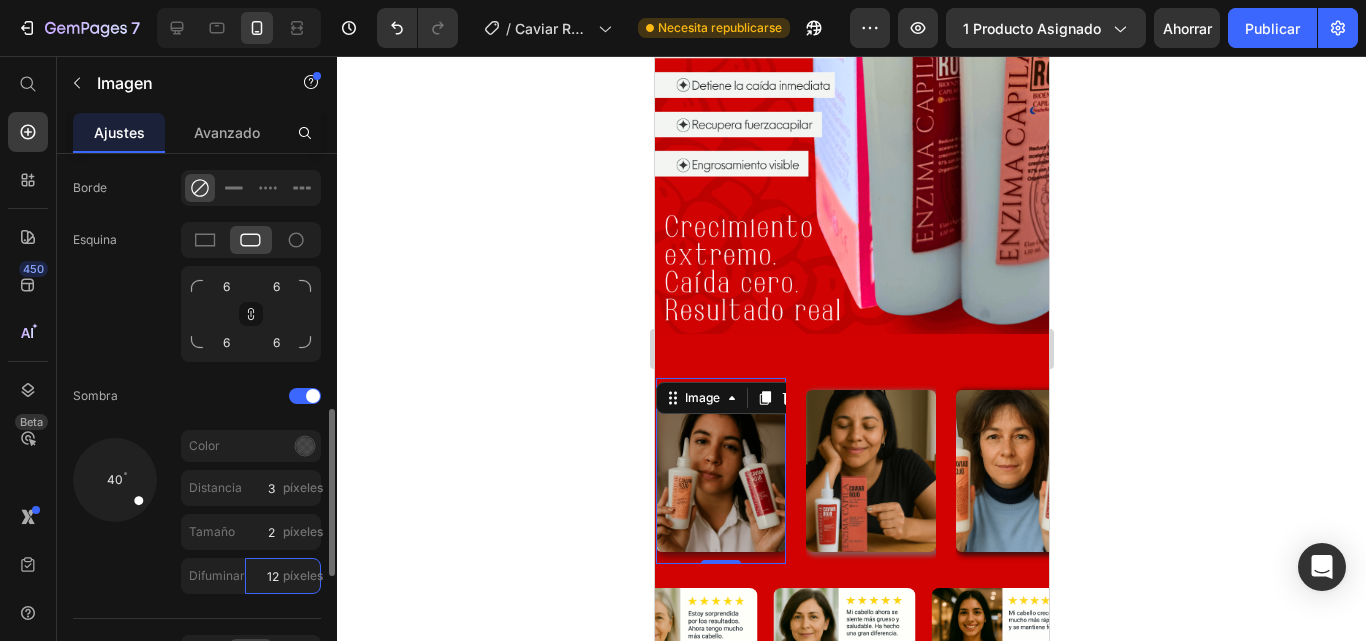 click on "12" at bounding box center (283, 576) 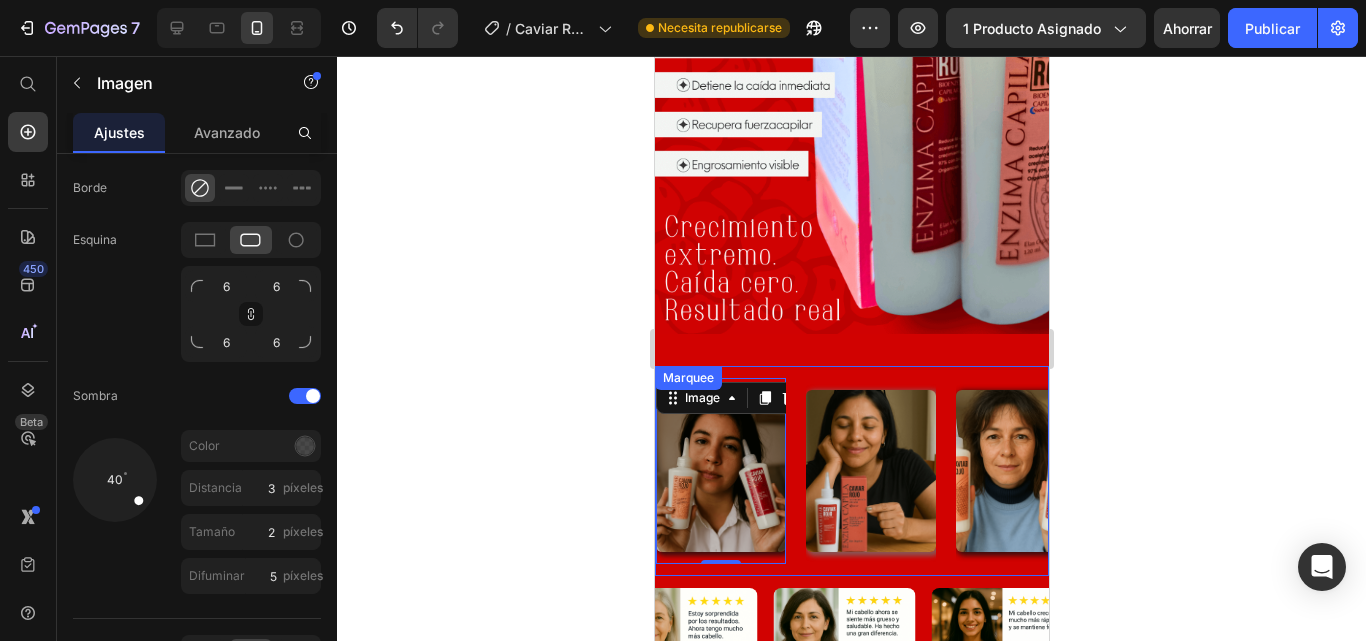 click on "Image   0" at bounding box center (730, 471) 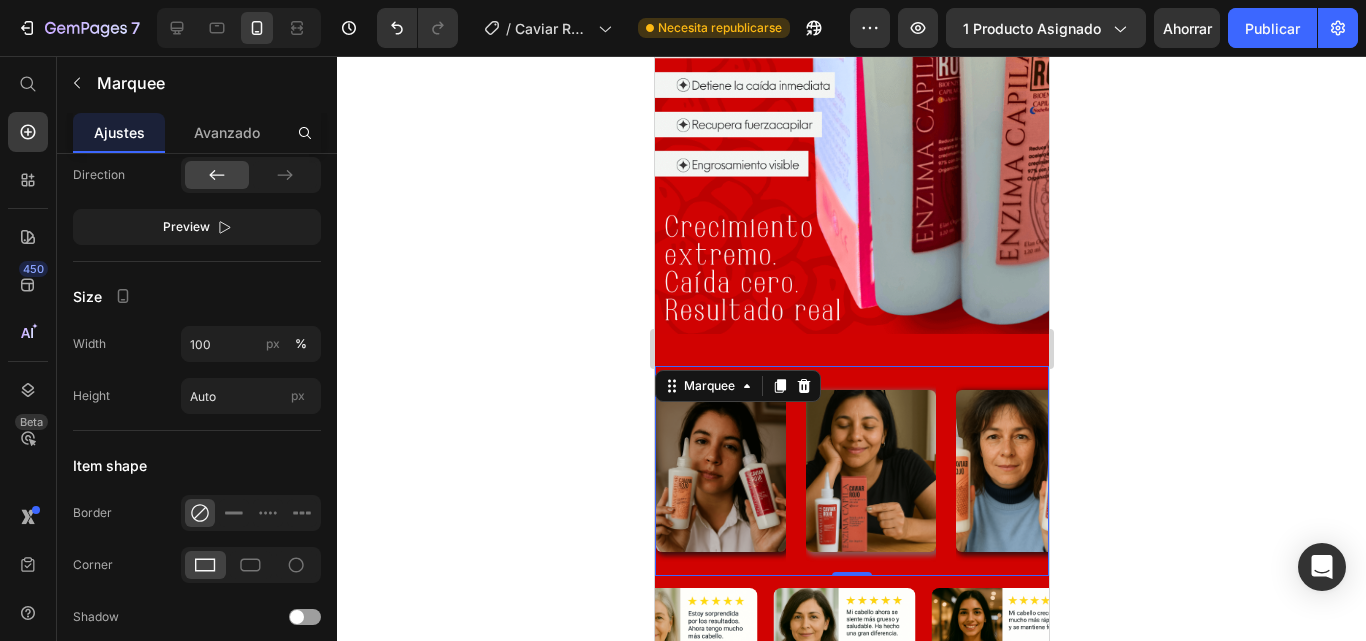 scroll, scrollTop: 0, scrollLeft: 0, axis: both 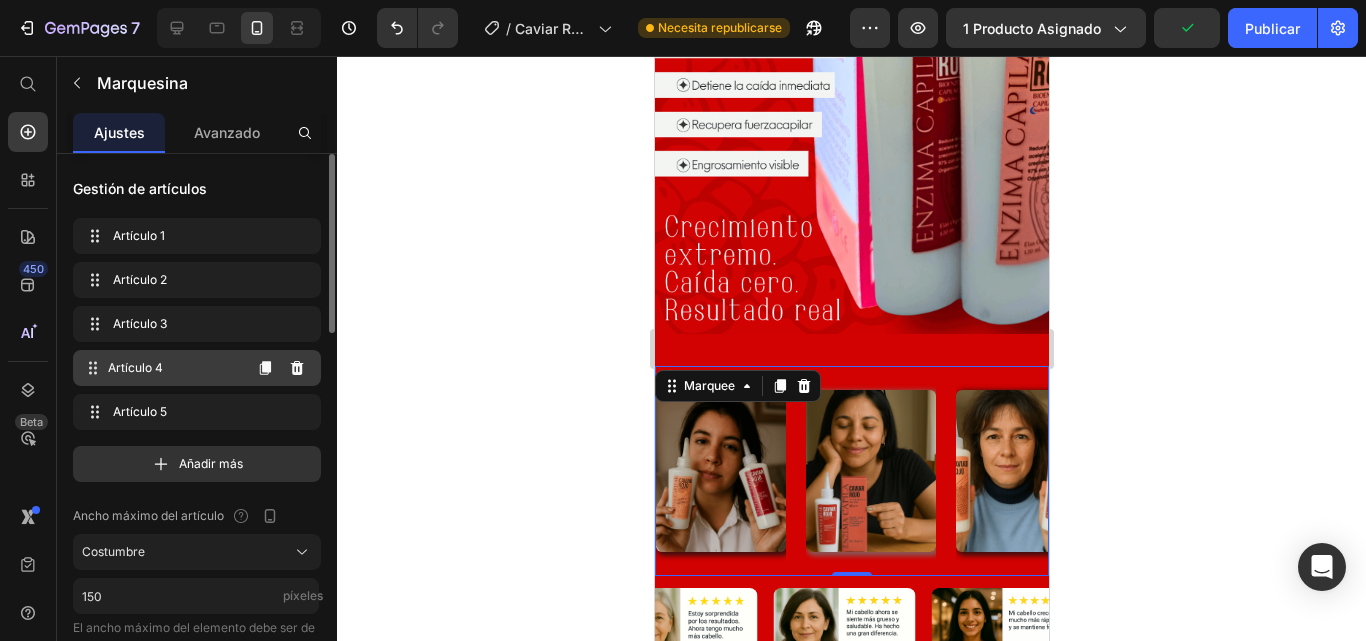 click on "Artículo 4" at bounding box center [174, 368] 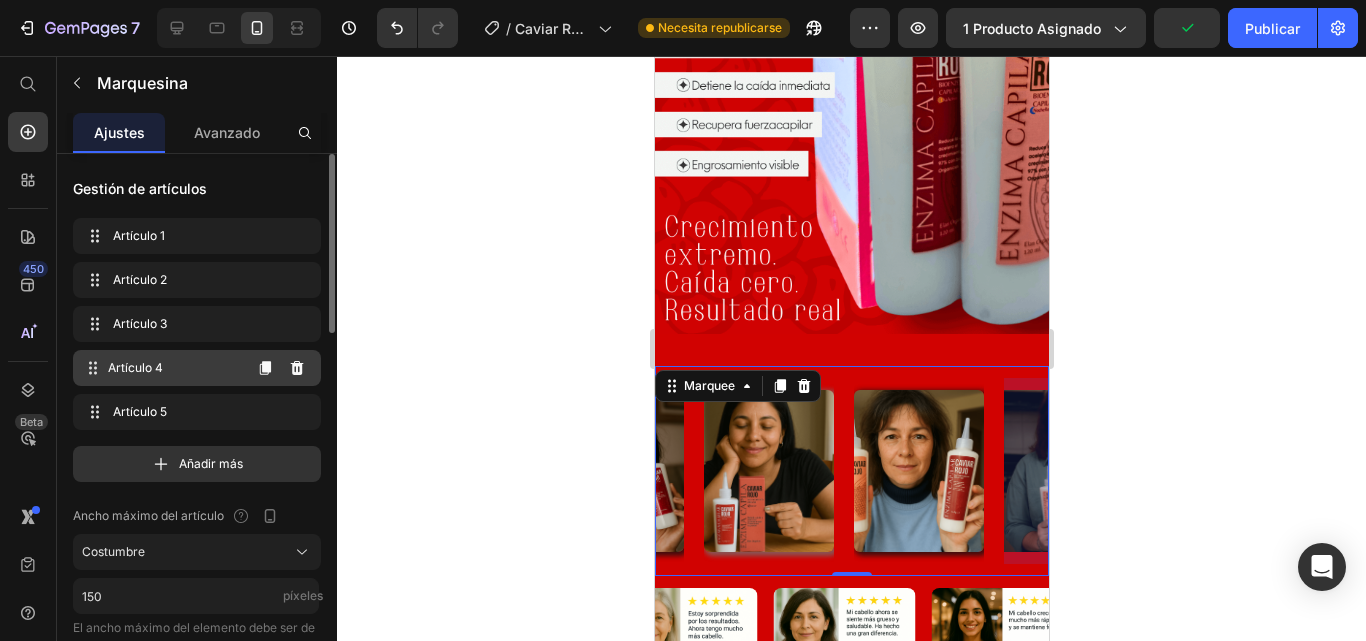 scroll, scrollTop: 0, scrollLeft: 327, axis: horizontal 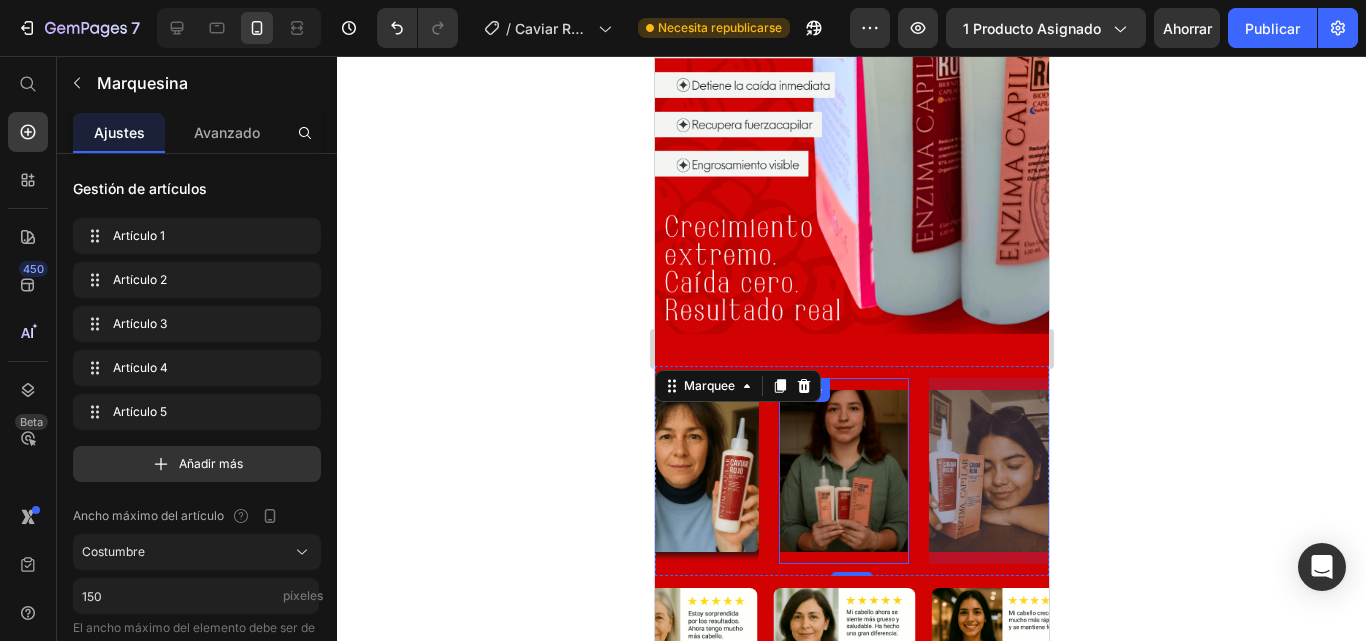 click at bounding box center [843, 471] 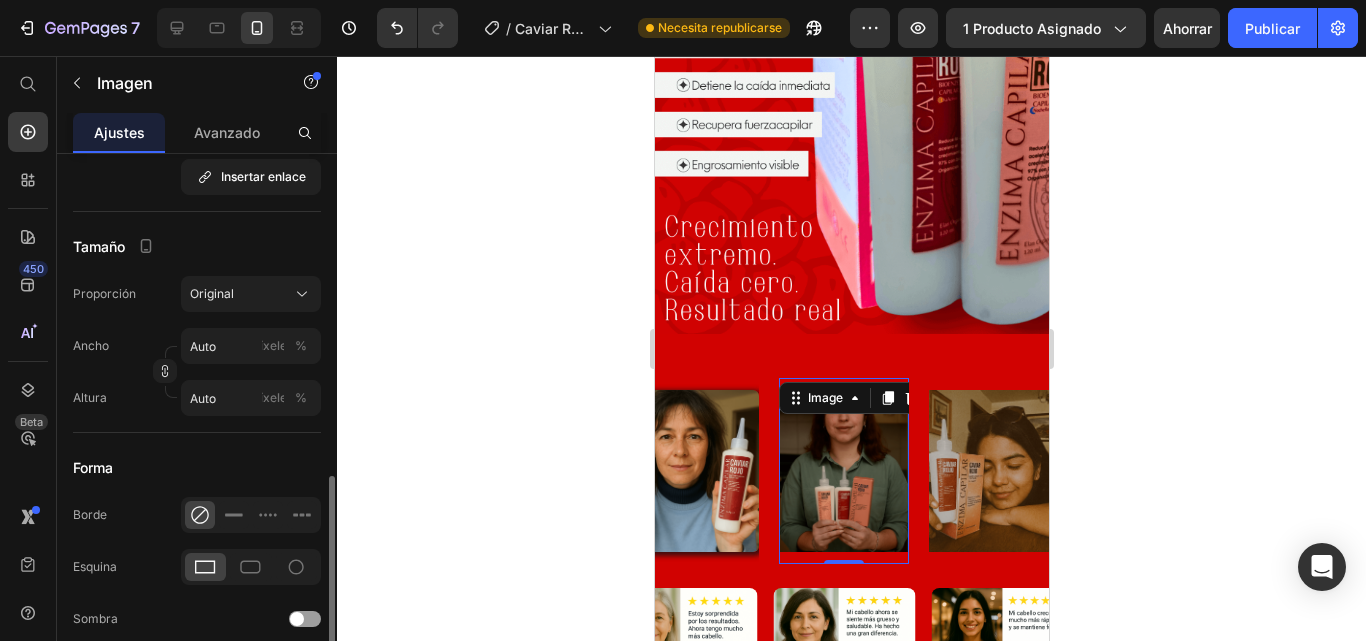scroll, scrollTop: 700, scrollLeft: 0, axis: vertical 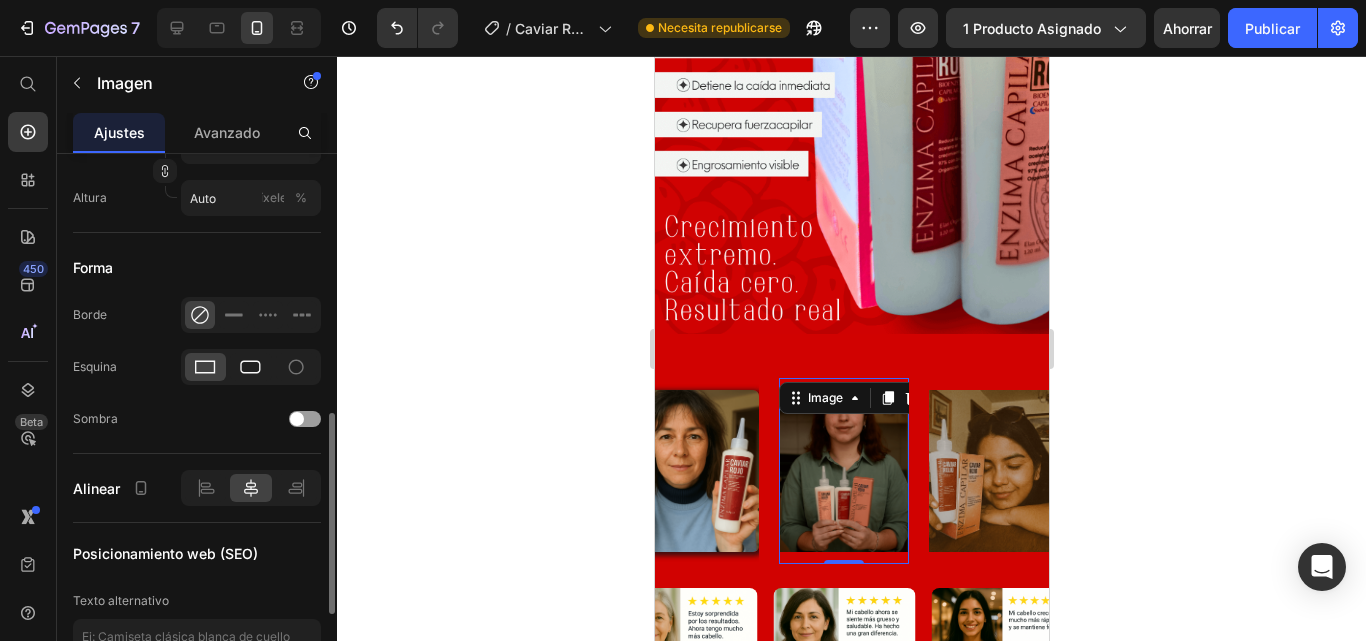 click 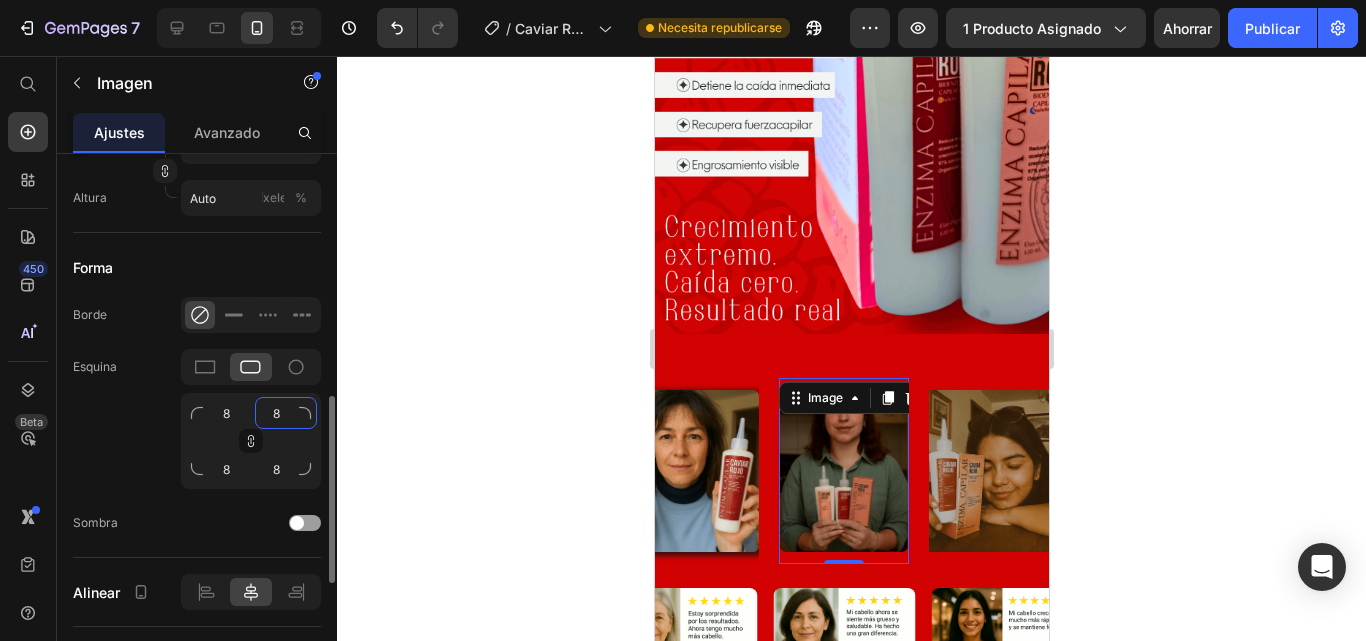 click on "8" 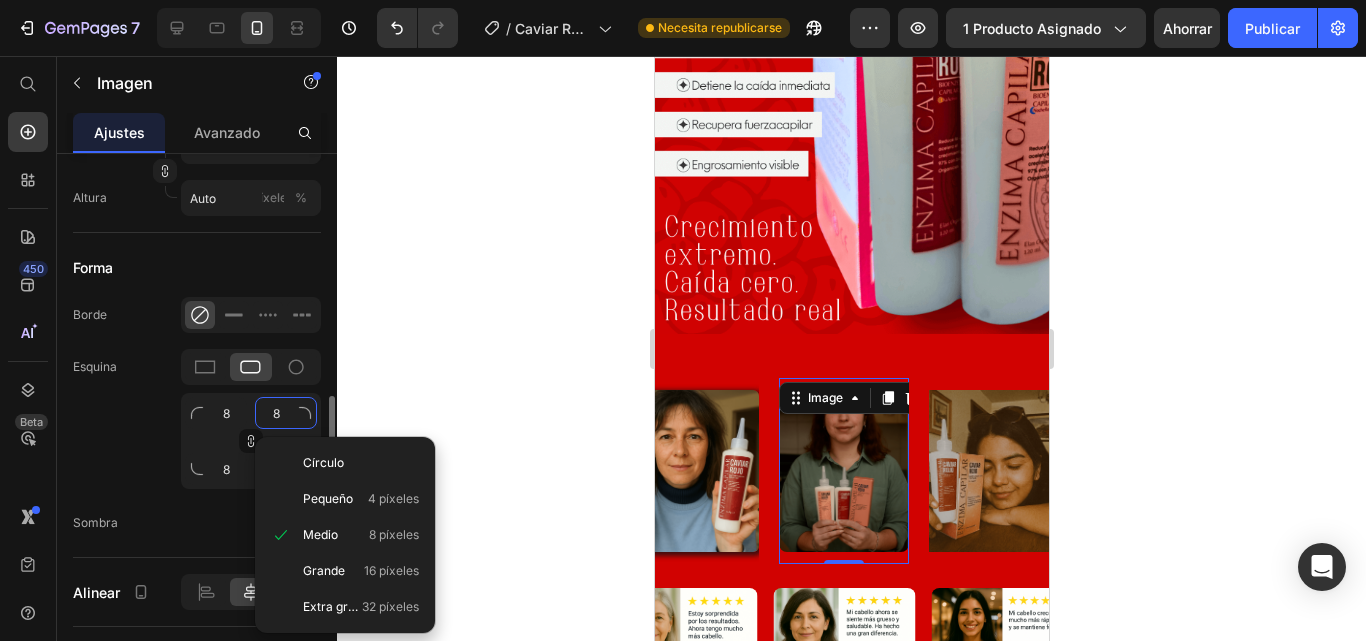 type on "6" 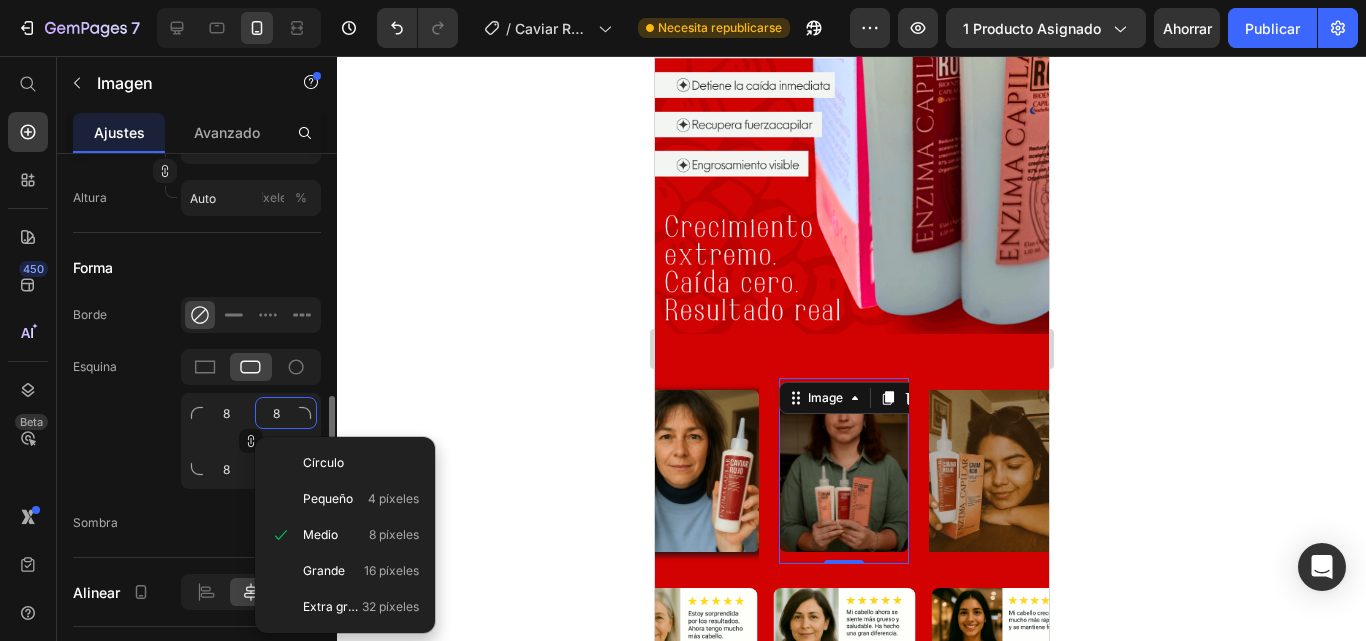 type on "6" 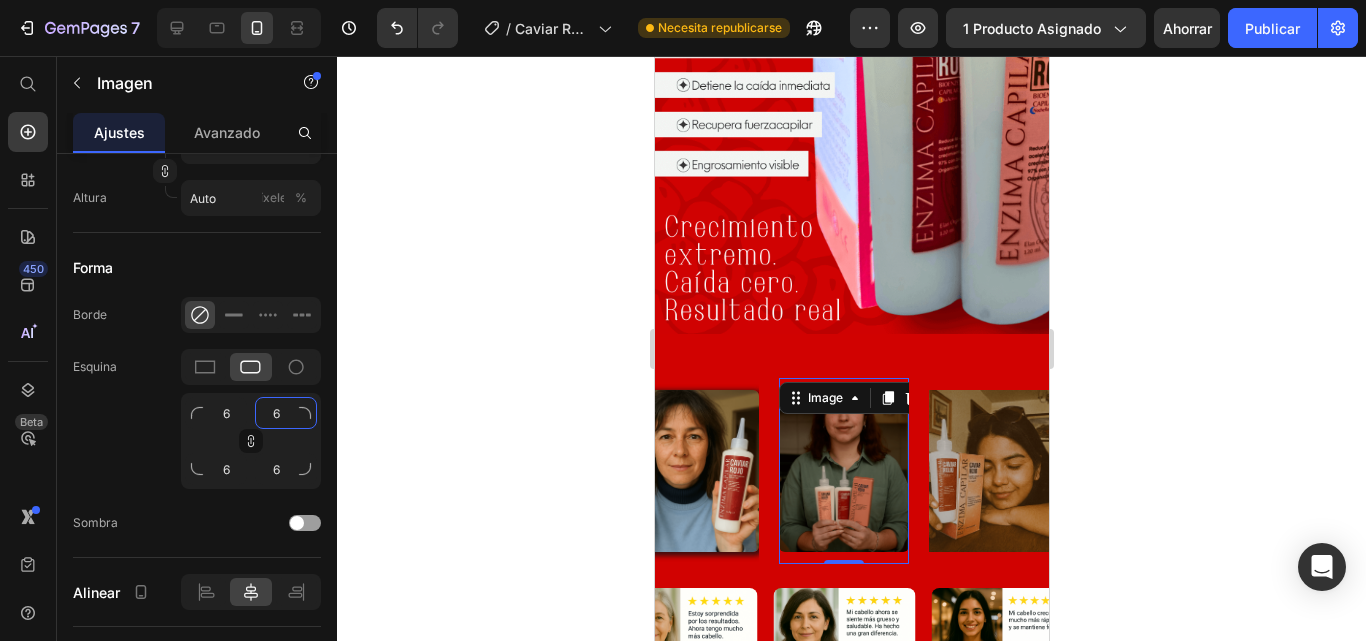 scroll, scrollTop: 900, scrollLeft: 0, axis: vertical 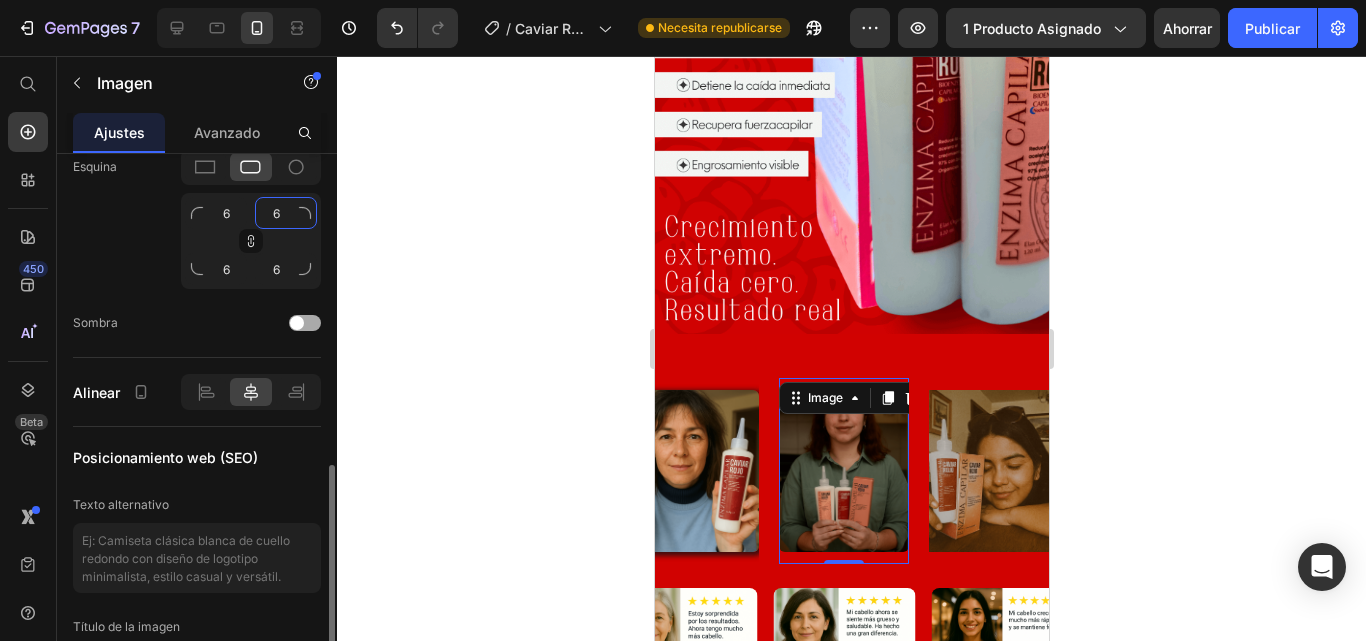 type on "6" 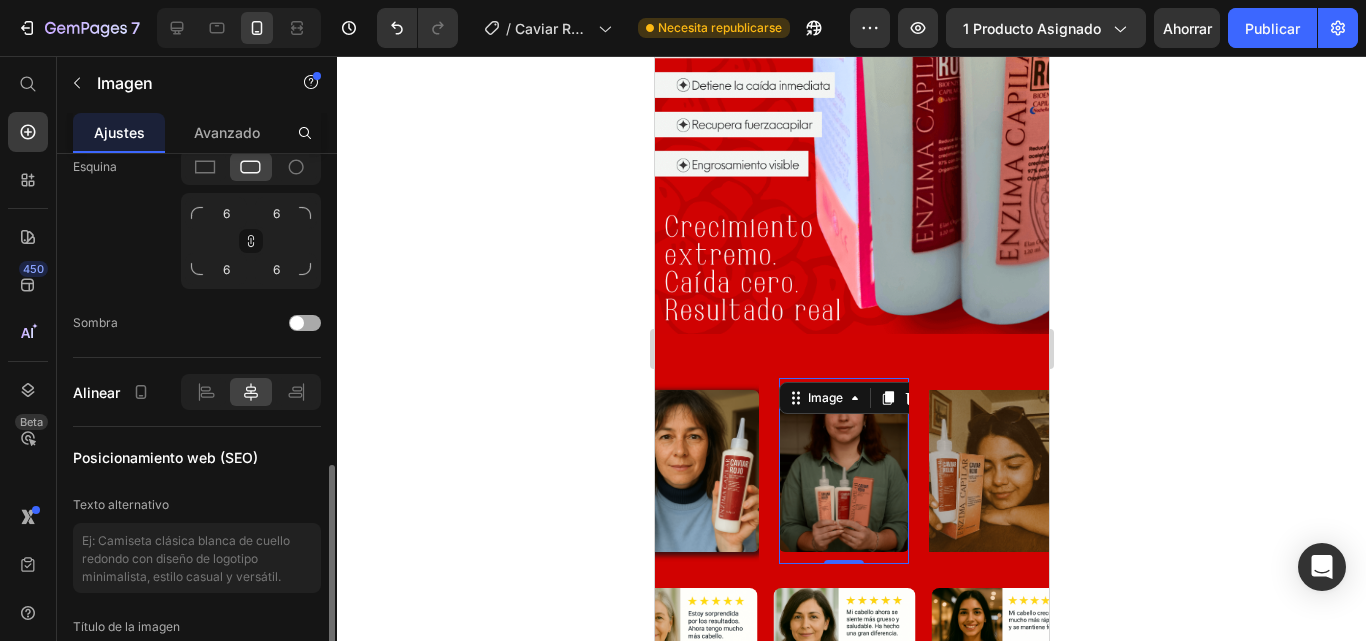 click at bounding box center (305, 323) 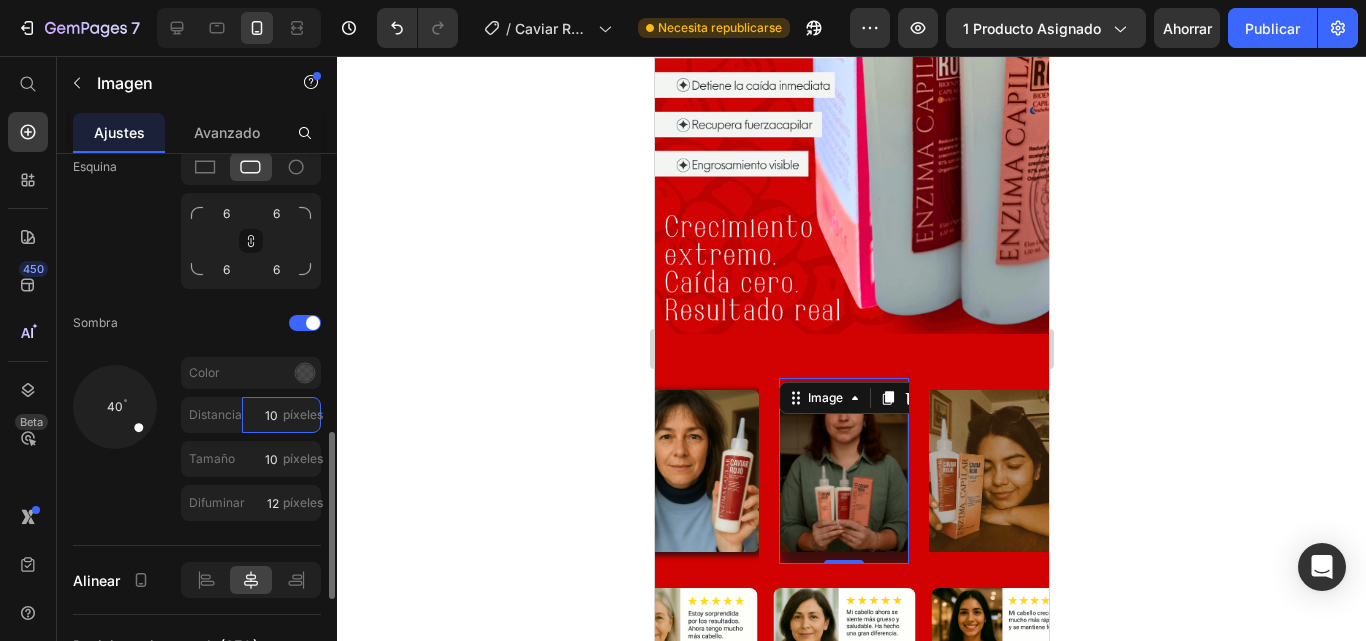 click on "Distancia 10 píxeles" at bounding box center (251, 415) 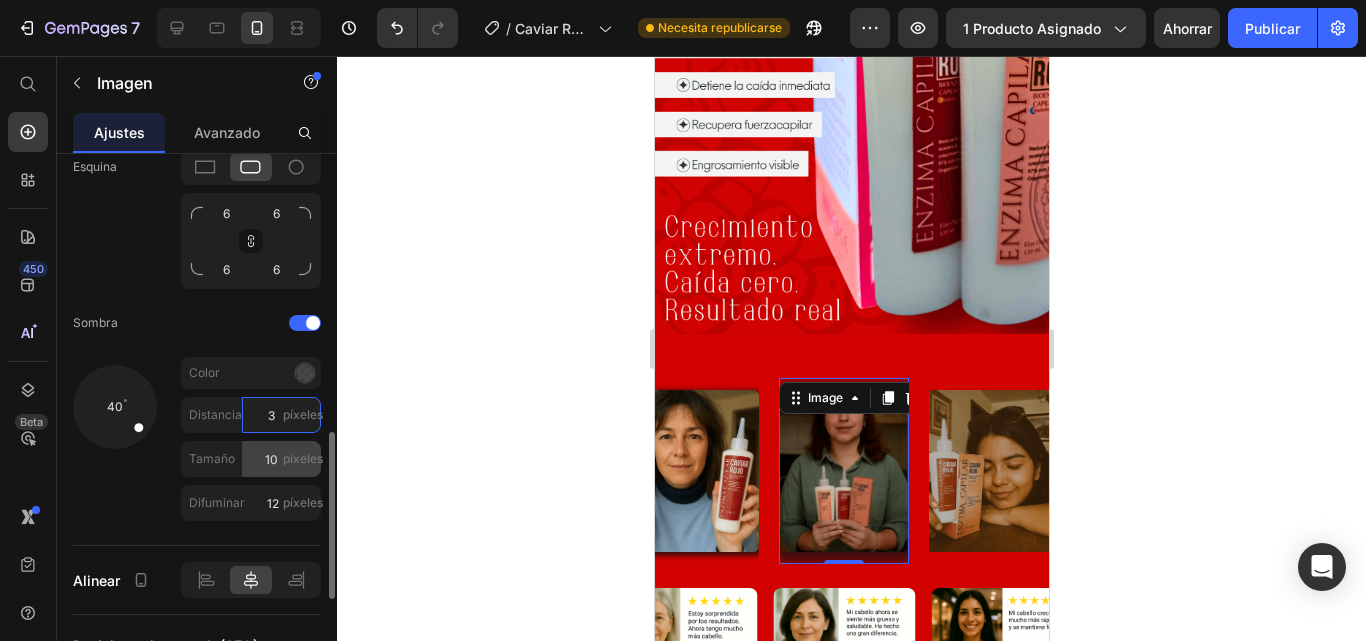 type on "3" 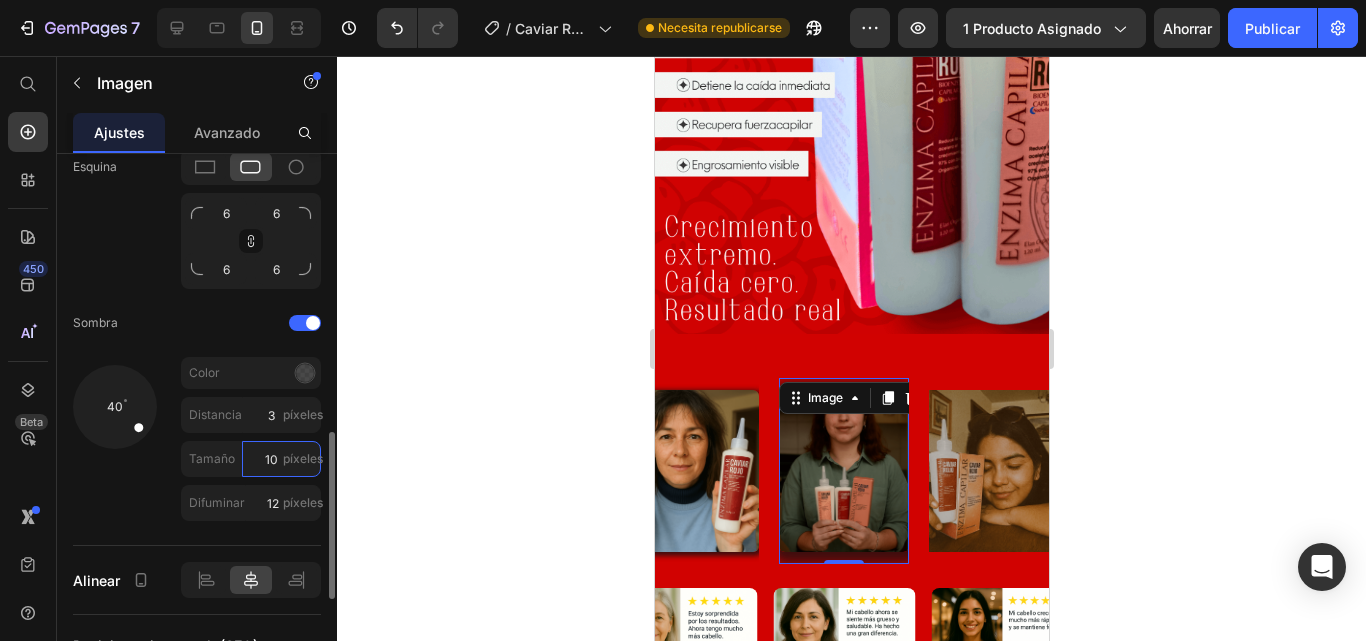click on "10" at bounding box center [281, 459] 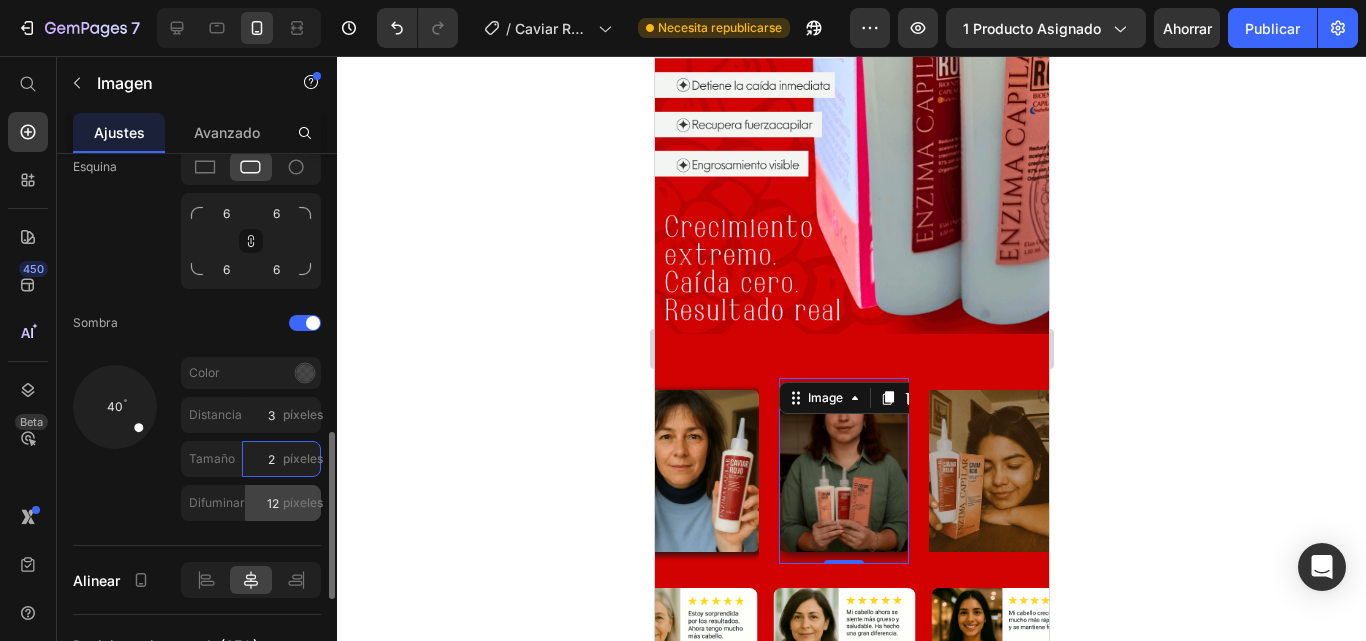 type on "2" 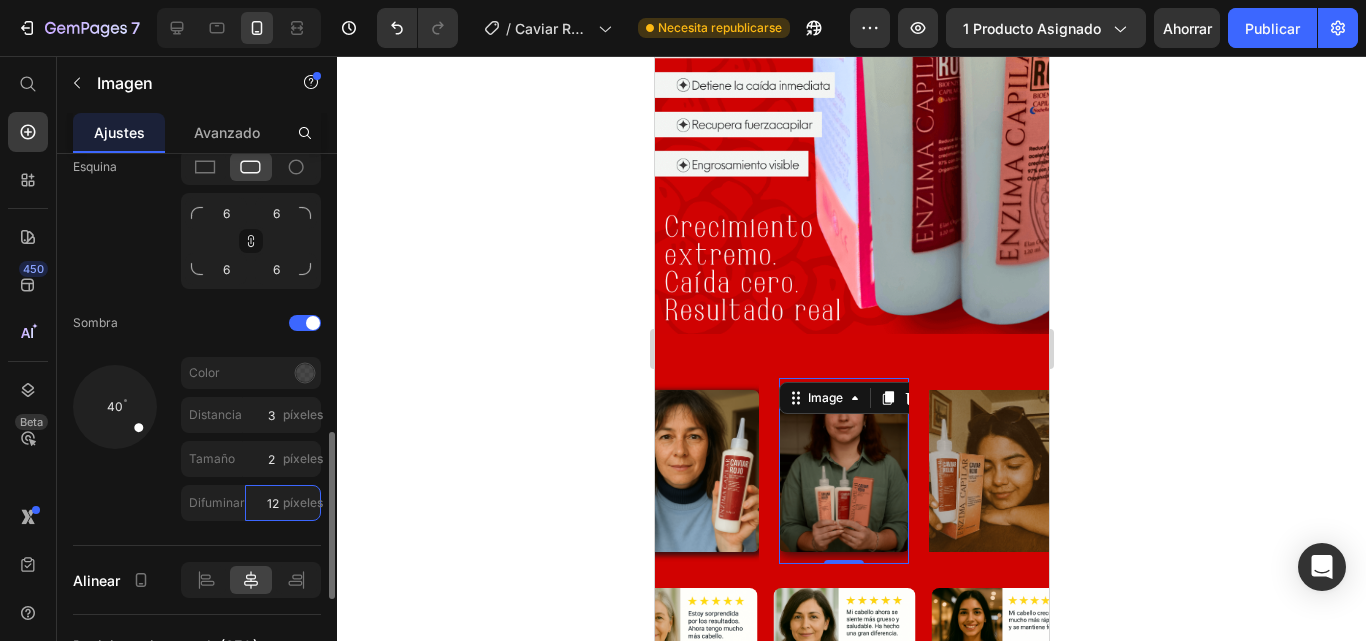 click on "12" at bounding box center (283, 503) 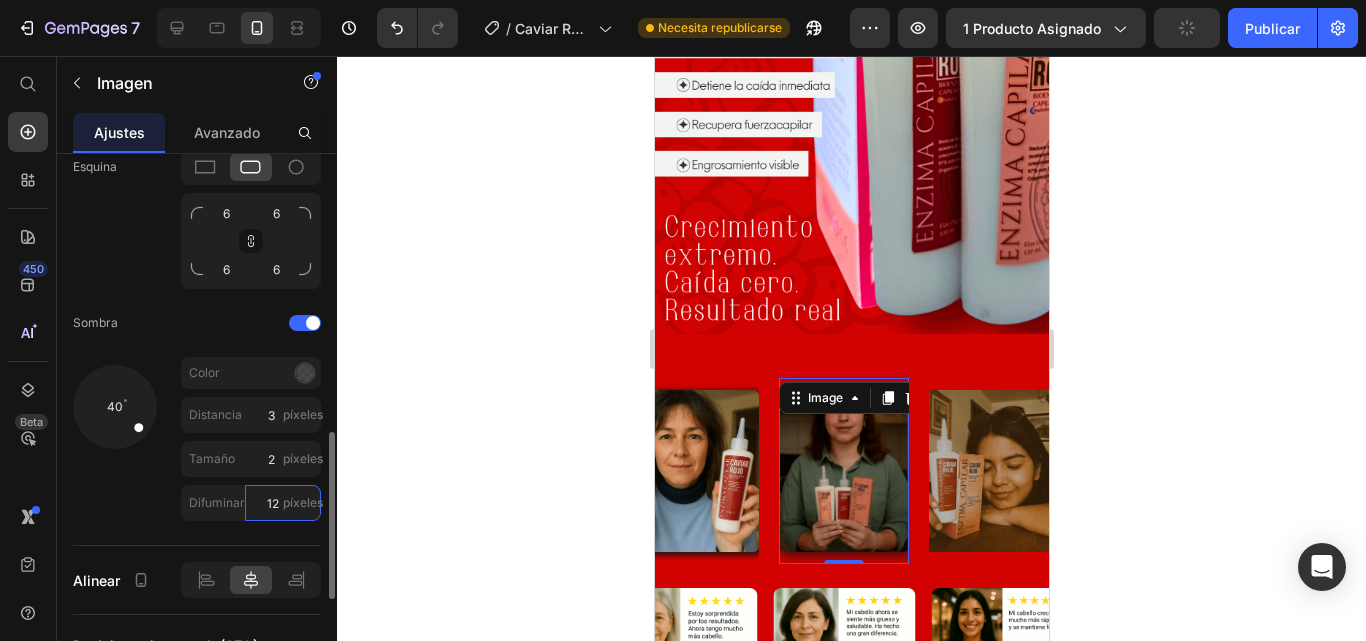 type on "5" 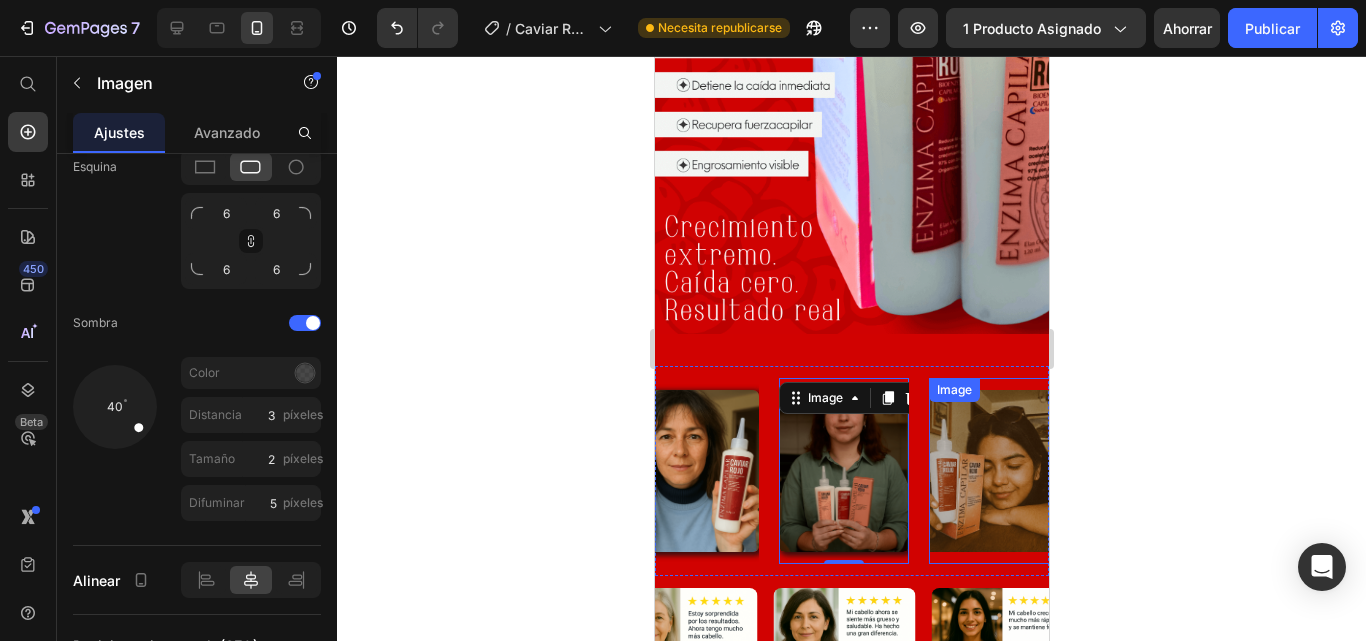 click at bounding box center [993, 471] 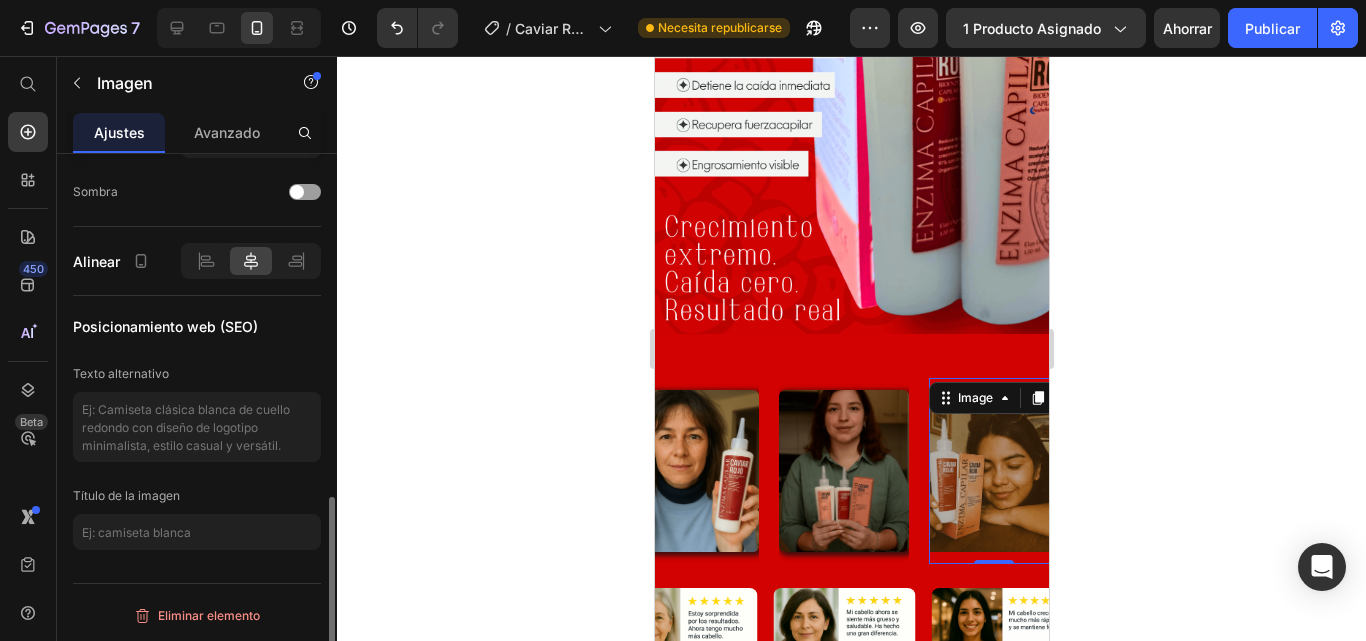 scroll, scrollTop: 827, scrollLeft: 0, axis: vertical 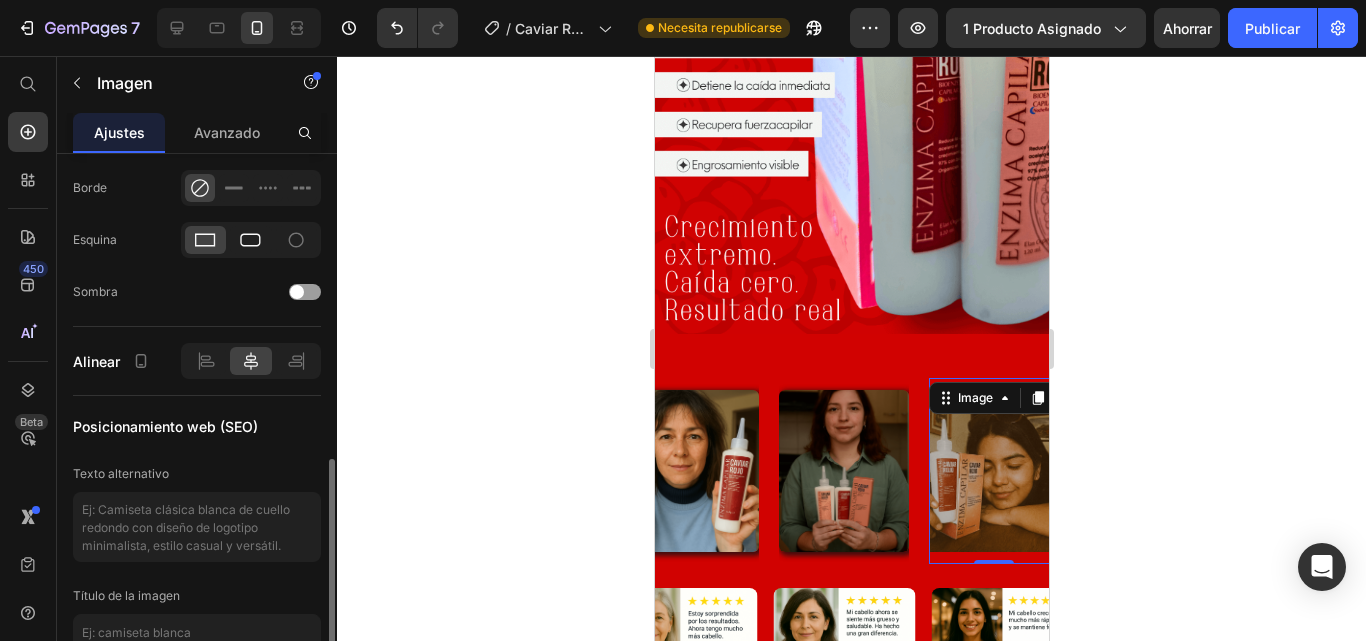 click 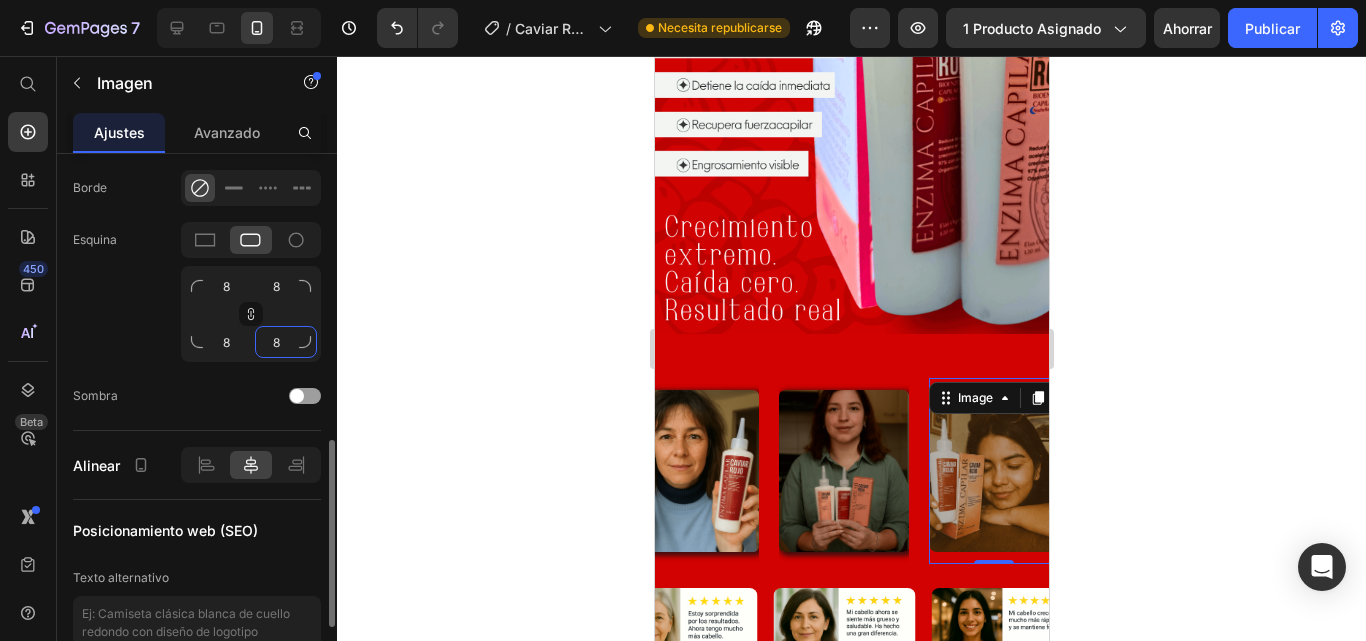 click on "8" 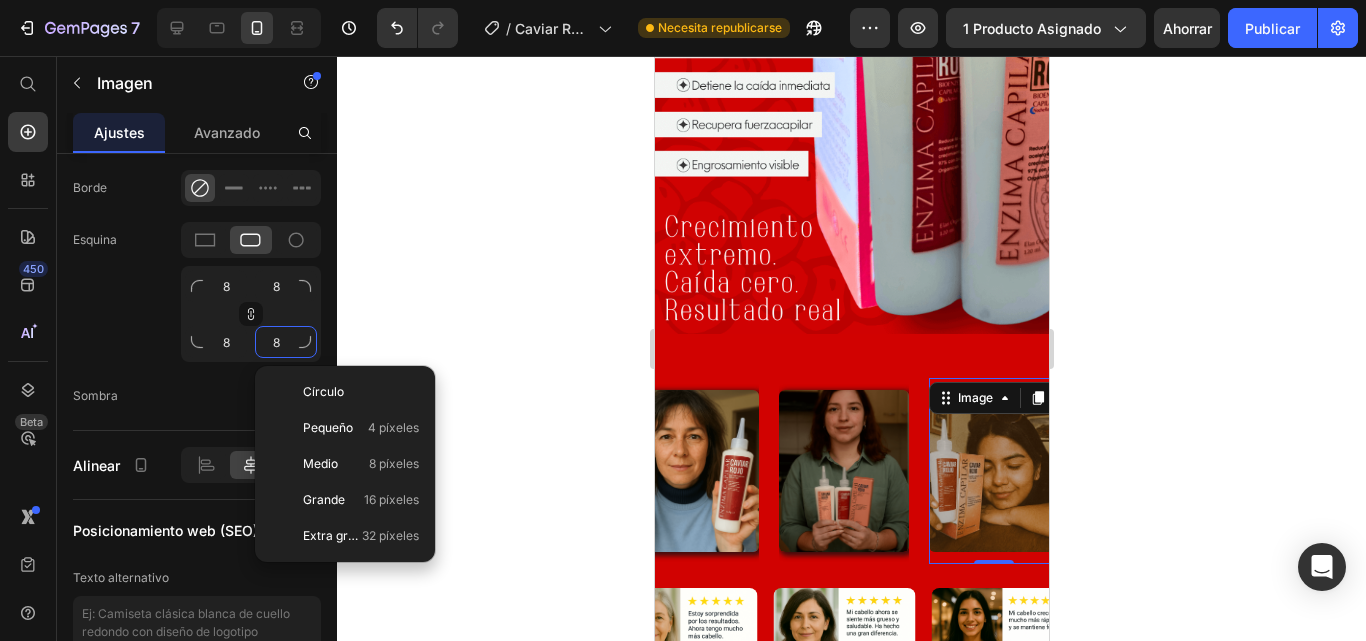 type on "6" 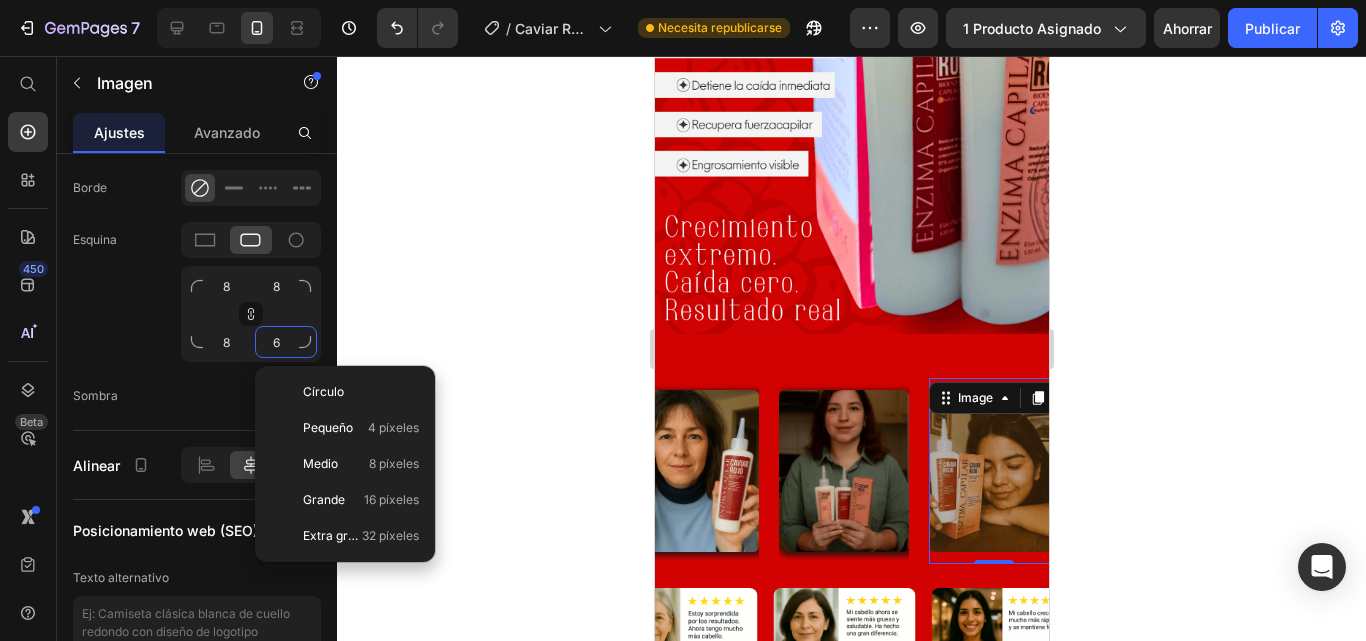 type on "6" 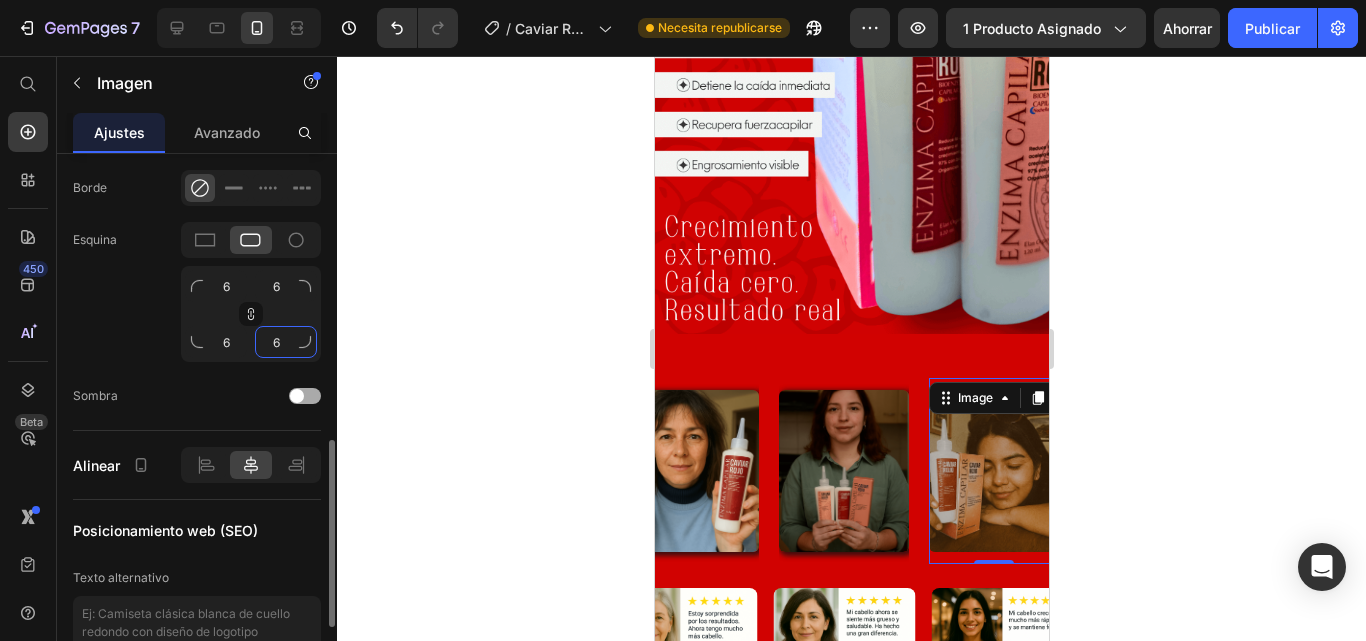 type on "6" 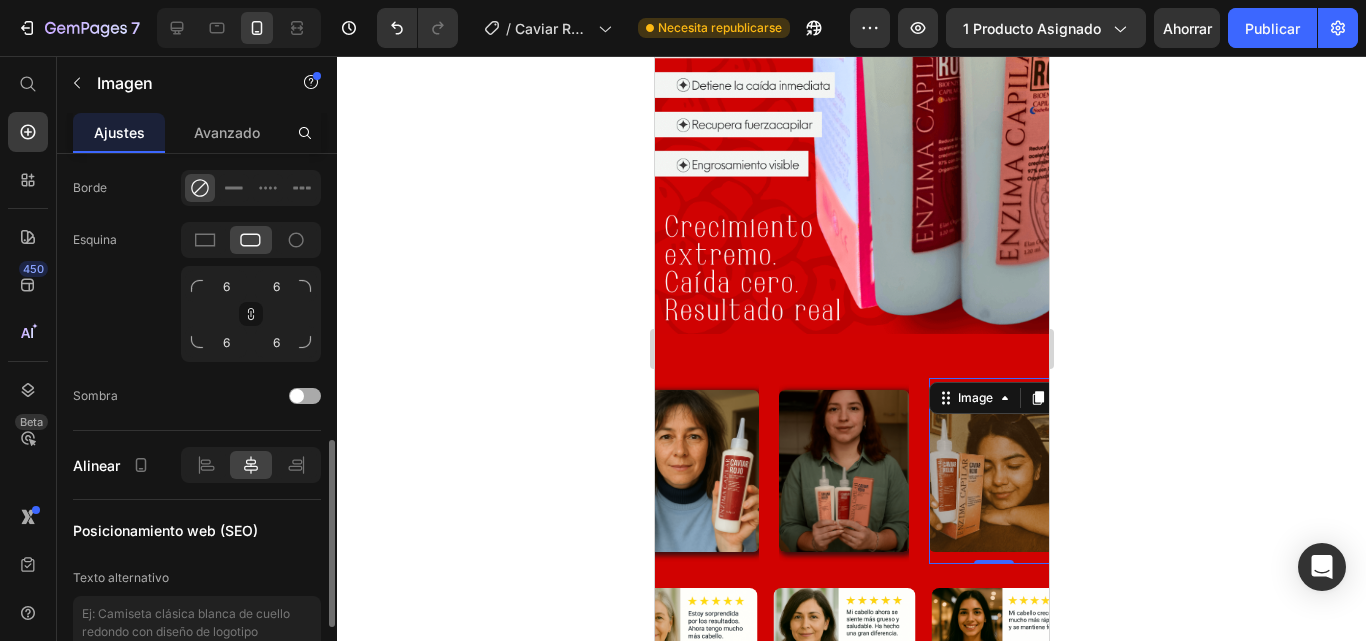 click at bounding box center (305, 396) 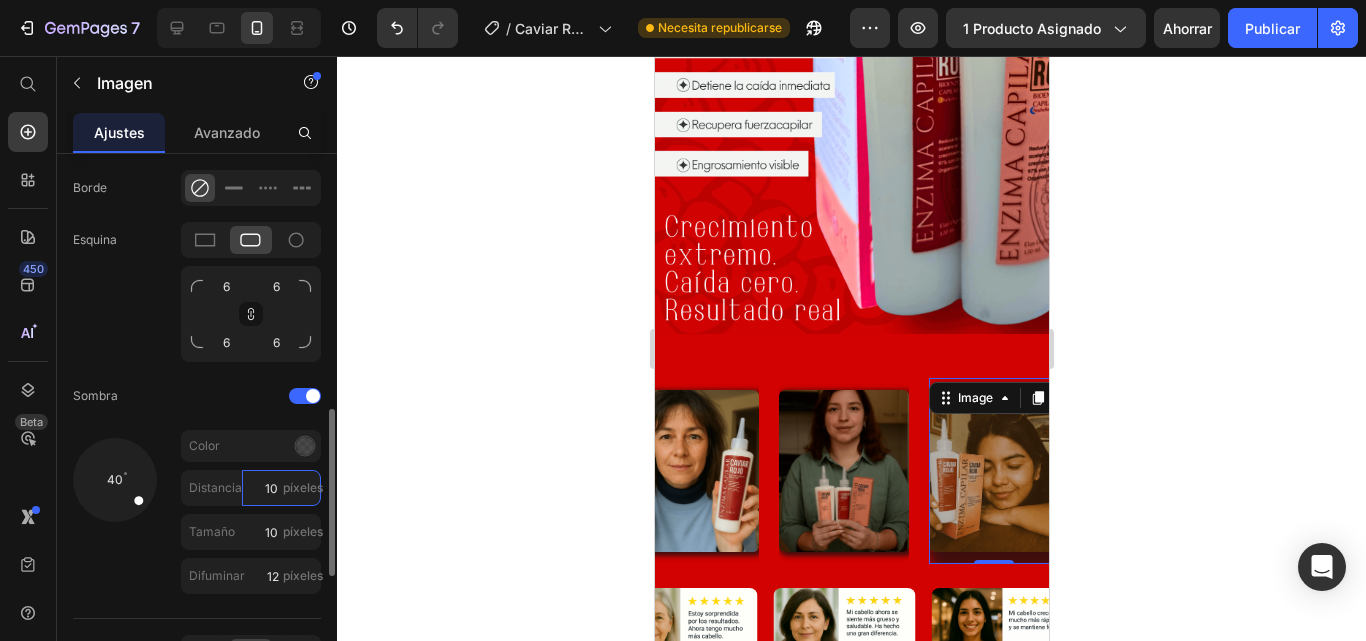 click on "10" at bounding box center (281, 488) 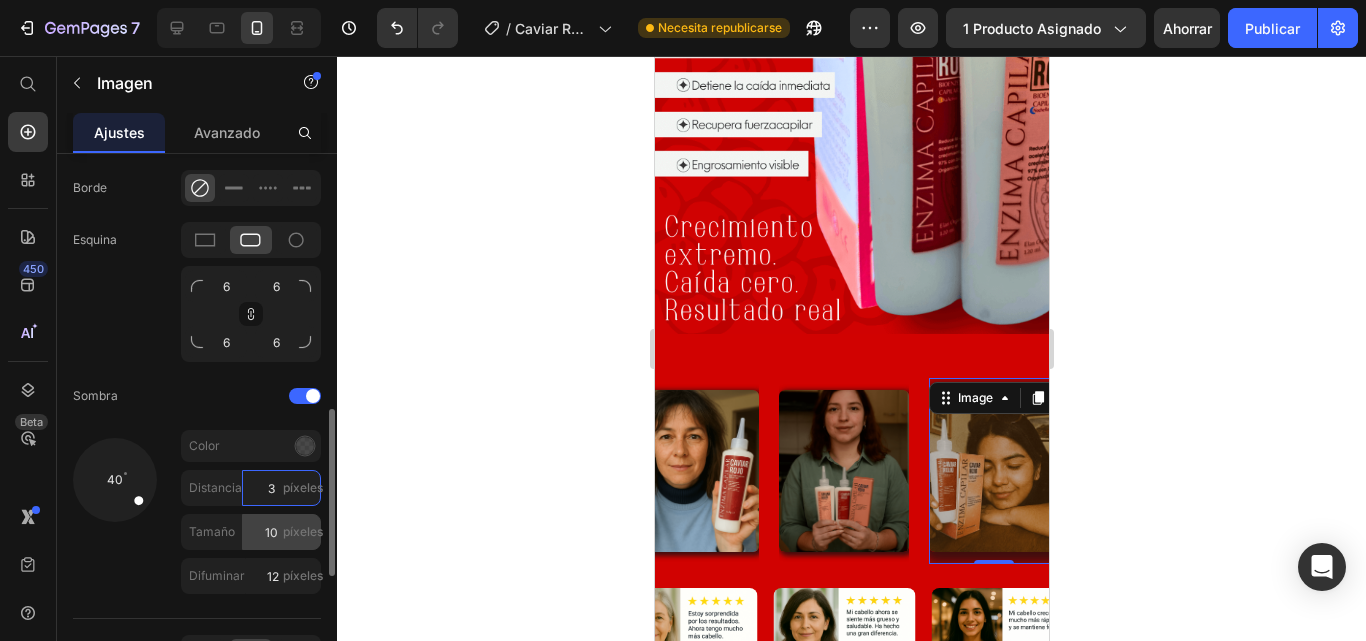type on "3" 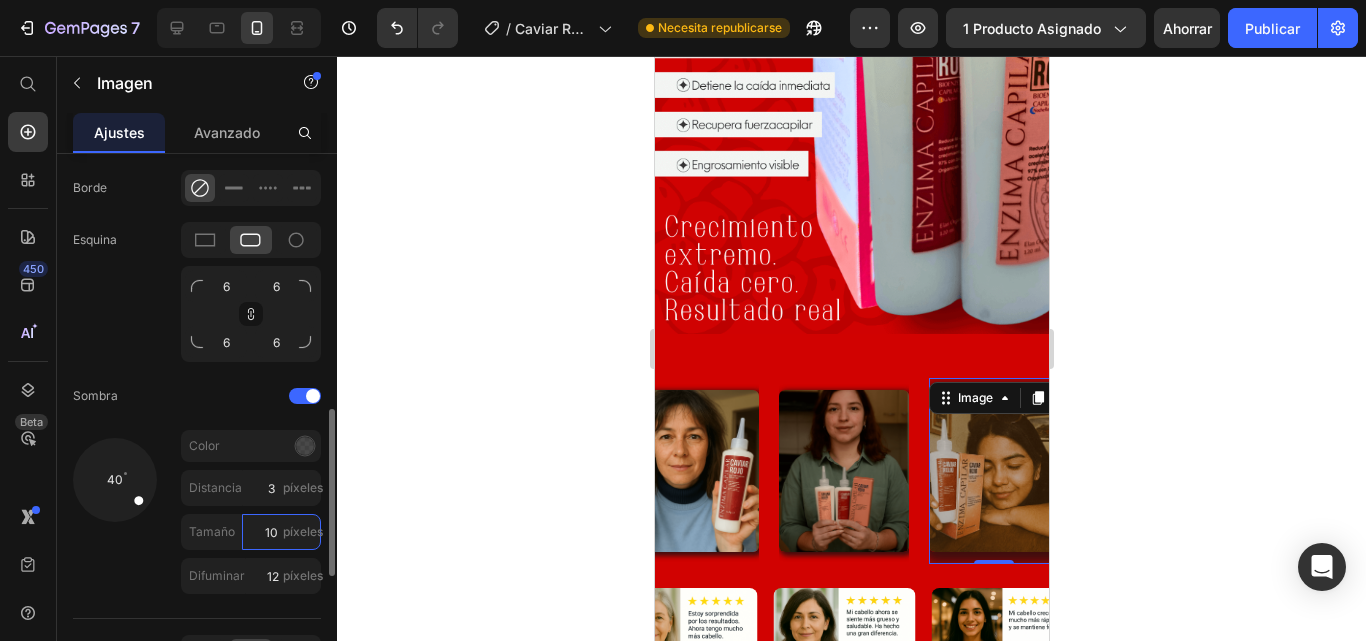 click on "10" at bounding box center (281, 532) 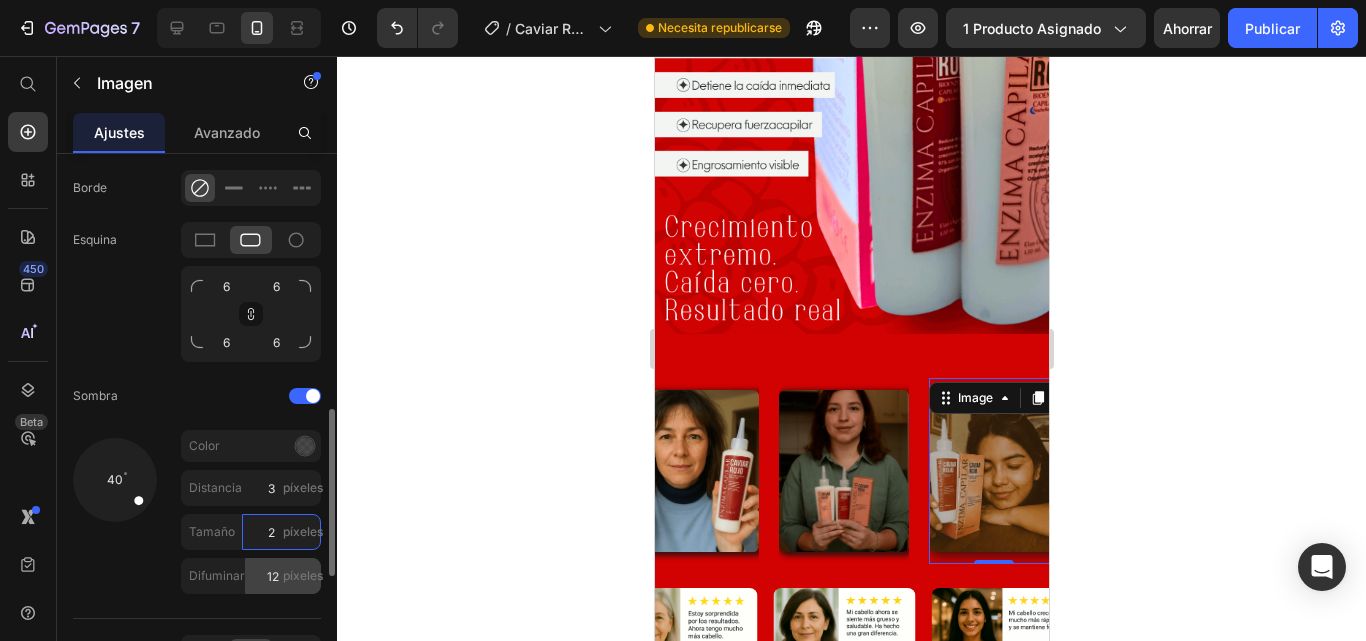 type on "2" 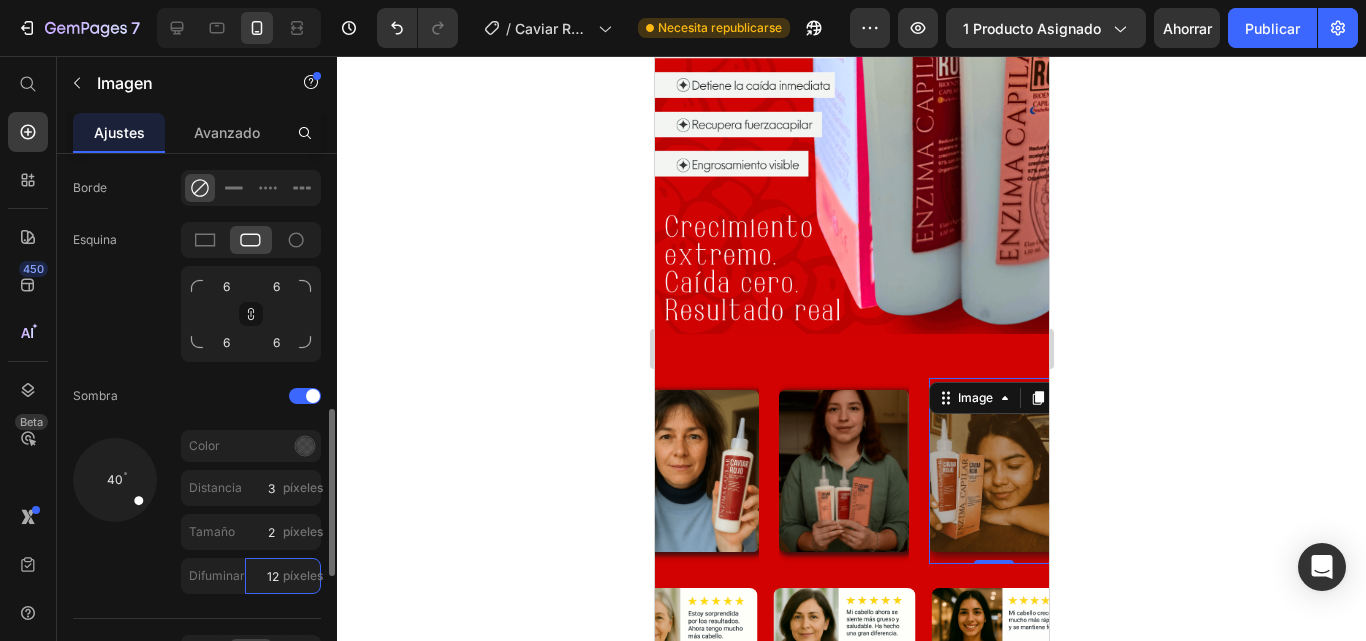 click on "12" at bounding box center [283, 576] 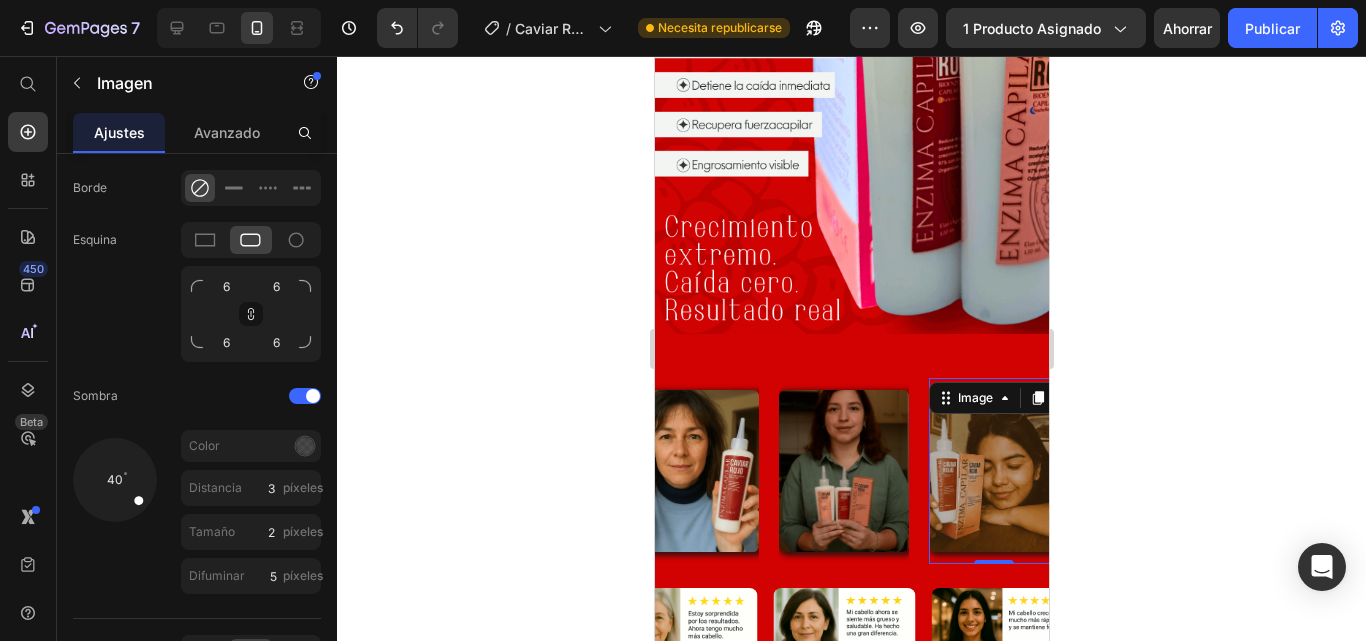 click 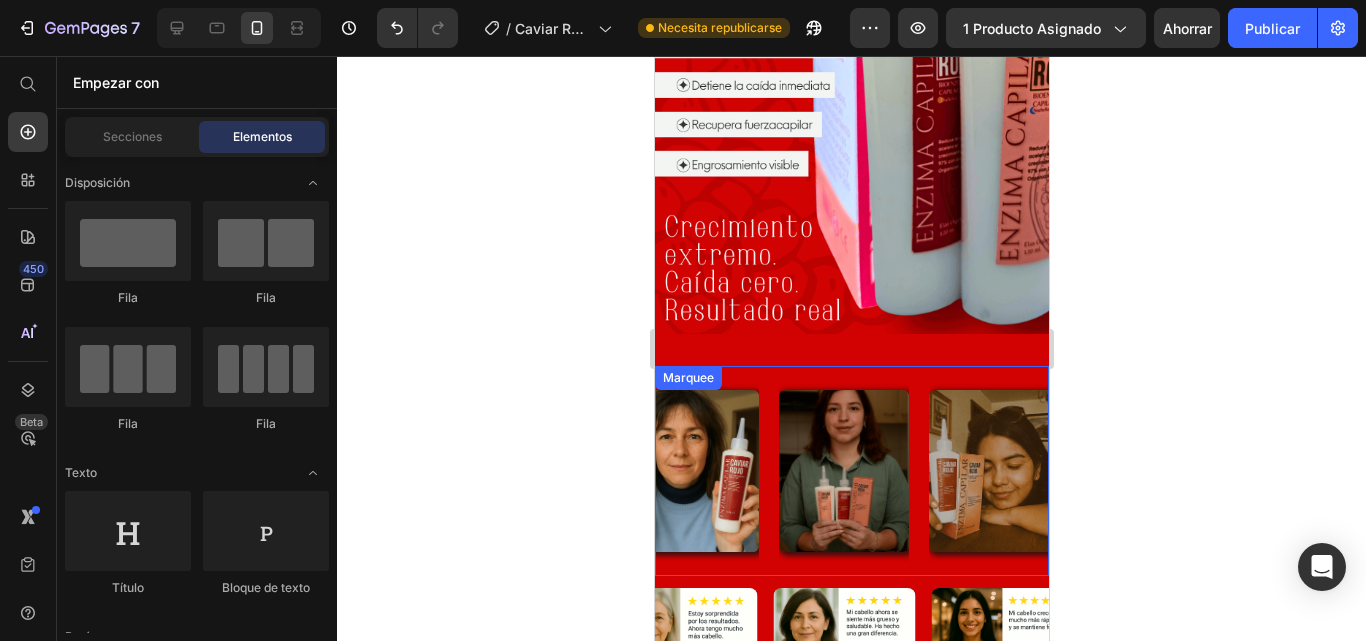 click on "Image" at bounding box center (703, 471) 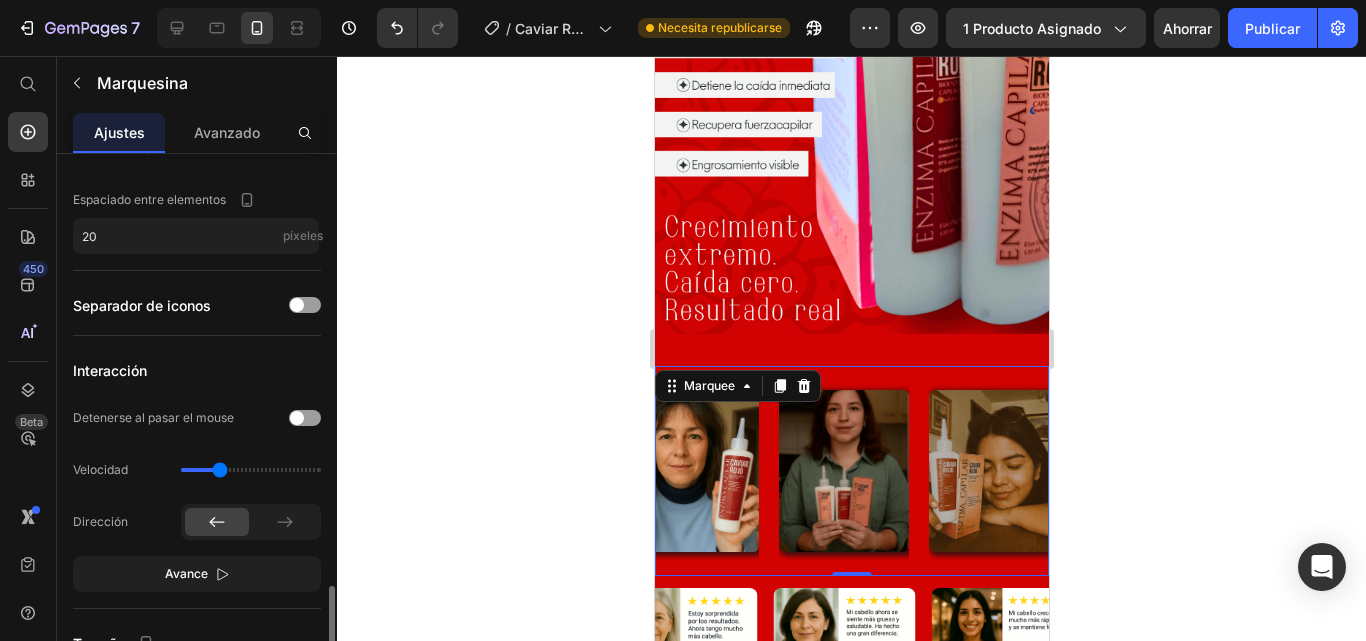 scroll, scrollTop: 700, scrollLeft: 0, axis: vertical 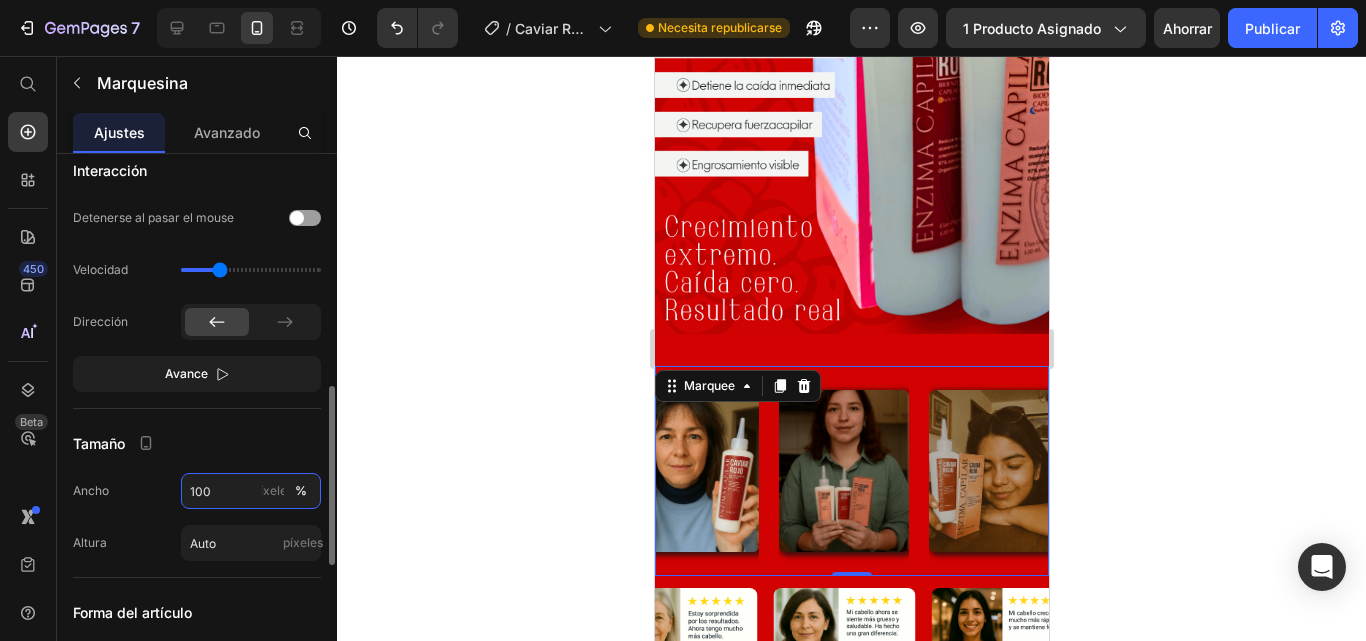 click on "100" at bounding box center [251, 491] 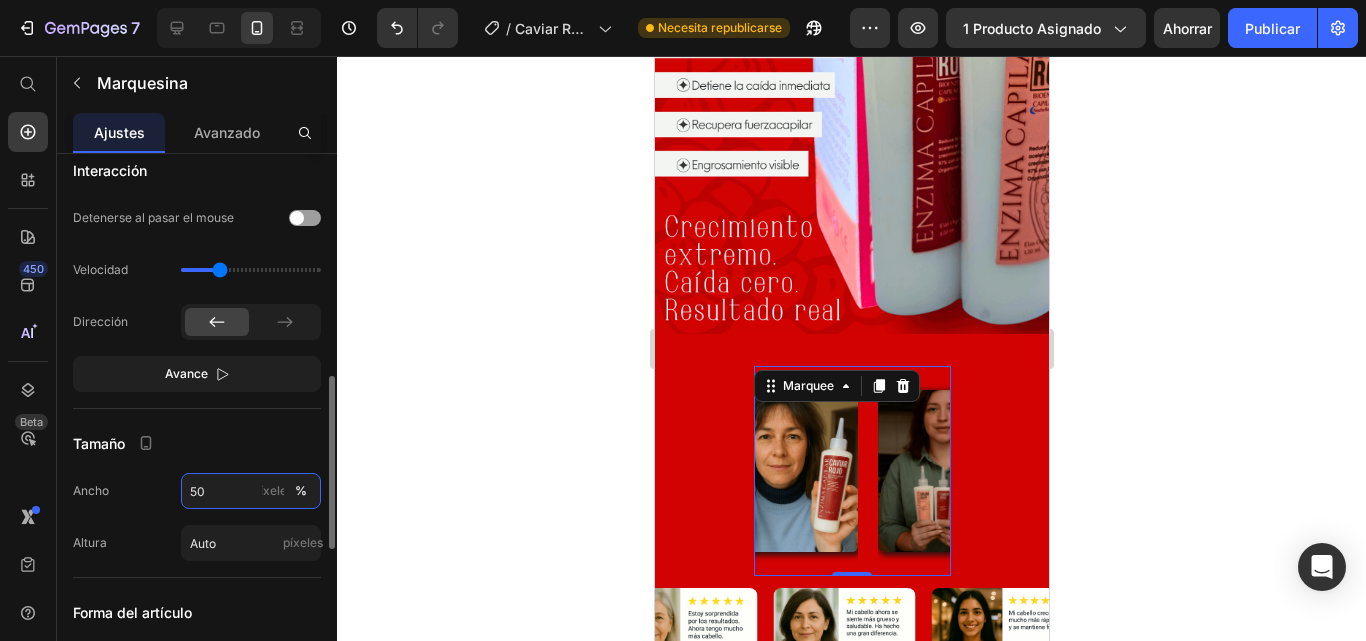 type on "5" 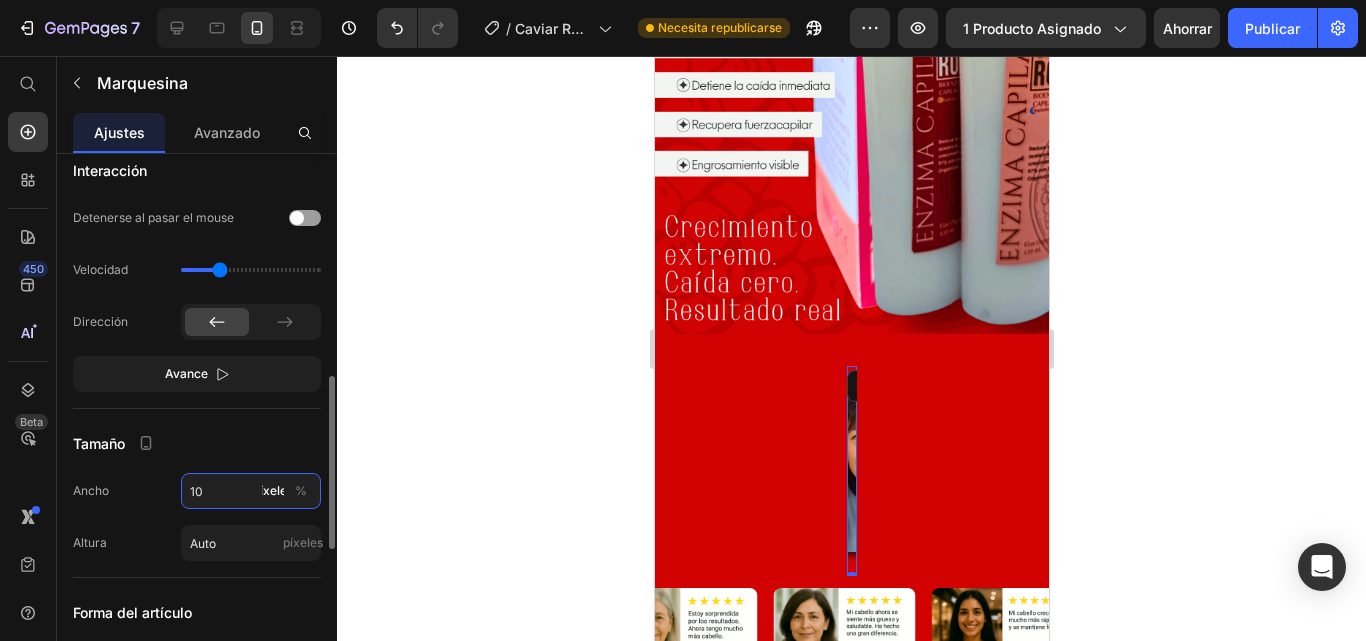 type on "1" 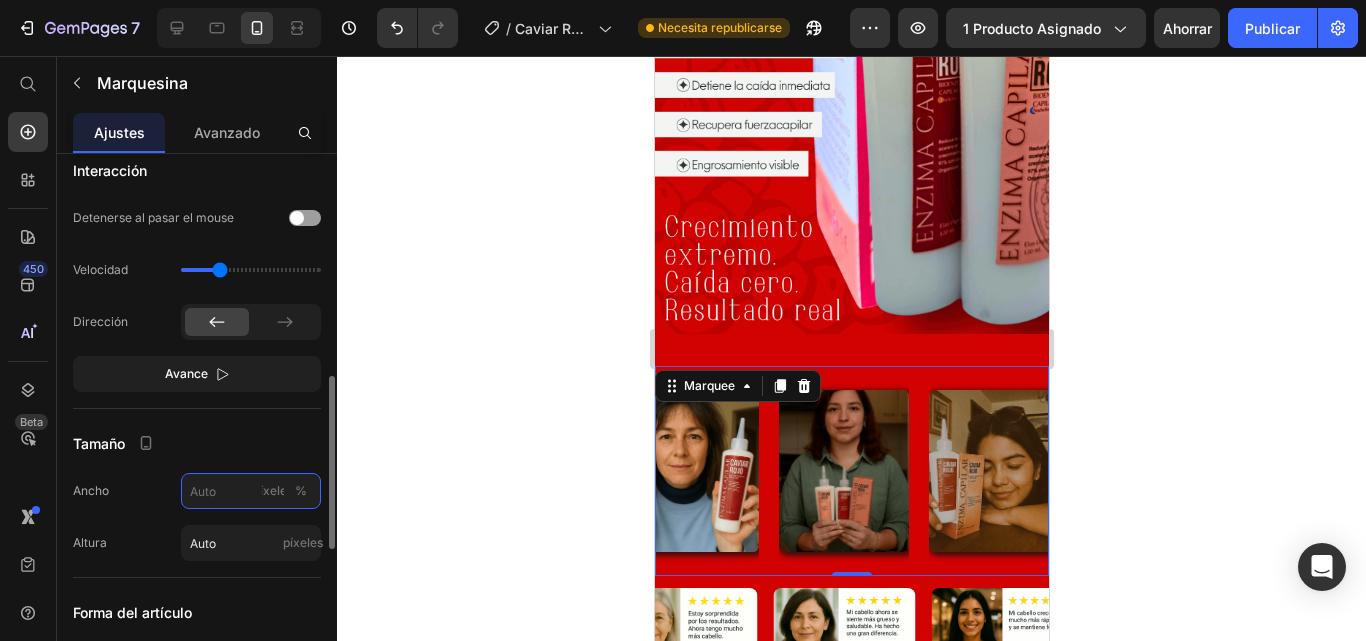 type on "1" 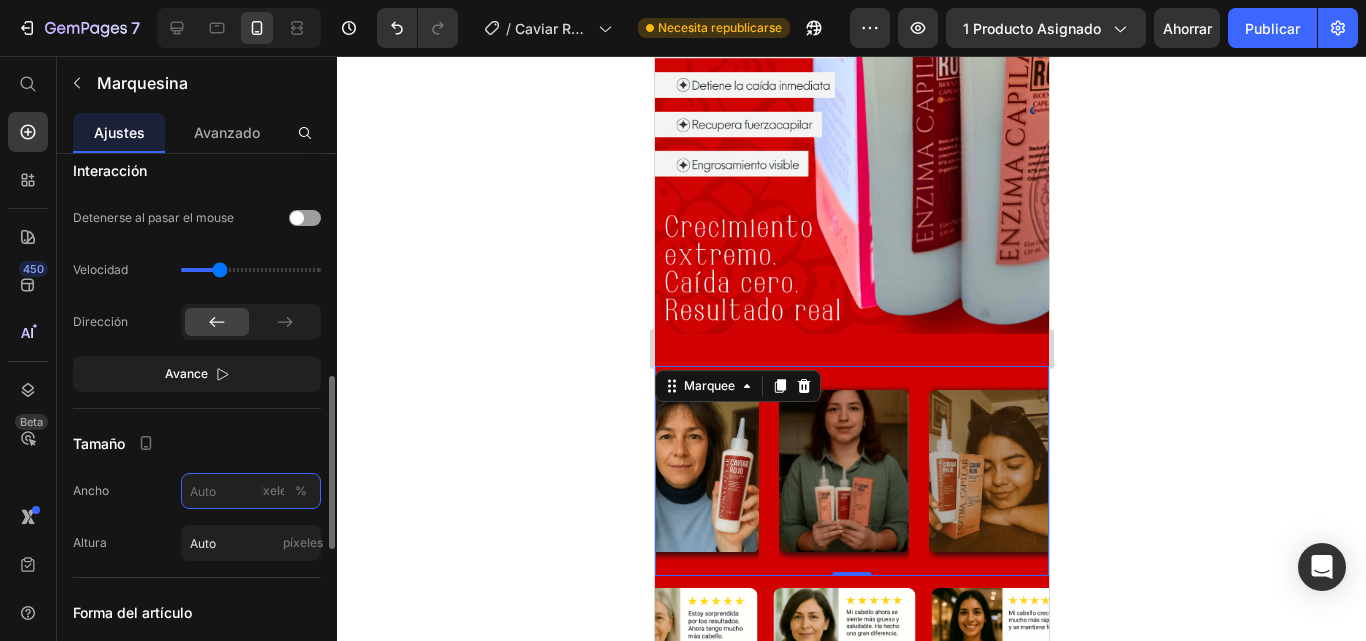 type 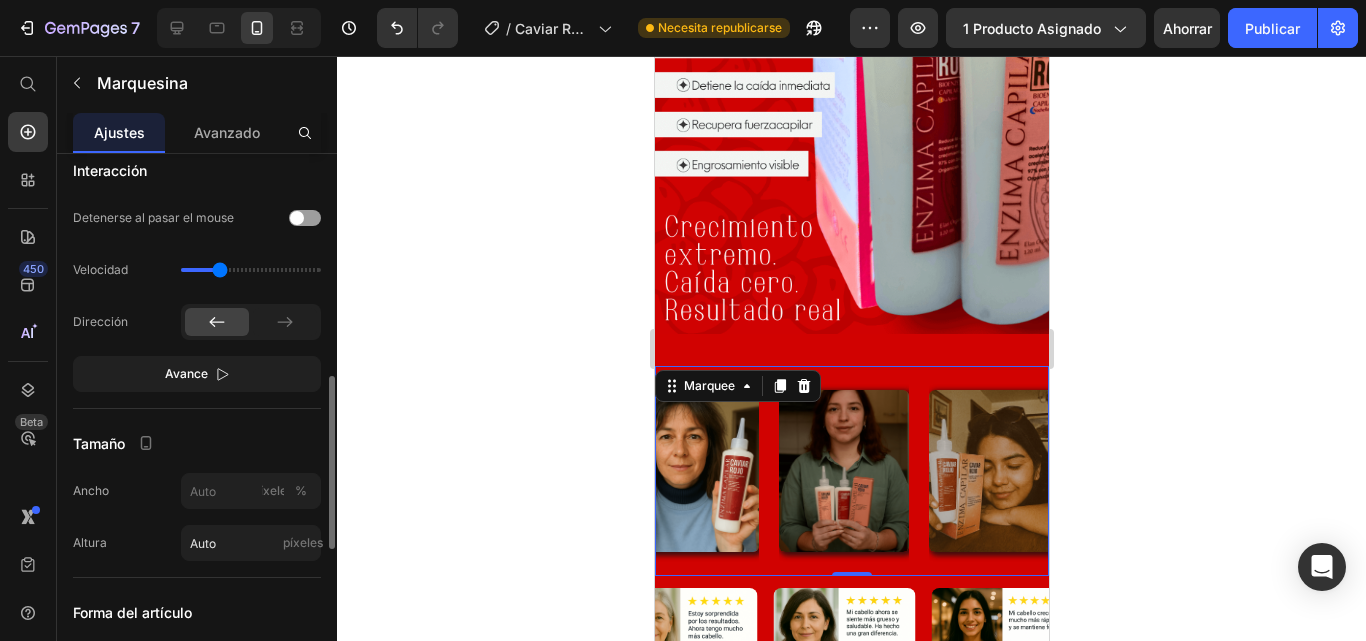 click on "Altura Auto píxeles" at bounding box center (197, 543) 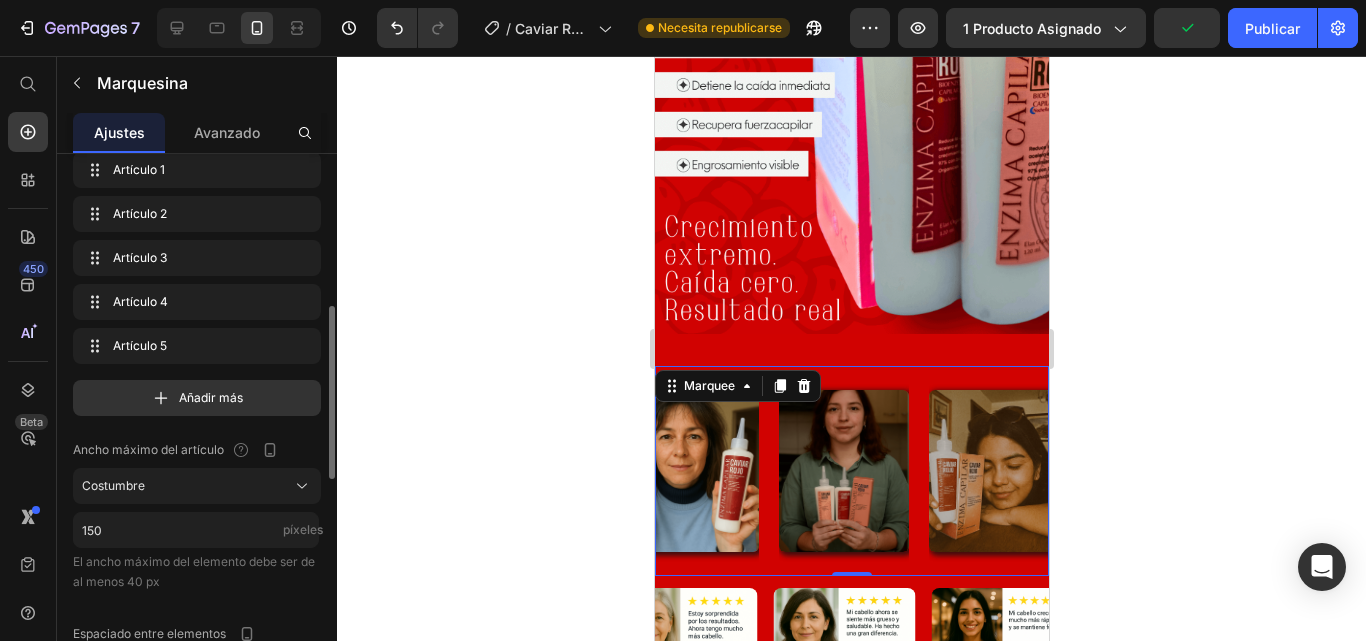 scroll, scrollTop: 166, scrollLeft: 0, axis: vertical 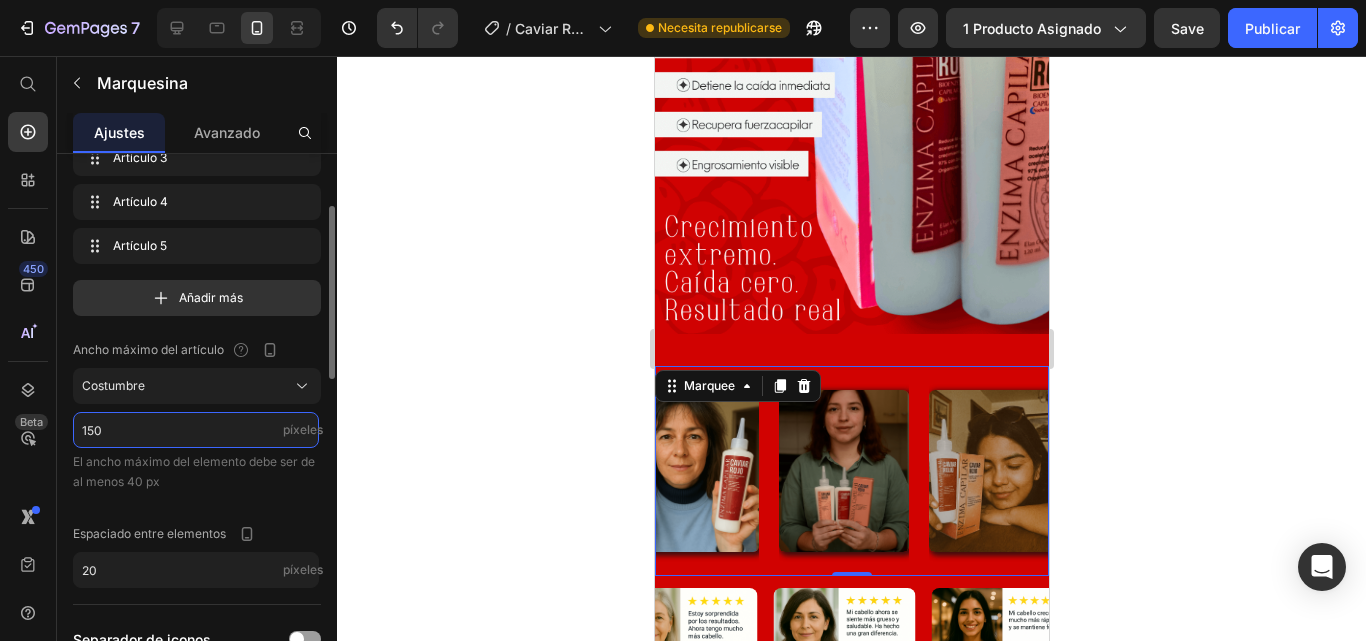 click on "150" at bounding box center [196, 430] 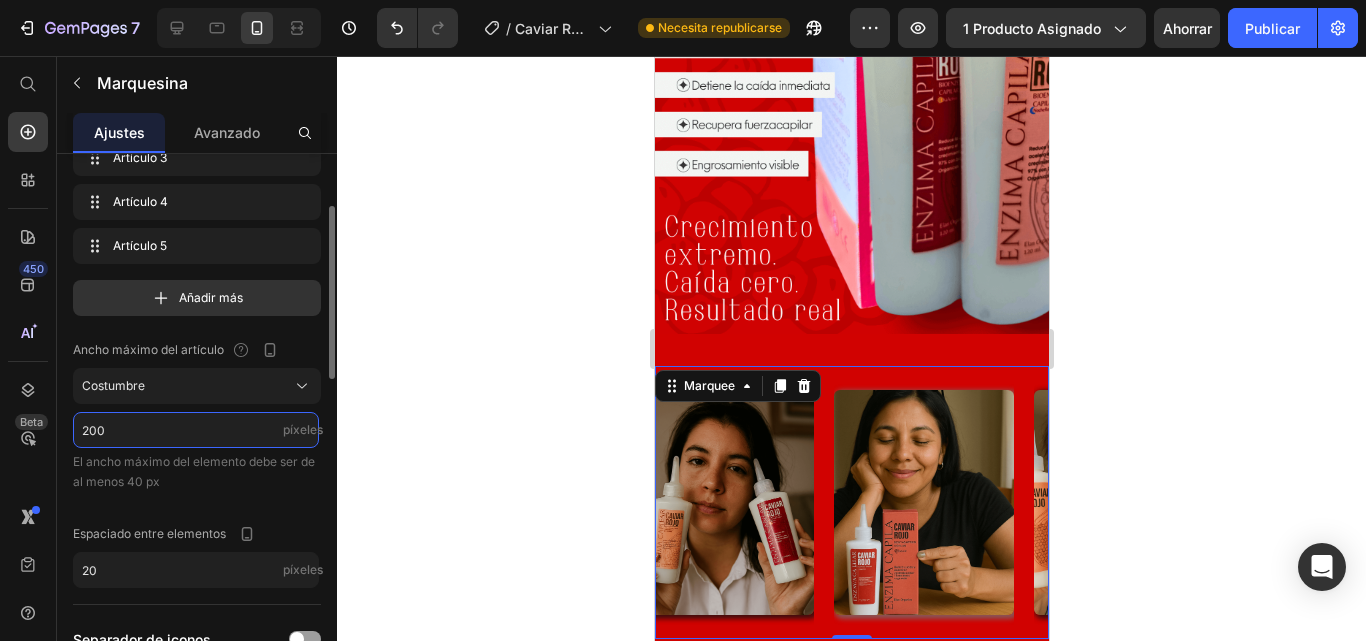 scroll, scrollTop: 0, scrollLeft: 0, axis: both 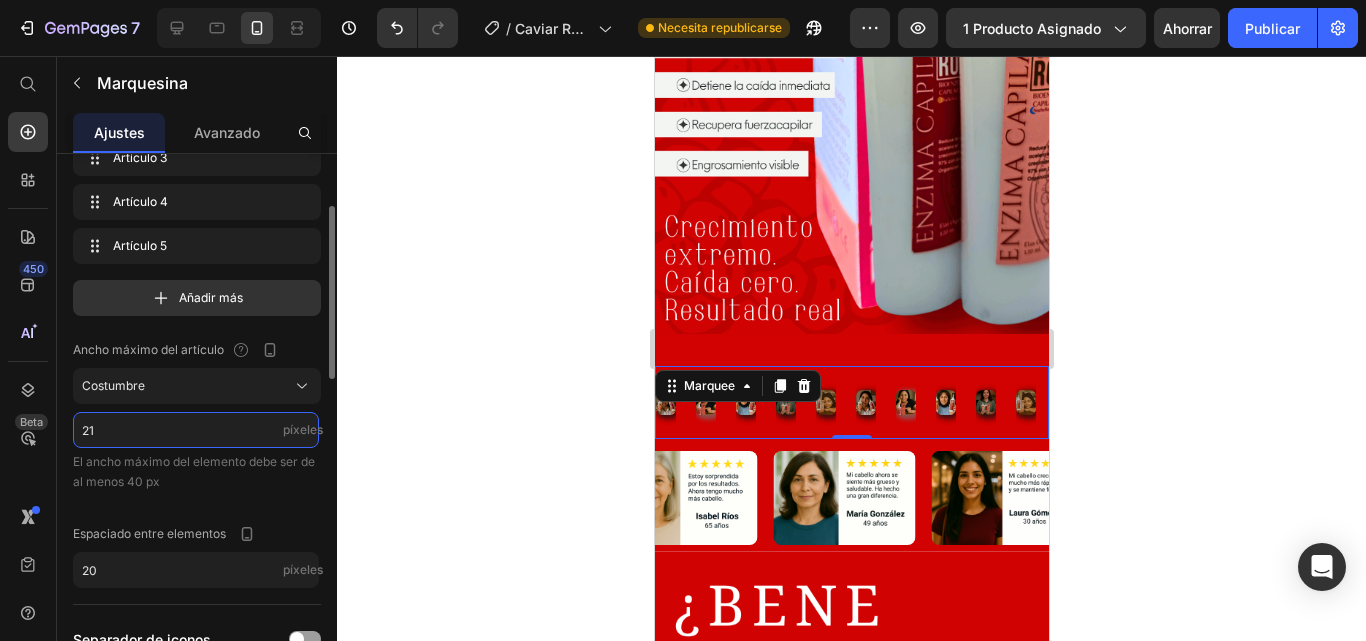 type on "2" 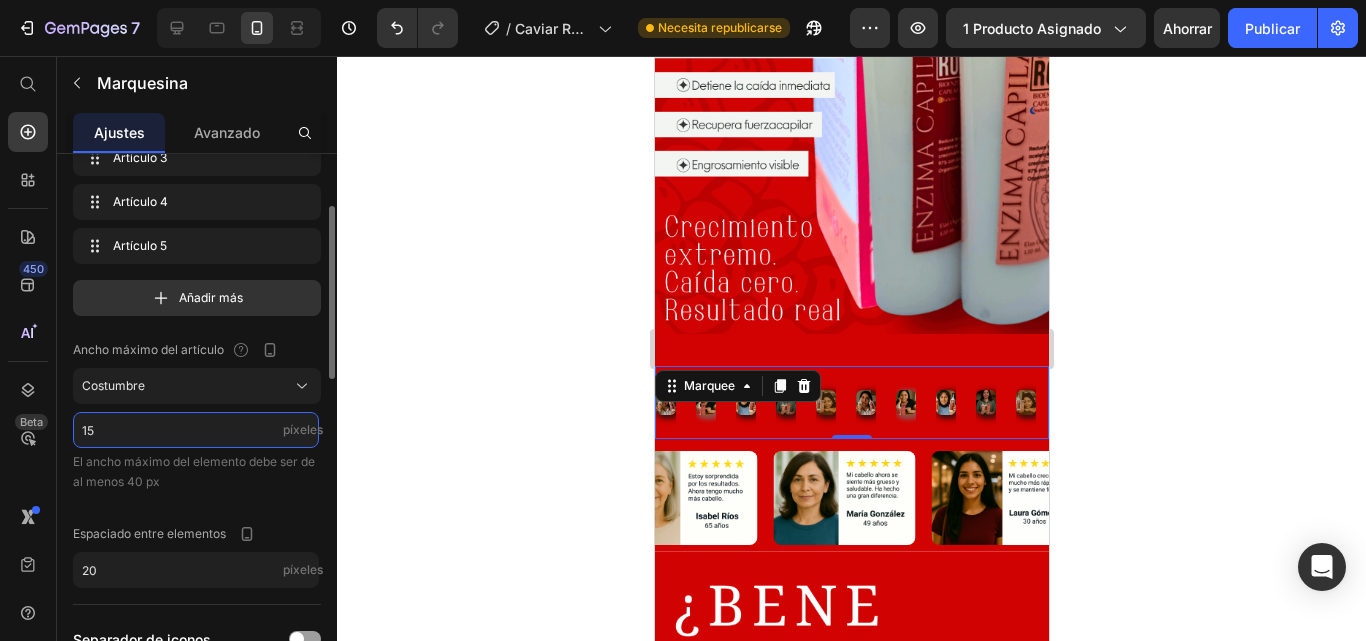 type on "150" 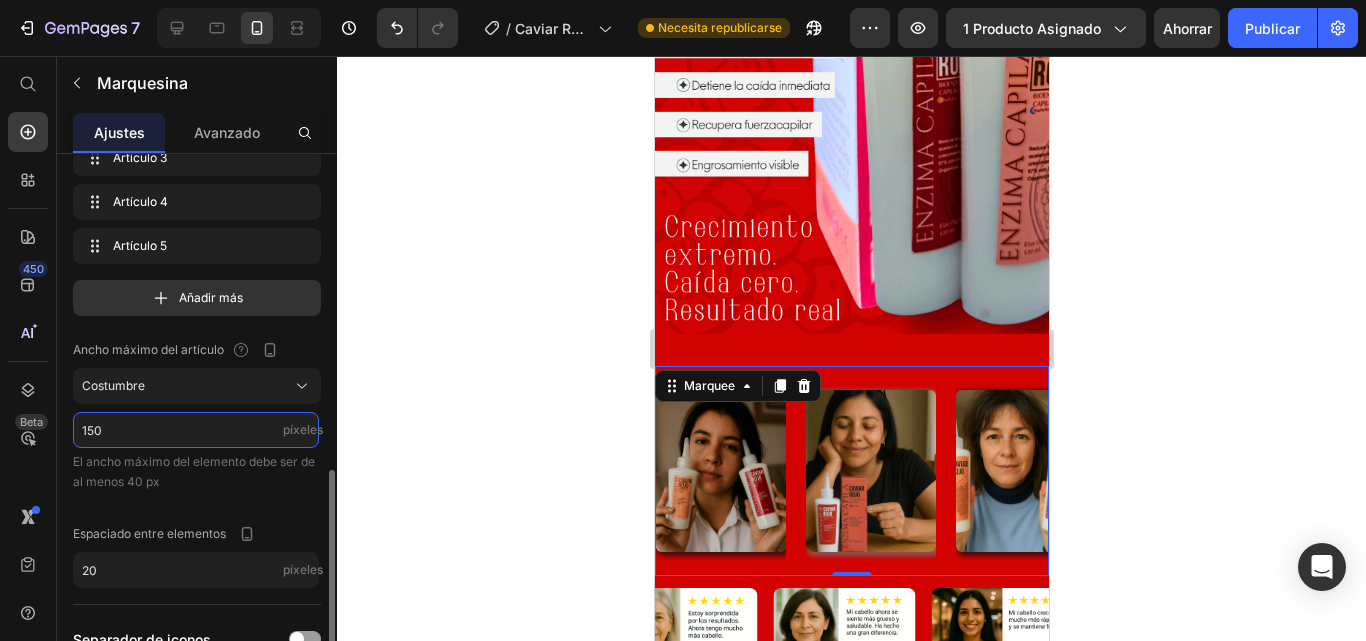 scroll, scrollTop: 366, scrollLeft: 0, axis: vertical 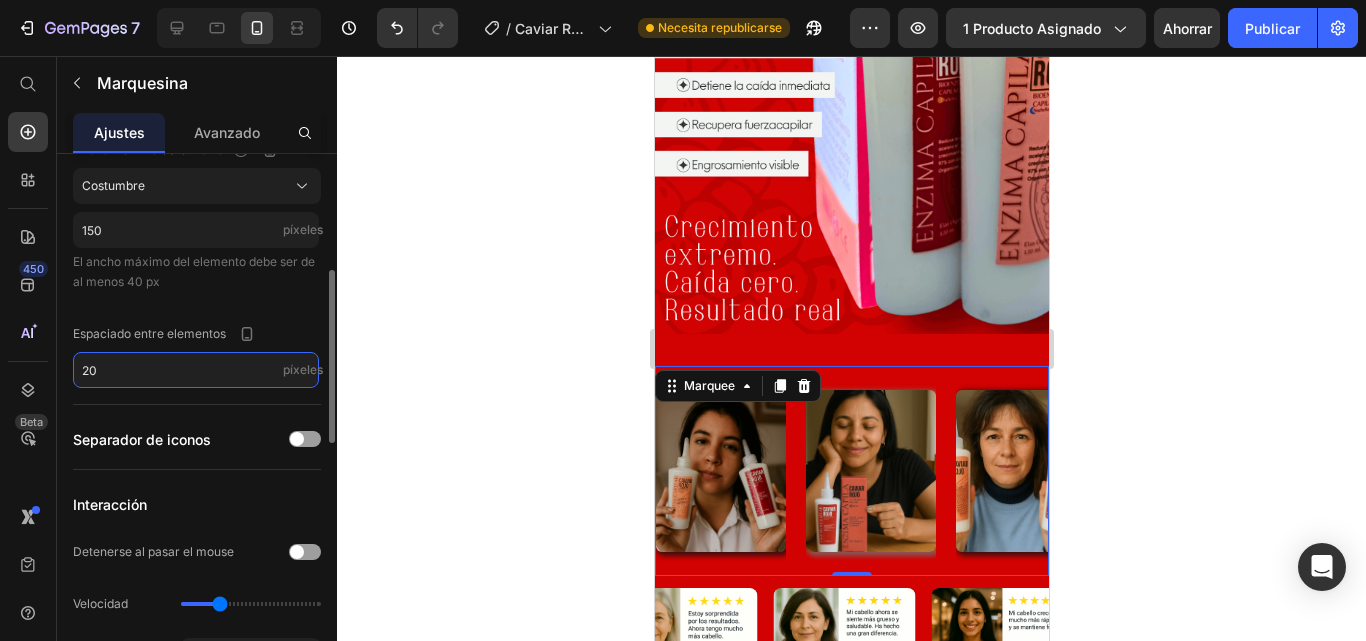 click on "20" at bounding box center (196, 370) 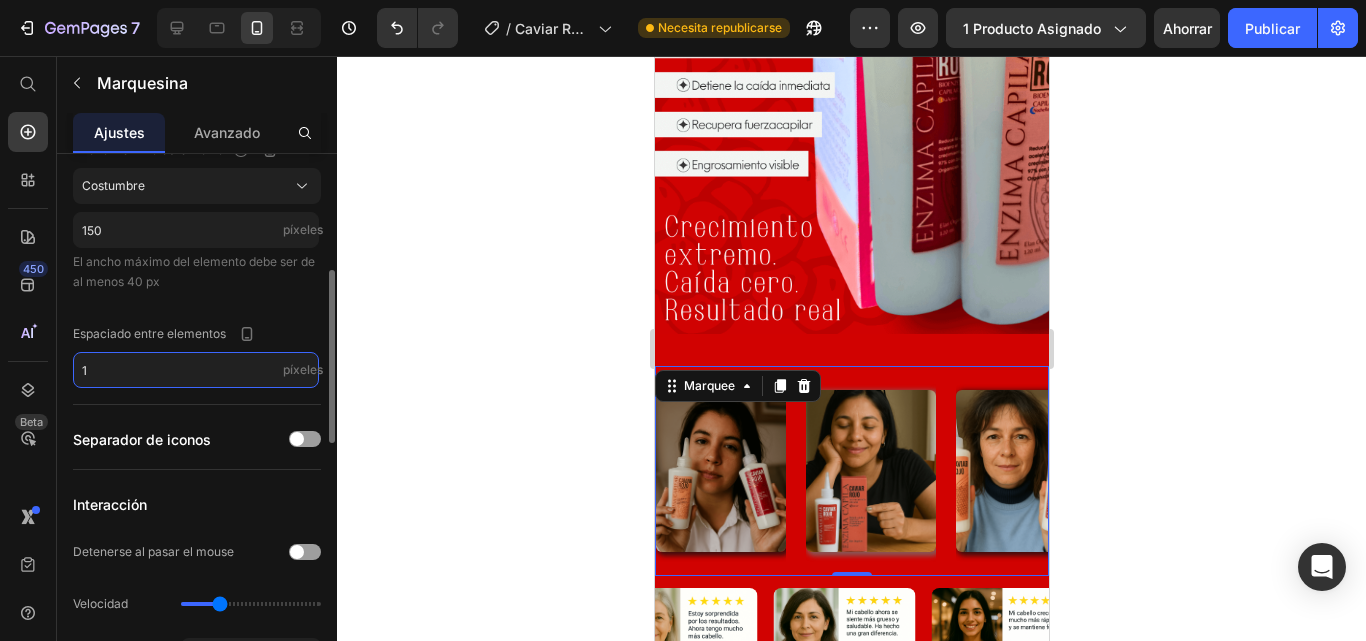 type on "10" 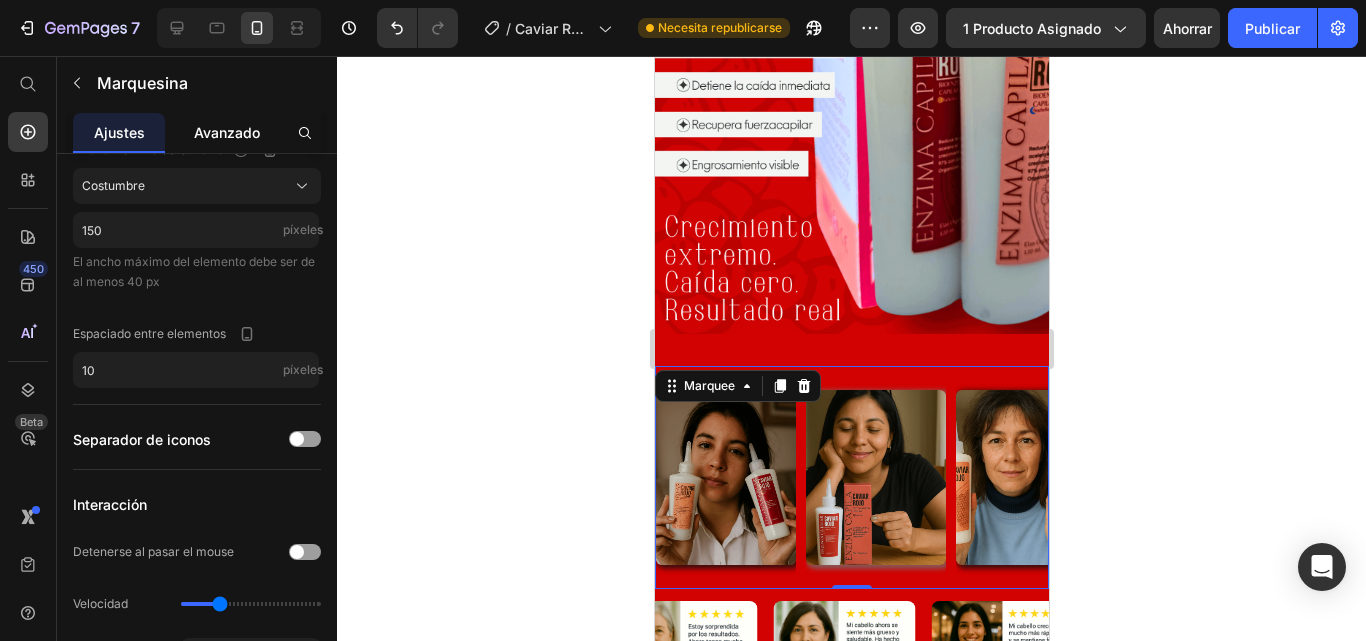 click on "Avanzado" at bounding box center (227, 132) 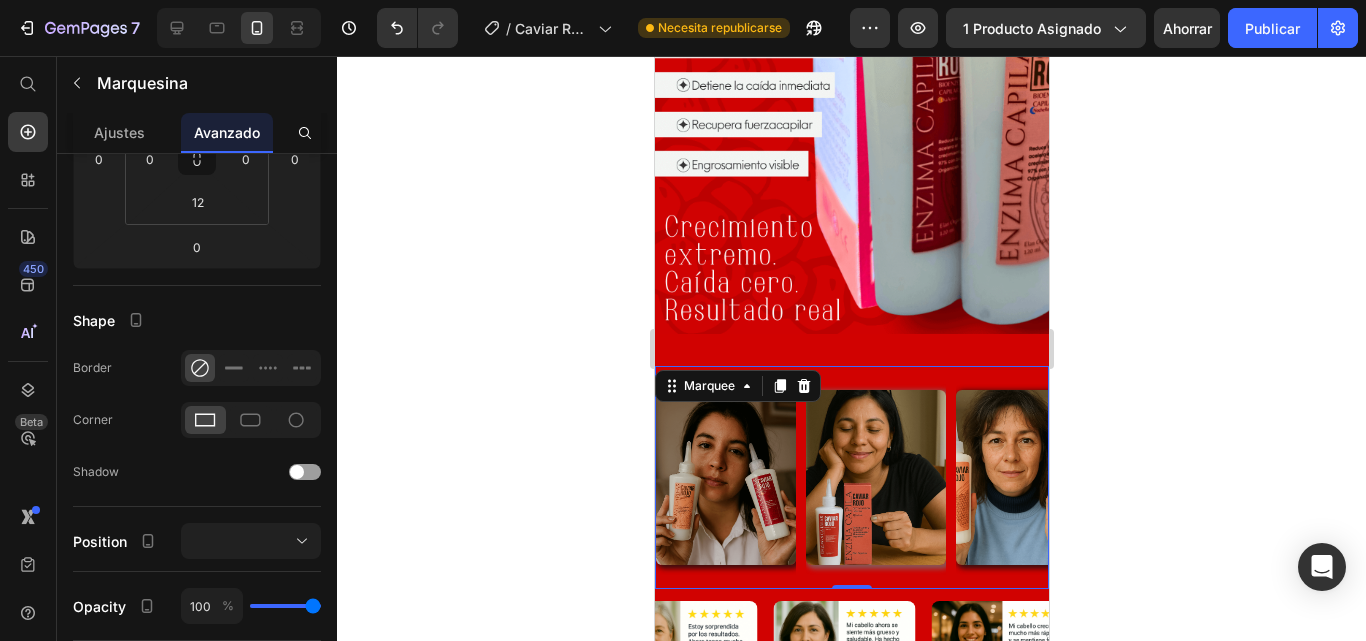 scroll, scrollTop: 0, scrollLeft: 0, axis: both 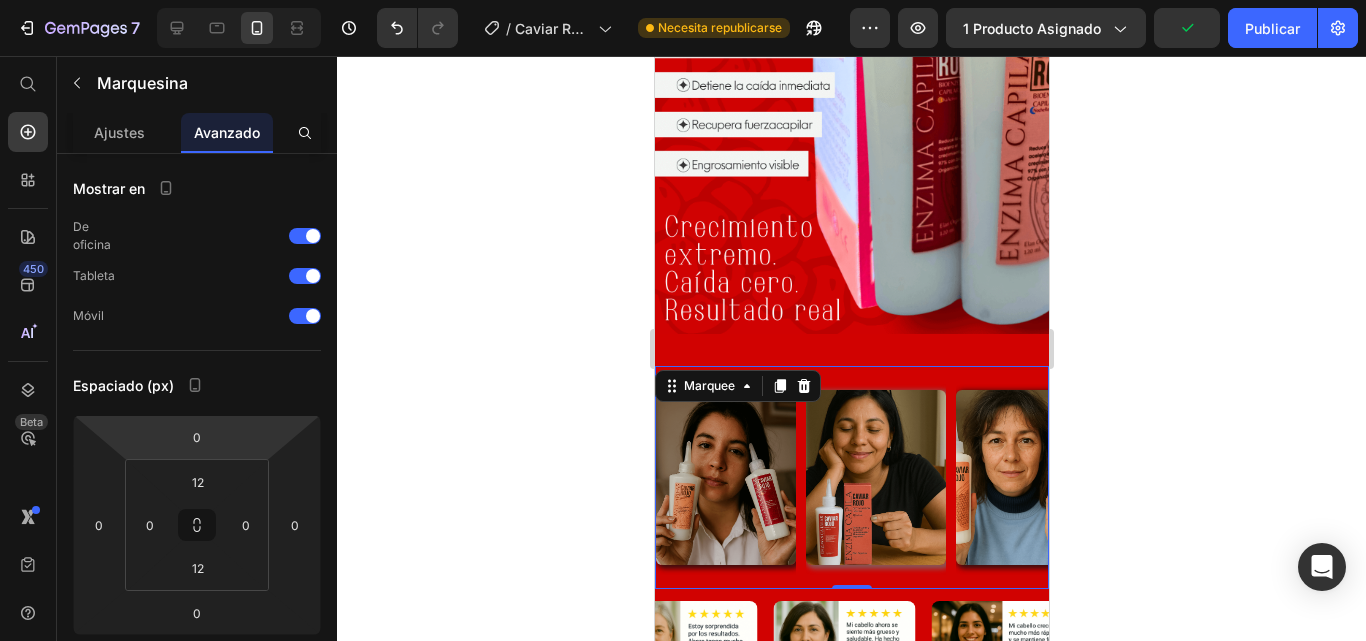 type on "-32" 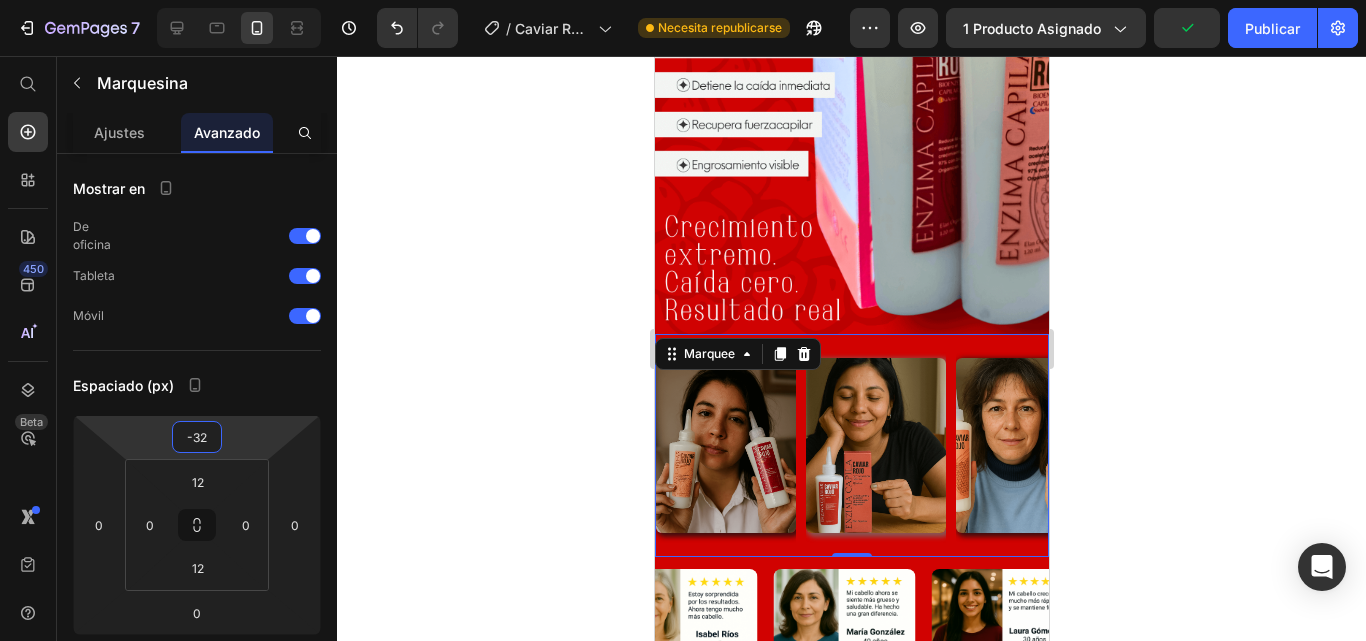 click on "7 Historial de versiones / Caviar Rojo 31/05/25 Necesita republicarse Avance 1 producto asignado Publicar 450 Beta Empezar con Secciones Elementos Sección de héroes Detalle del producto Marcas Insignias de confianza Garantizar Desglose del producto Cómo utilizar Testimonios Comparar Manojo Preguntas frecuentes Prueba social Historia de la marca Lista de productos Recopilación Lista de blogs Contacto Sticky Añadir al carrito Pie de página personalizado Explorar la biblioteca 450 Disposición
Fila
Fila
Fila
Fila Texto
Título
Bloque de texto Botón
Botón
Botón" at bounding box center [683, 0] 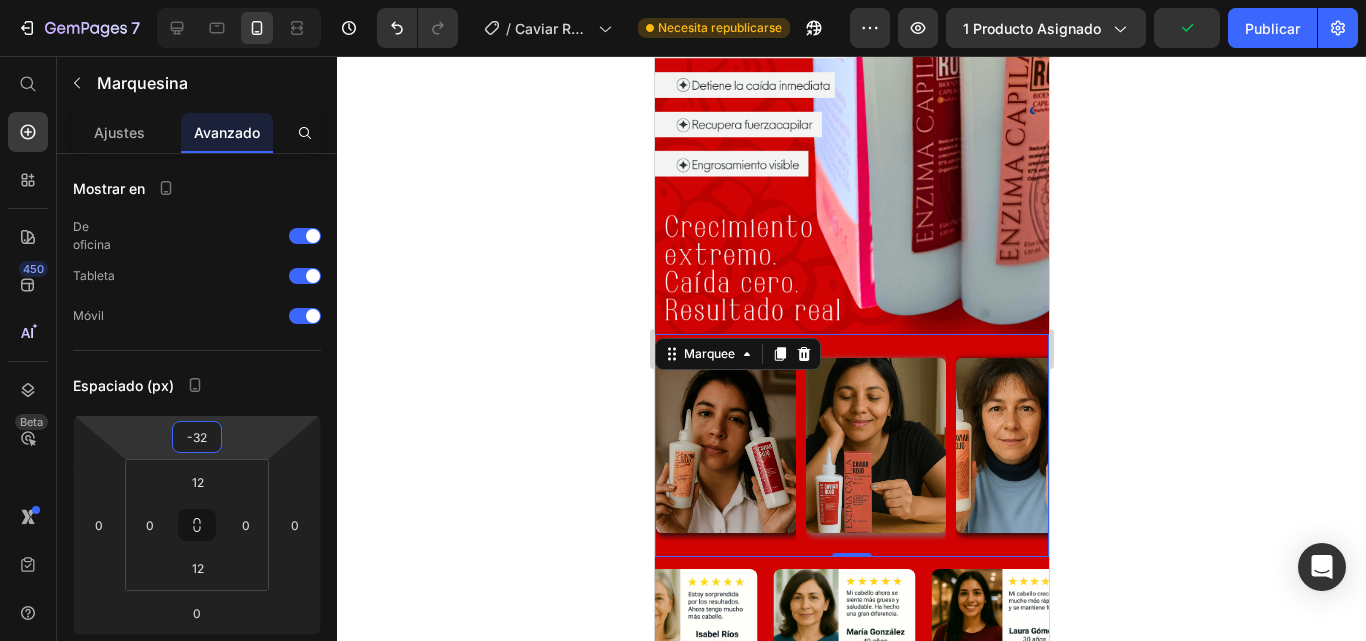 click 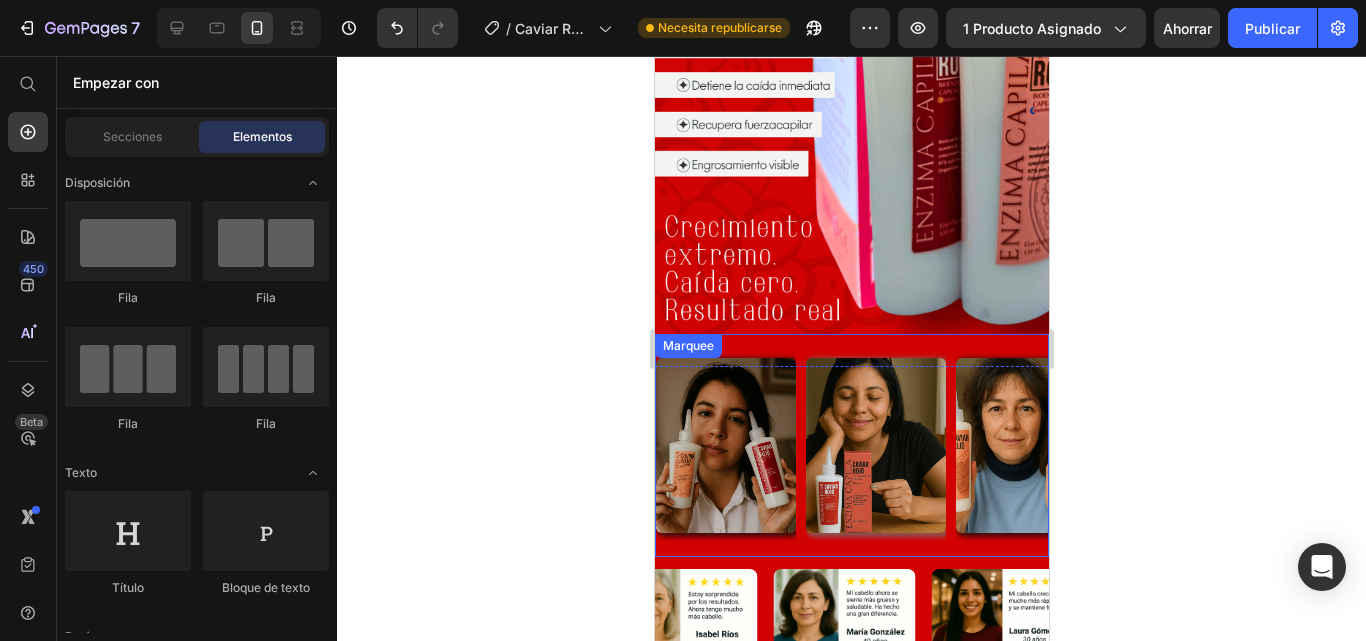 click on "Image" at bounding box center [730, 445] 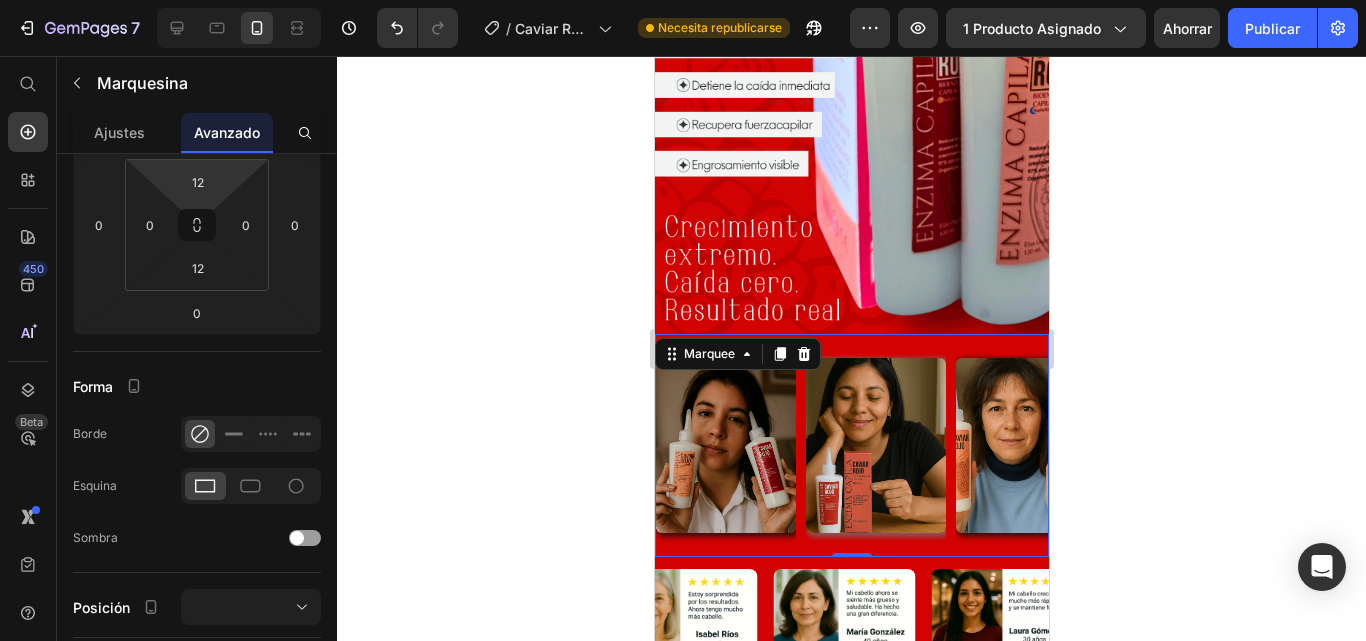 scroll, scrollTop: 0, scrollLeft: 0, axis: both 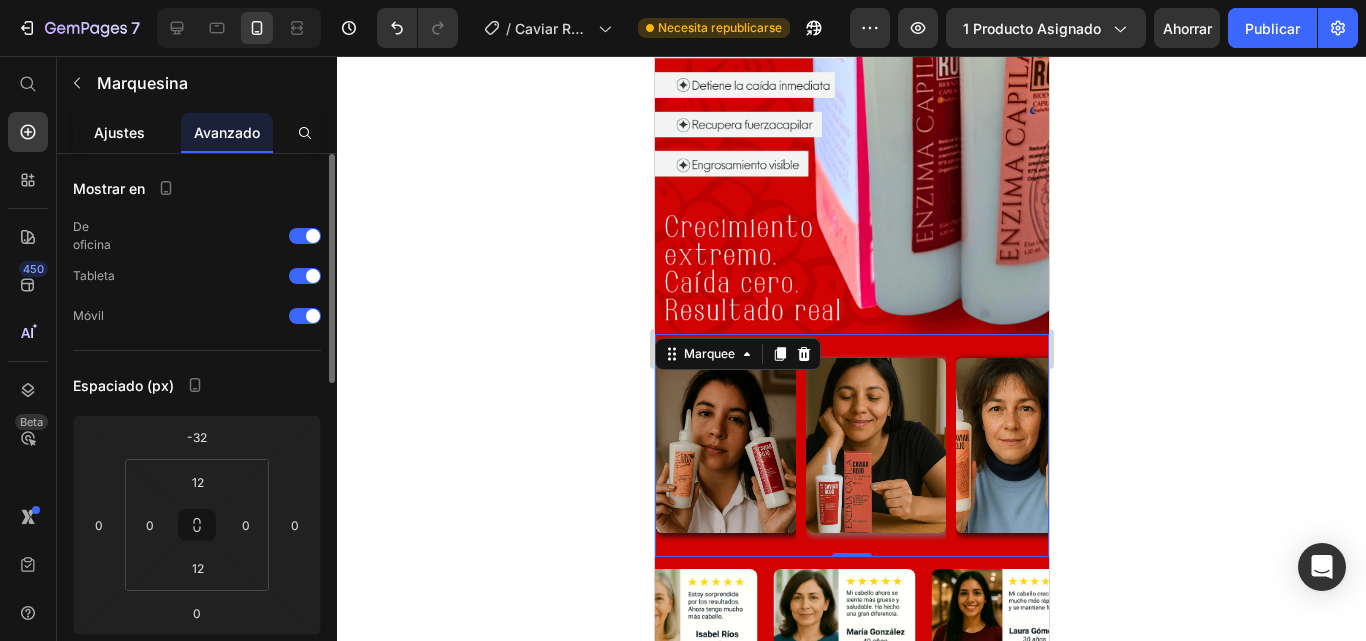 click on "Ajustes" at bounding box center [119, 132] 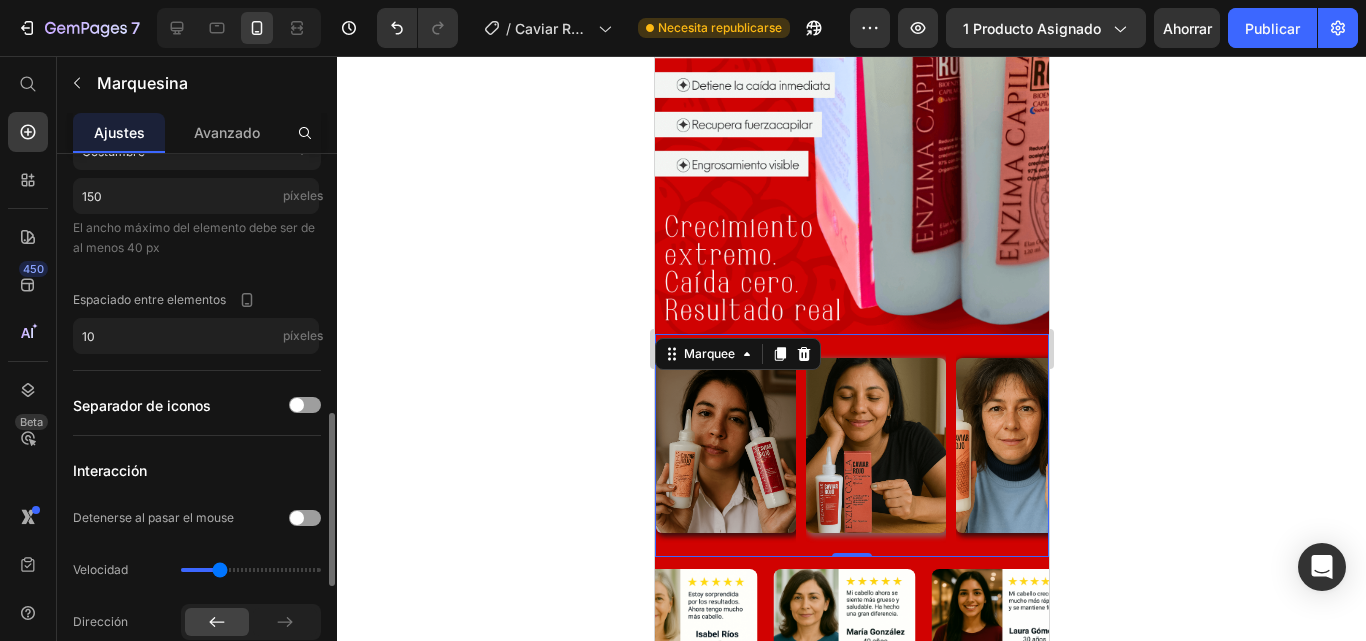 scroll, scrollTop: 500, scrollLeft: 0, axis: vertical 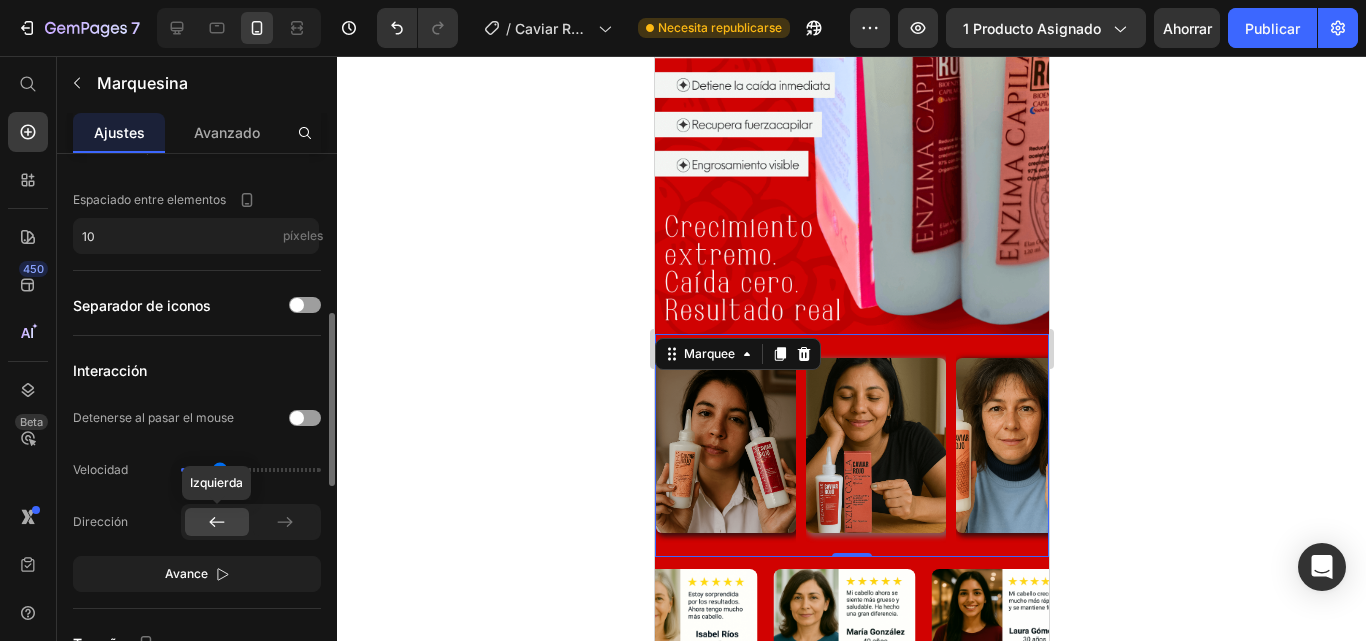 click 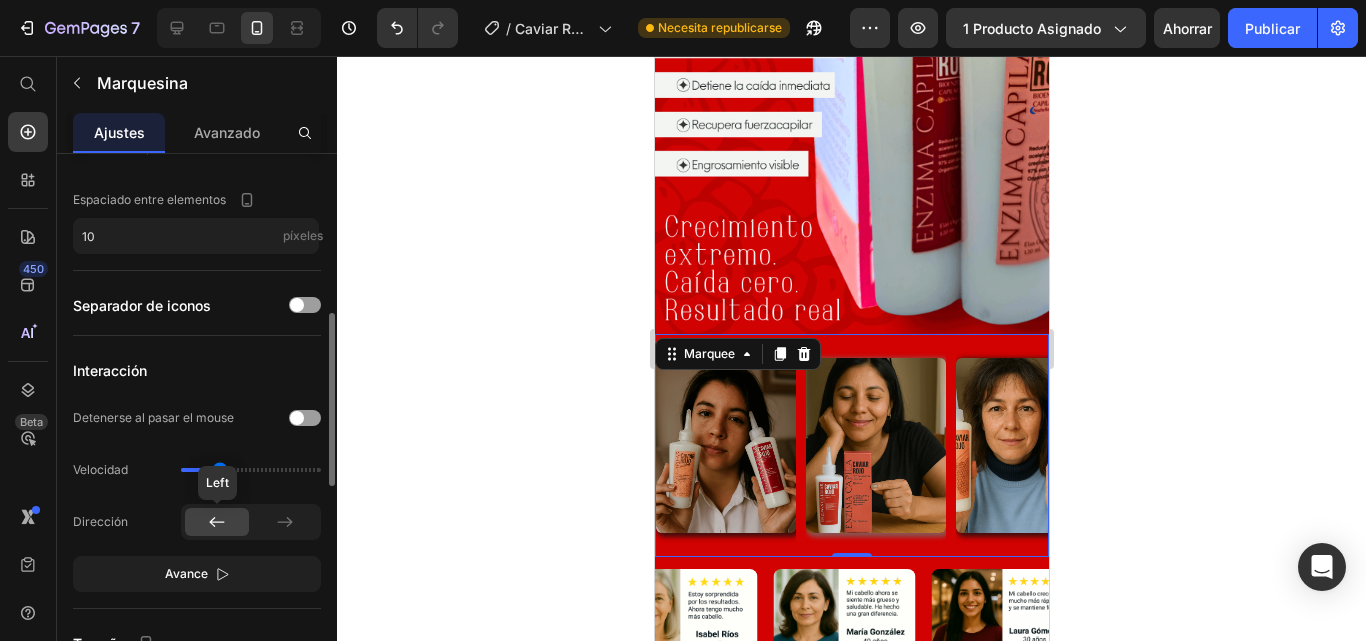 click 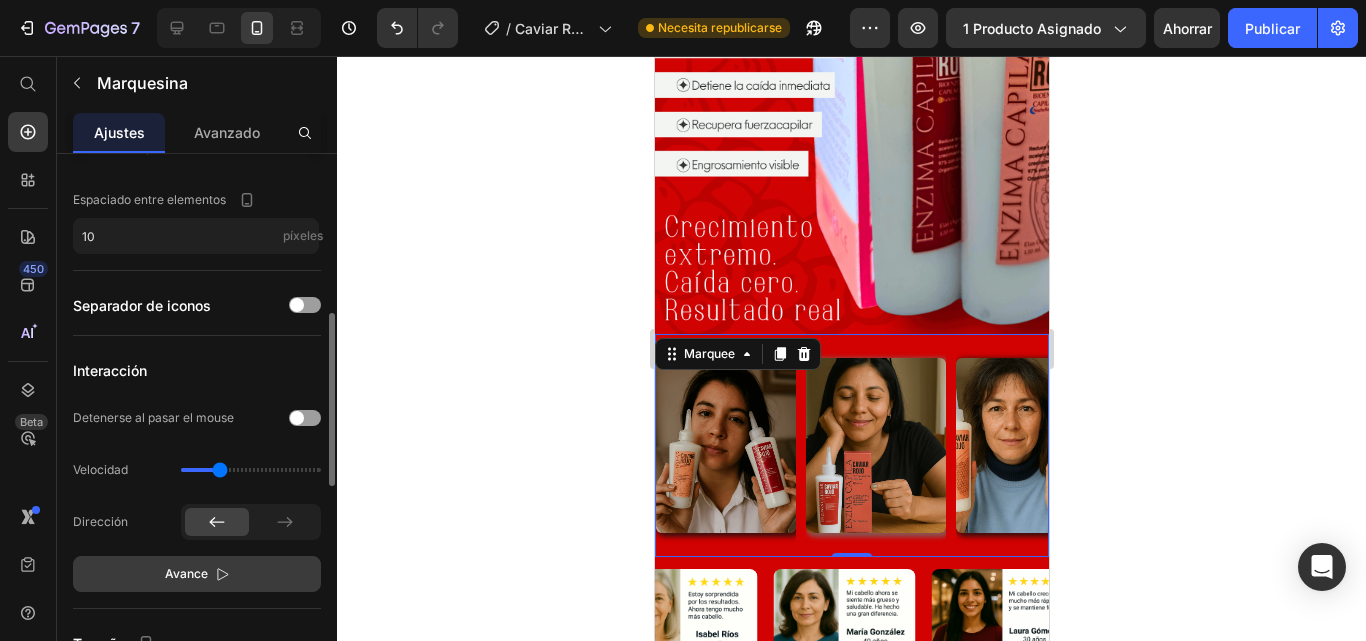 click on "Avance" at bounding box center (197, 574) 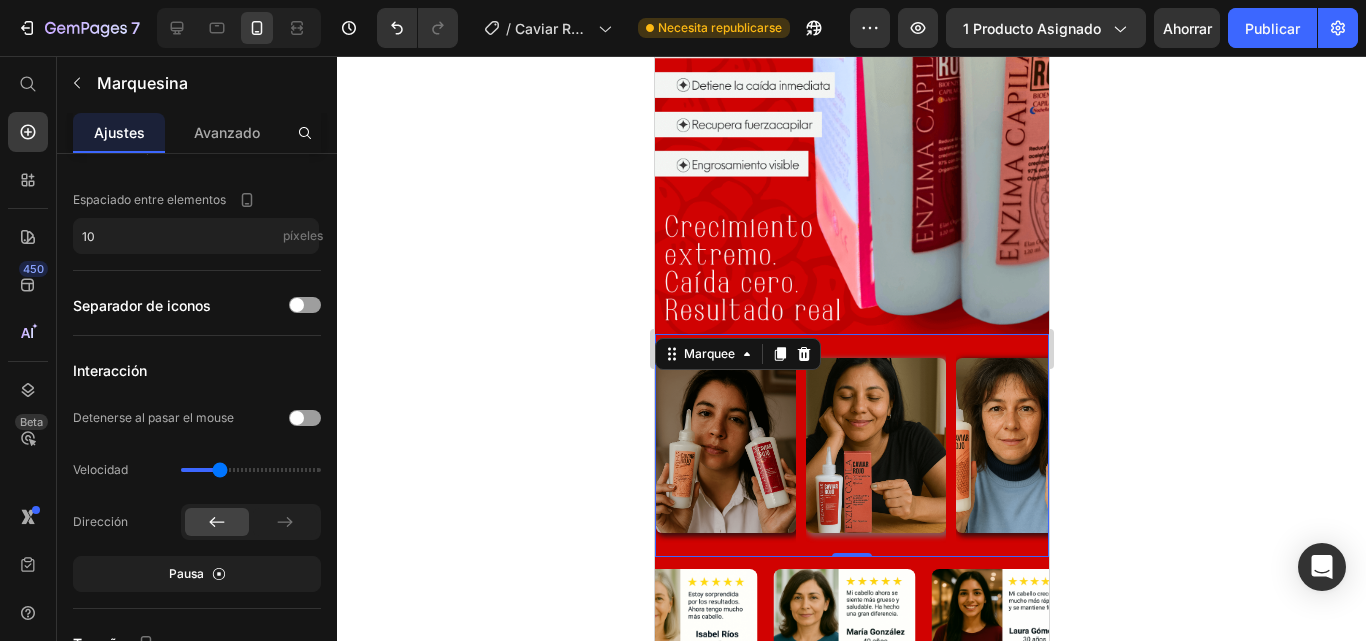 click 